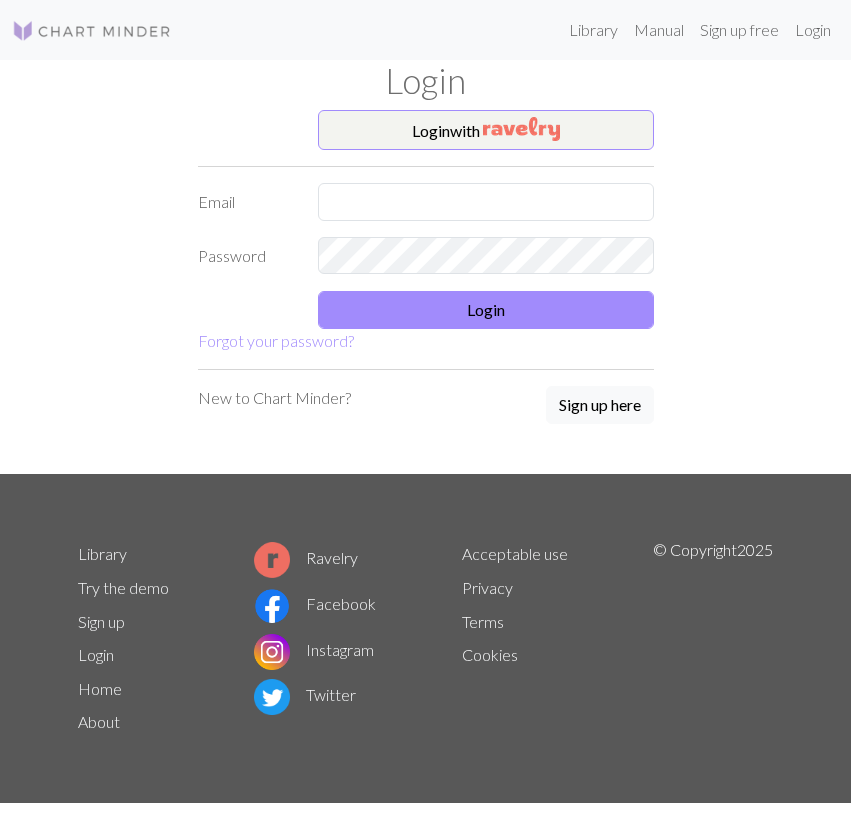 scroll, scrollTop: 0, scrollLeft: 0, axis: both 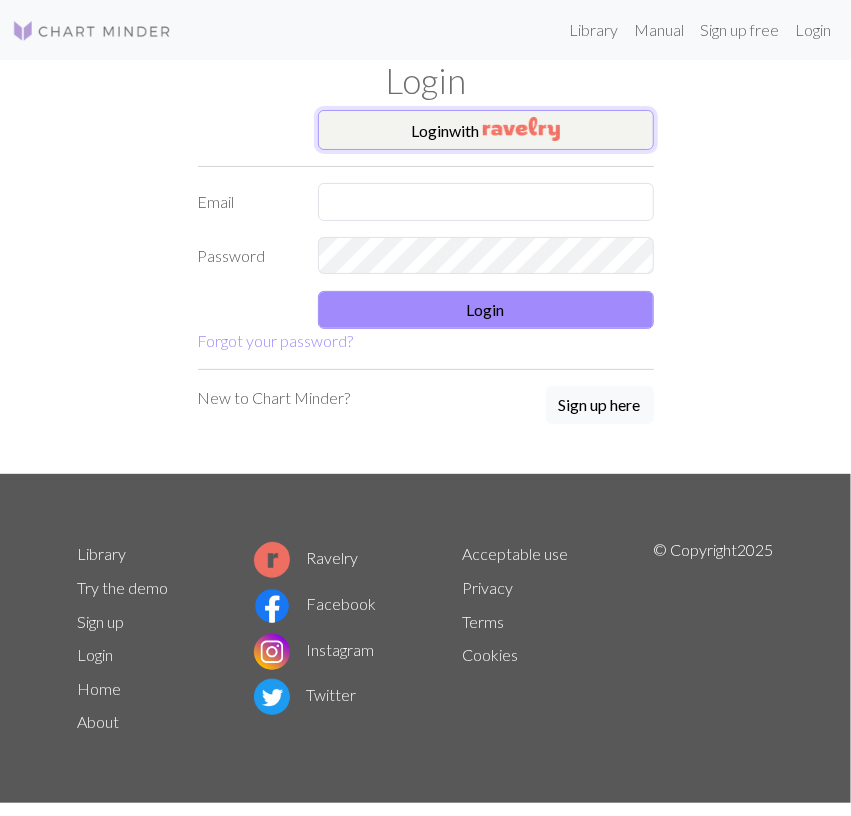 click on "Login  with" at bounding box center (486, 130) 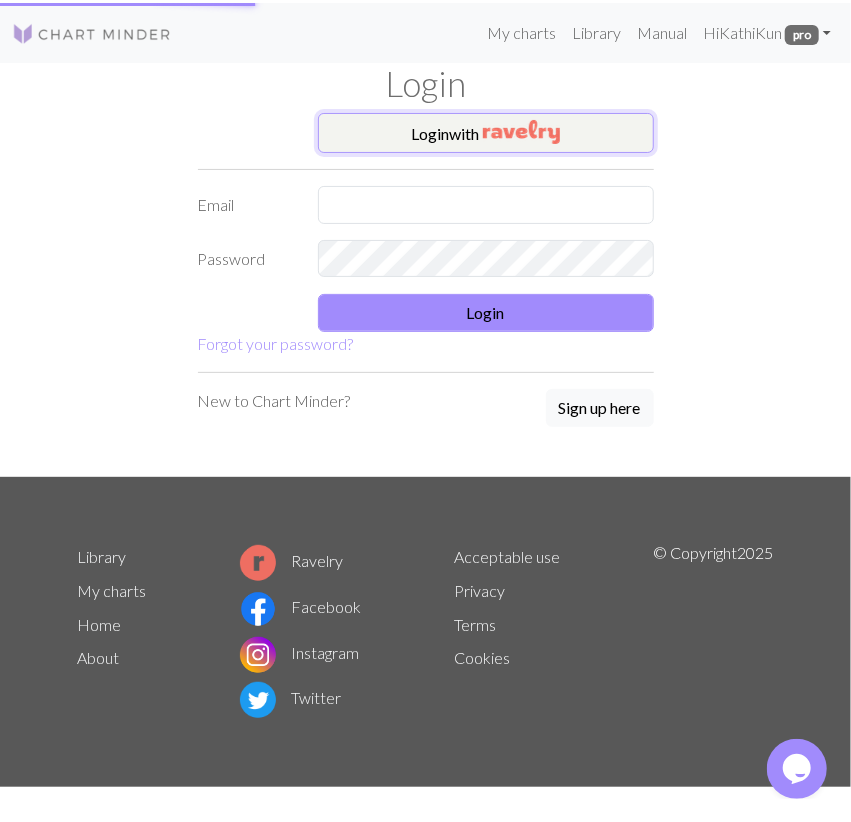scroll, scrollTop: 0, scrollLeft: 0, axis: both 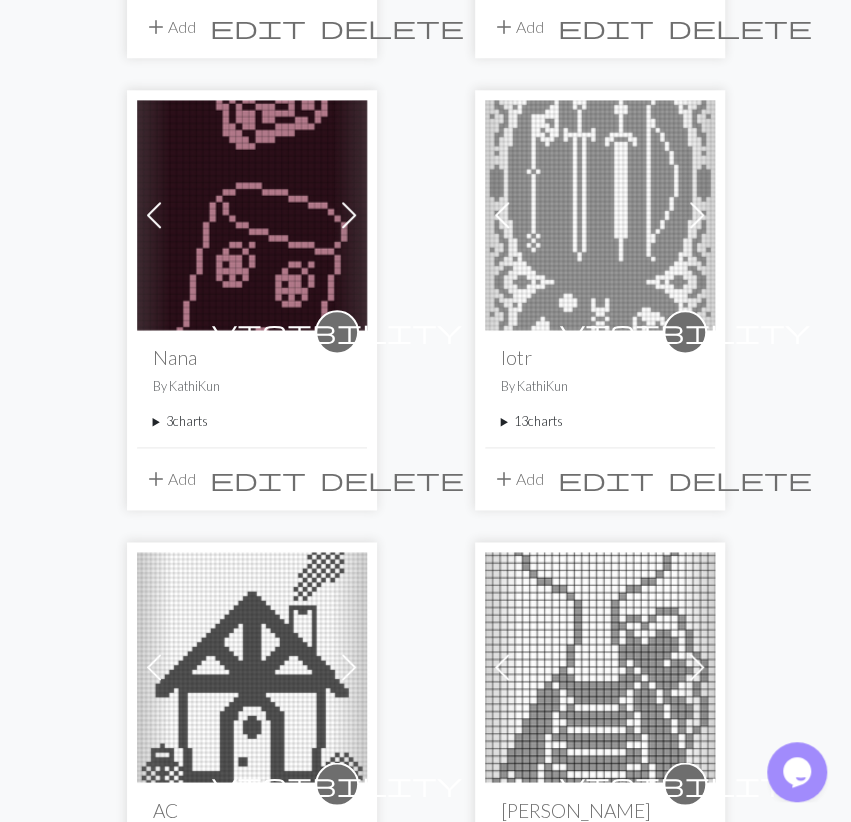 click at bounding box center (252, 215) 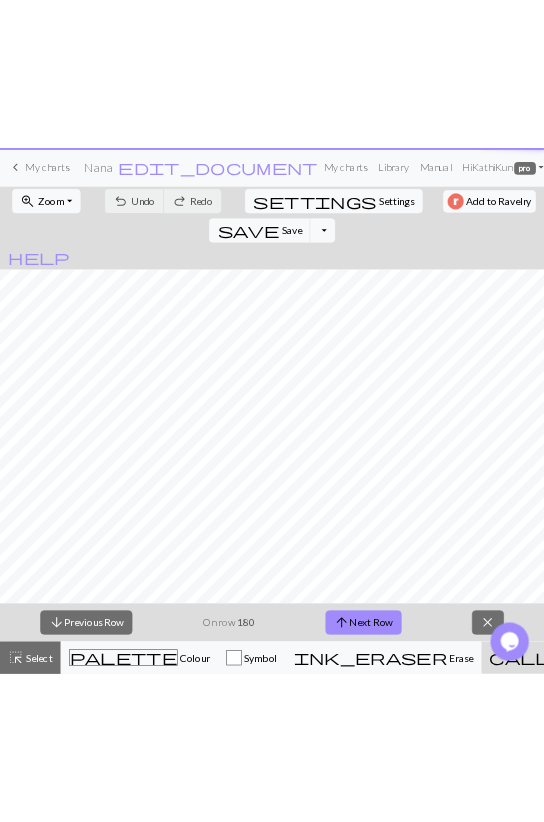scroll, scrollTop: 0, scrollLeft: 0, axis: both 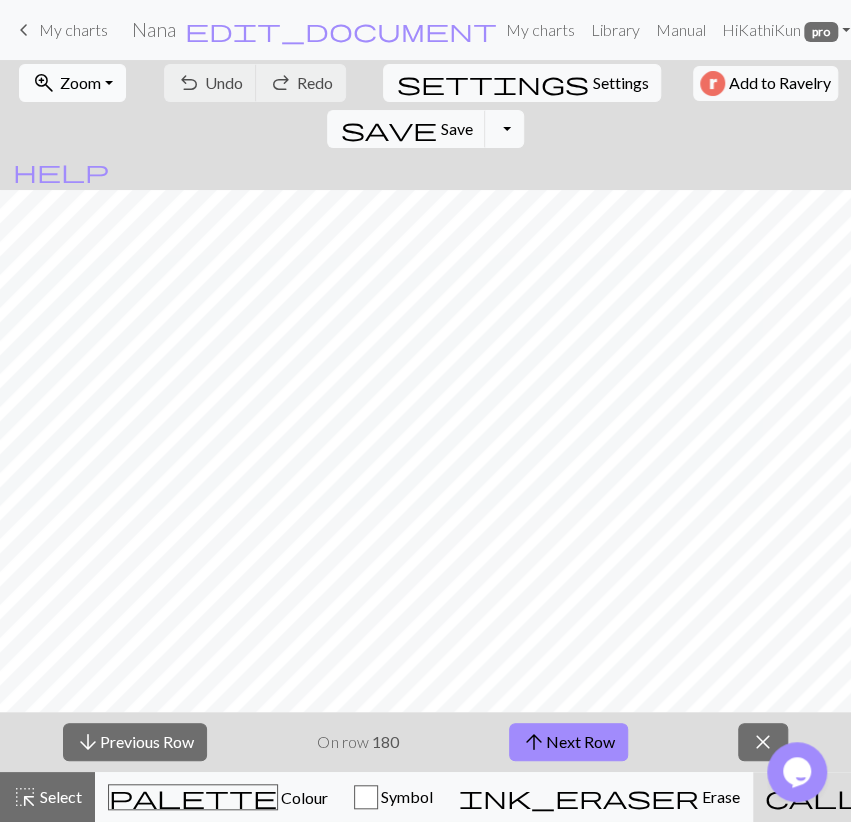 click on "Zoom" at bounding box center (80, 82) 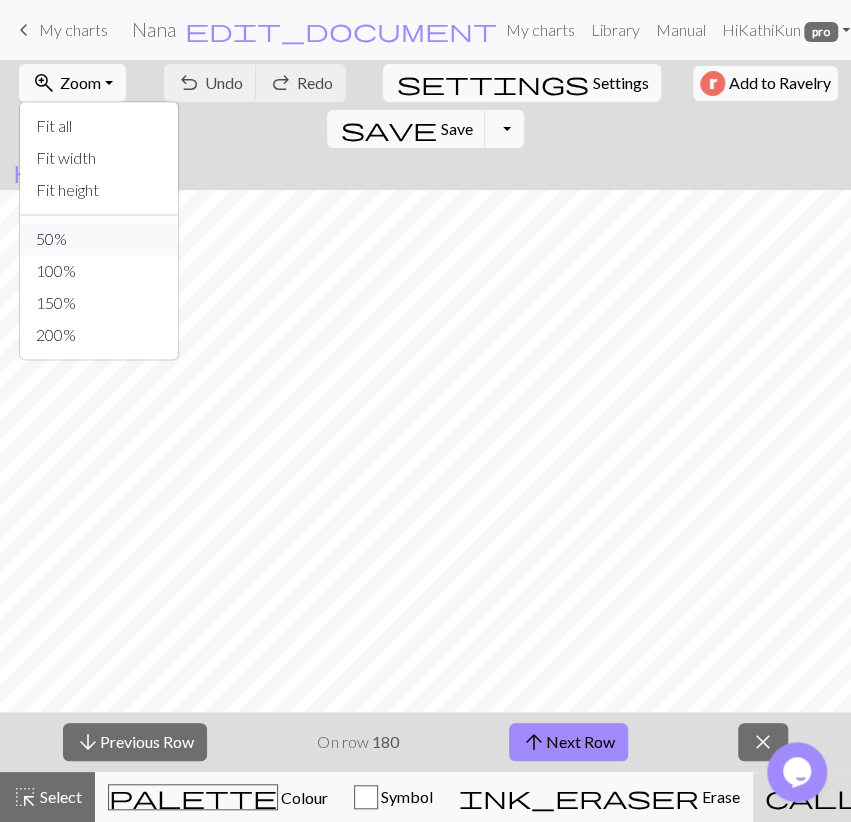 click on "50%" at bounding box center (99, 239) 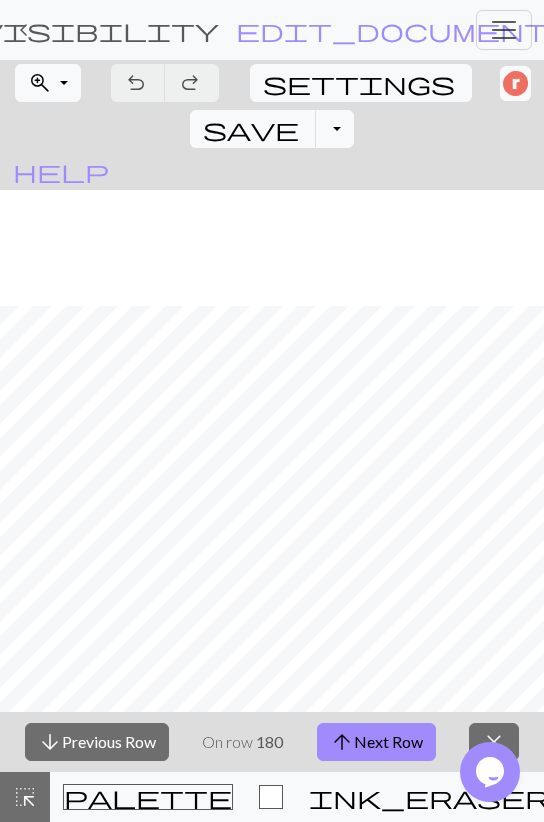 scroll, scrollTop: 928, scrollLeft: 0, axis: vertical 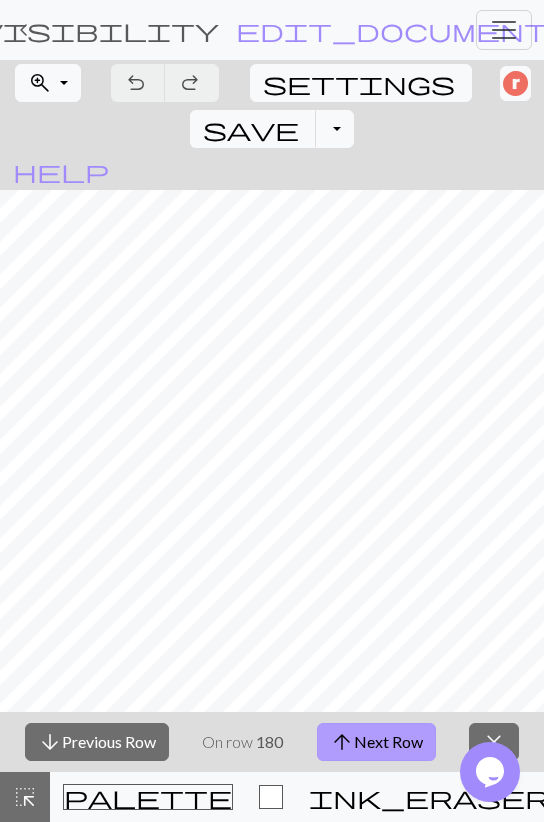 click on "arrow_upward  Next Row" at bounding box center [376, 742] 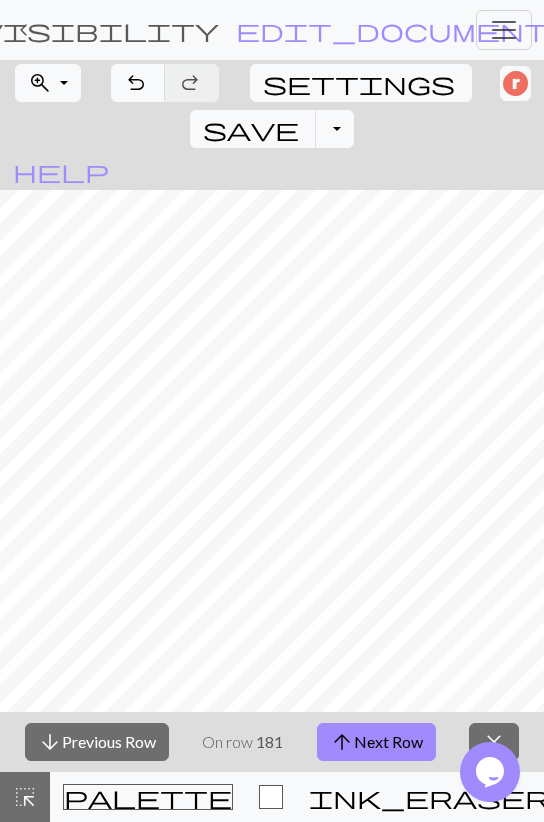 click on "arrow_upward  Next Row" at bounding box center [376, 742] 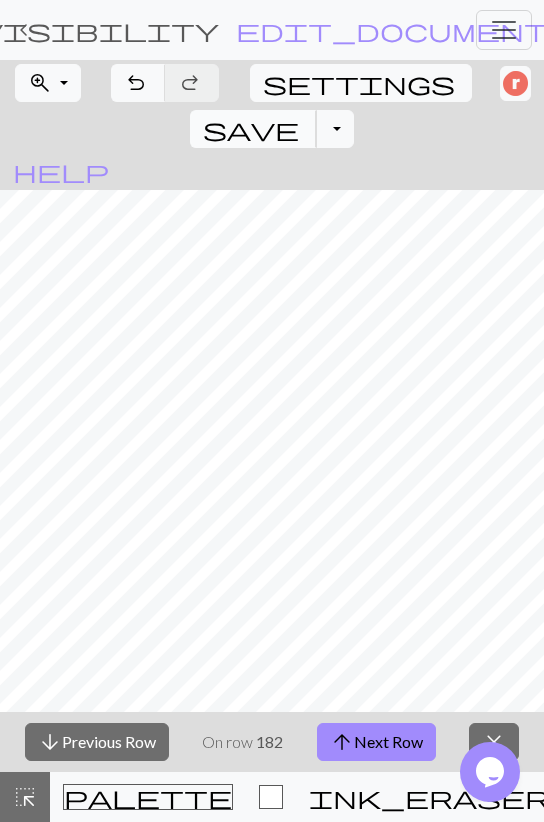 click on "save" at bounding box center [251, 129] 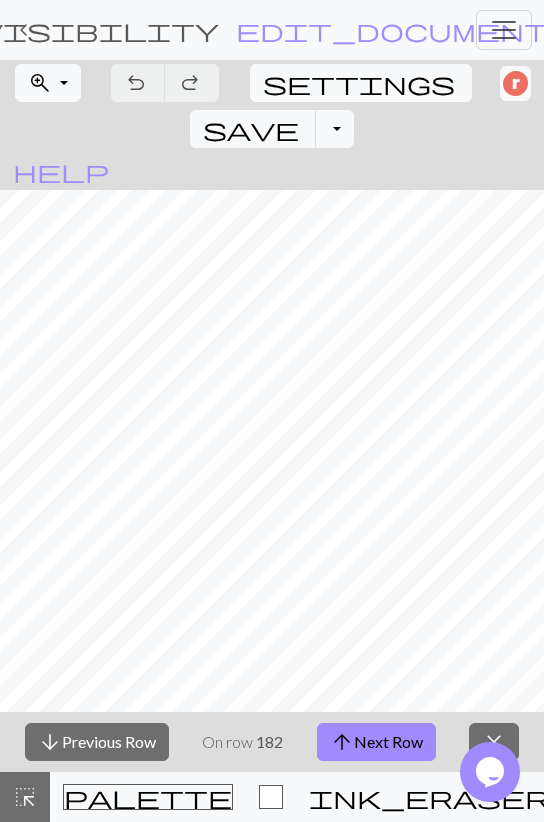 drag, startPoint x: 433, startPoint y: 735, endPoint x: 425, endPoint y: 717, distance: 19.697716 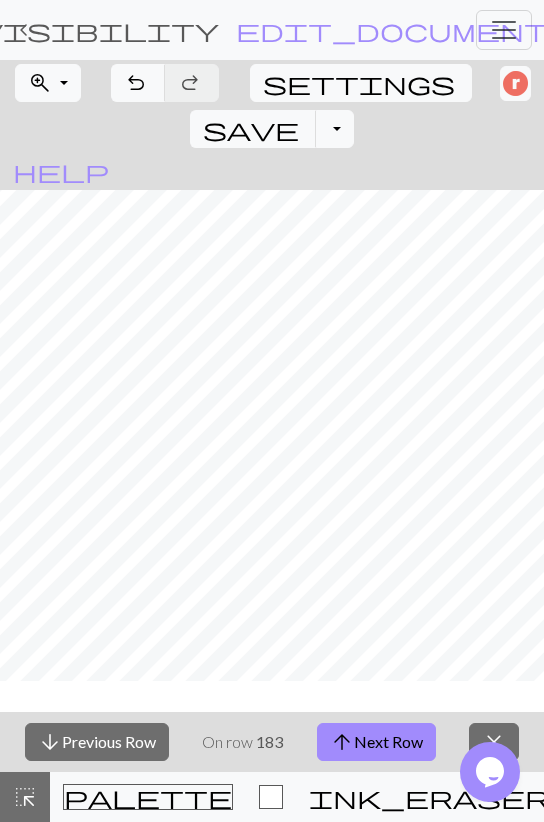 scroll, scrollTop: 812, scrollLeft: 0, axis: vertical 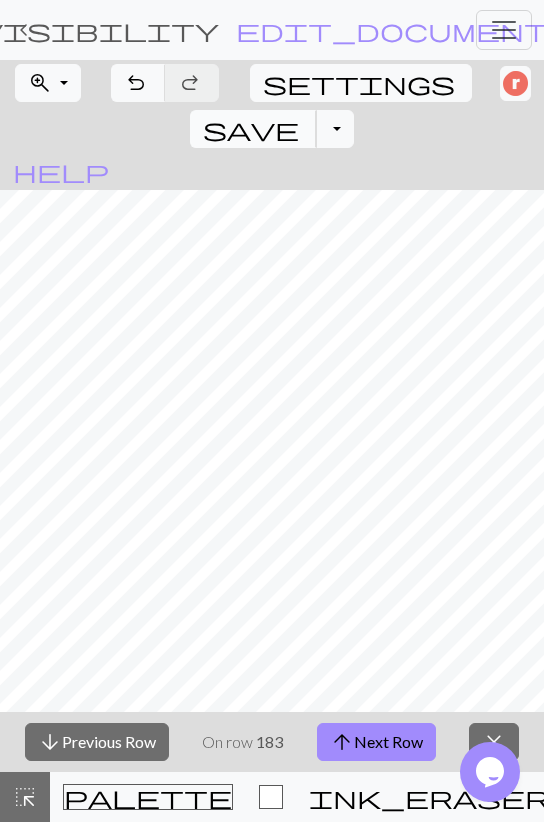 click on "save" at bounding box center (251, 129) 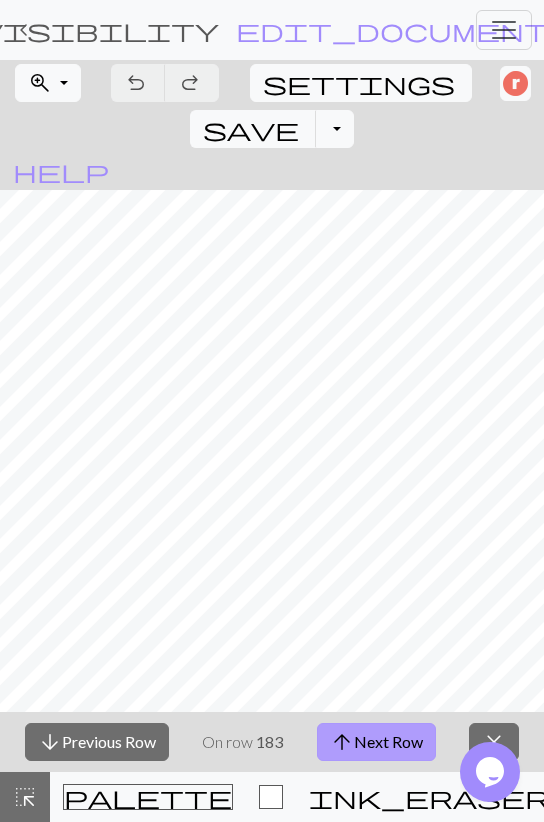 click on "arrow_upward  Next Row" at bounding box center (376, 742) 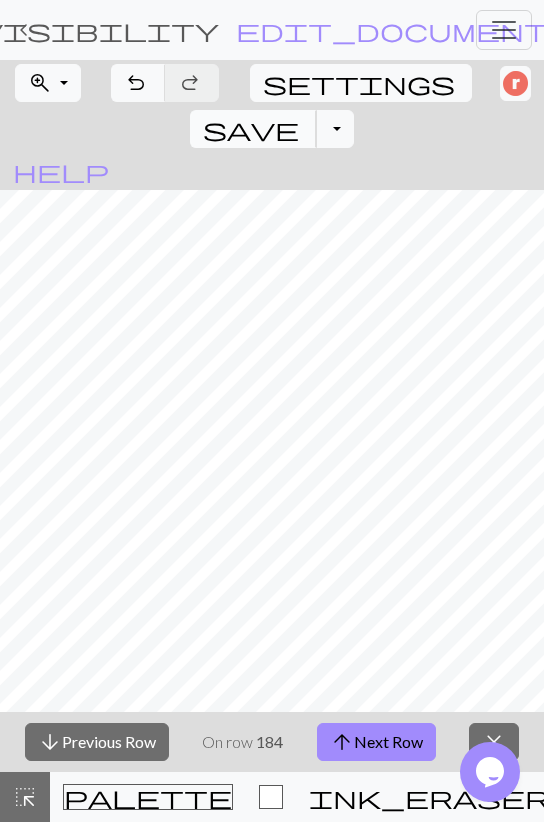 click on "save" at bounding box center (251, 129) 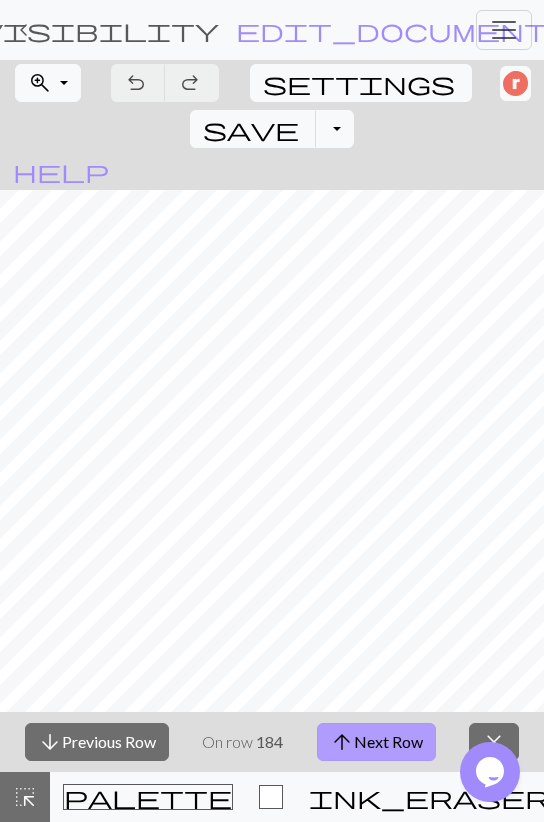click on "arrow_upward  Next Row" at bounding box center [376, 742] 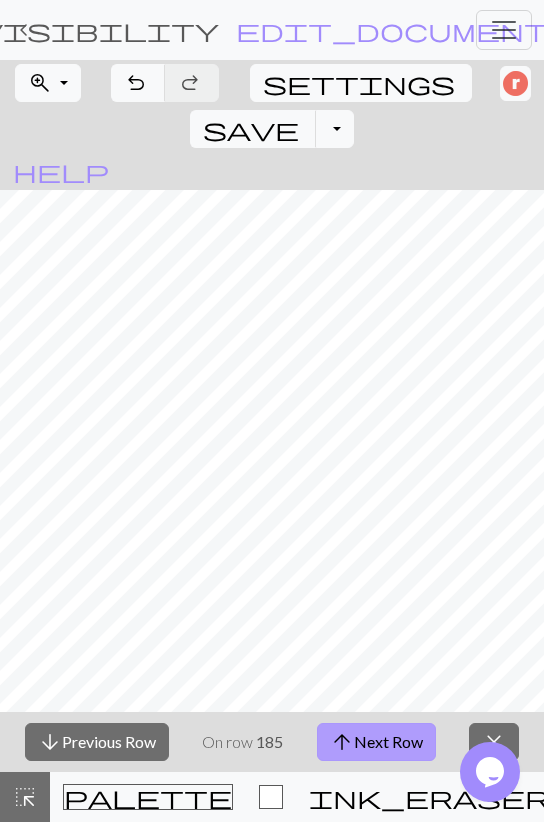 click on "arrow_upward  Next Row" at bounding box center [376, 742] 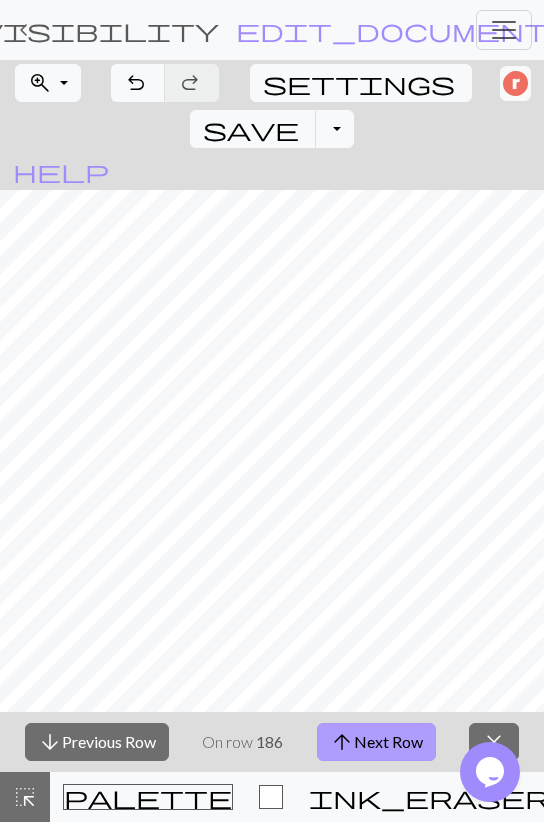 click on "arrow_upward  Next Row" at bounding box center (376, 742) 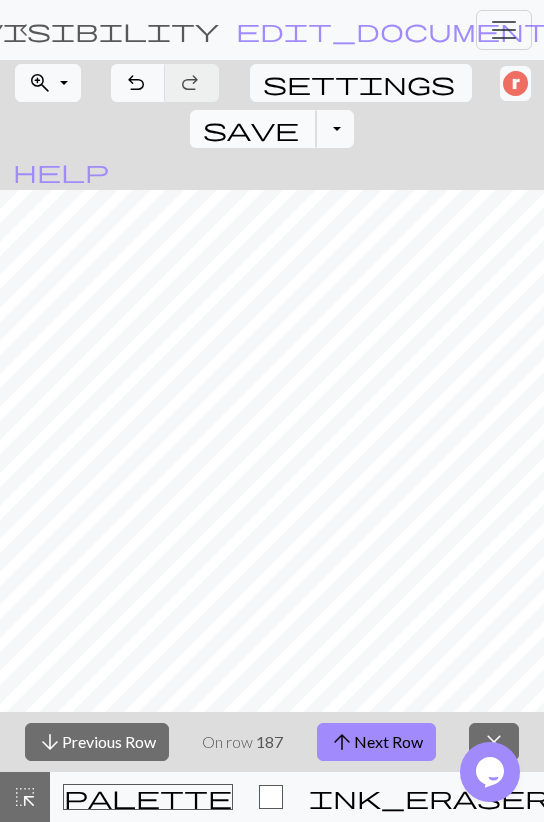 click on "save" at bounding box center (251, 129) 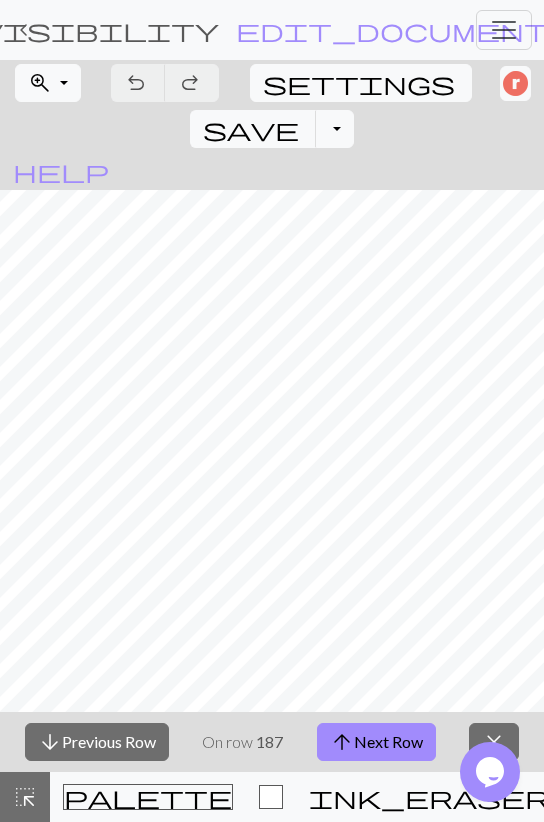 scroll, scrollTop: 696, scrollLeft: 0, axis: vertical 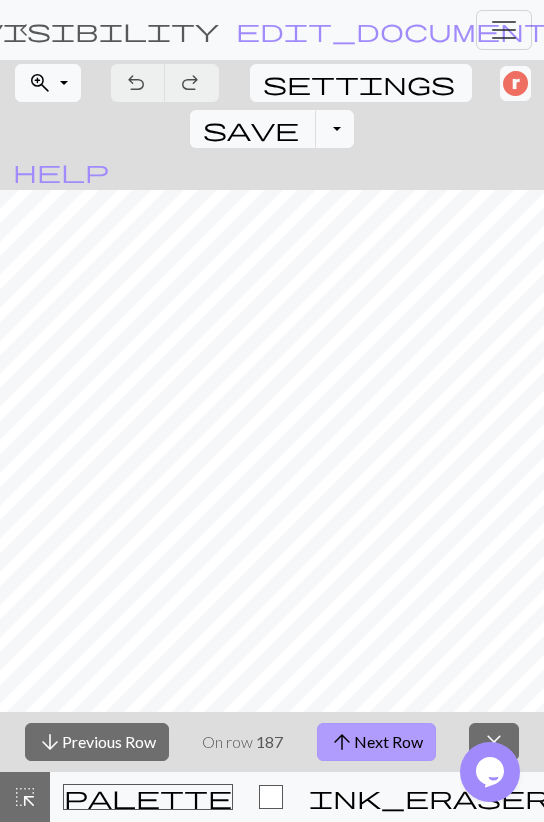 click on "arrow_upward  Next Row" at bounding box center (376, 742) 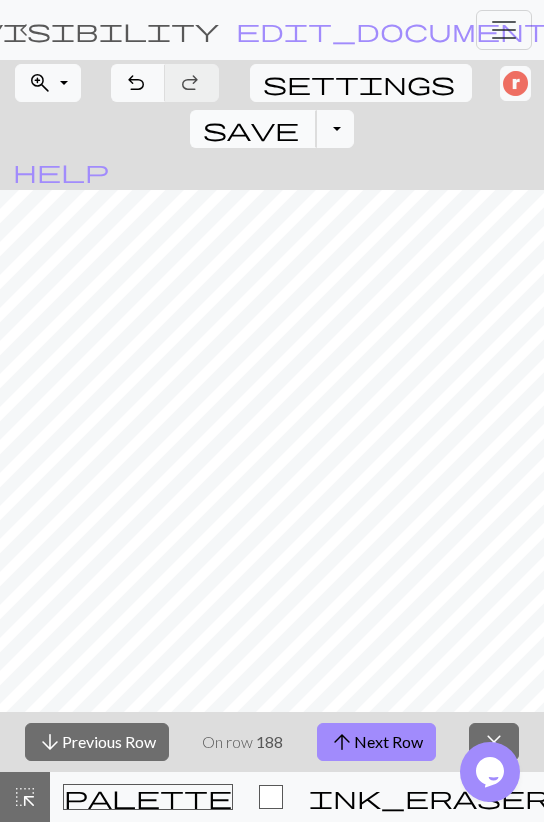 click on "save" at bounding box center (251, 129) 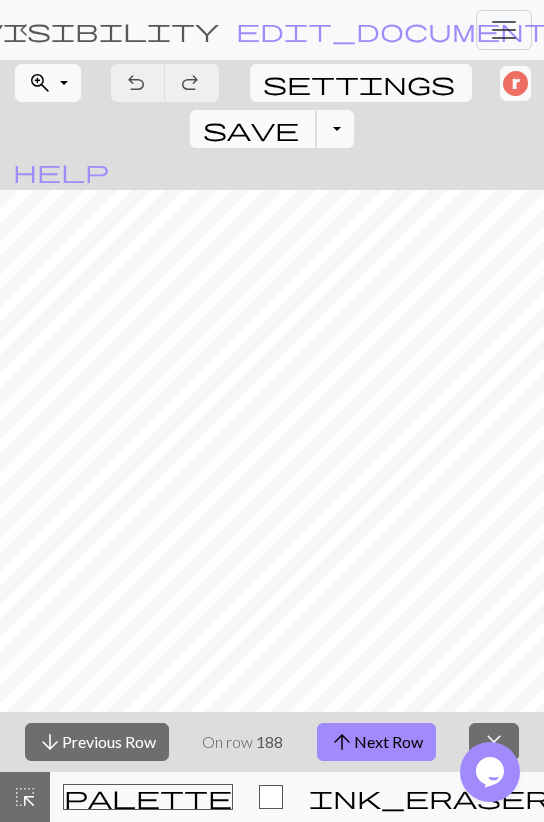 type 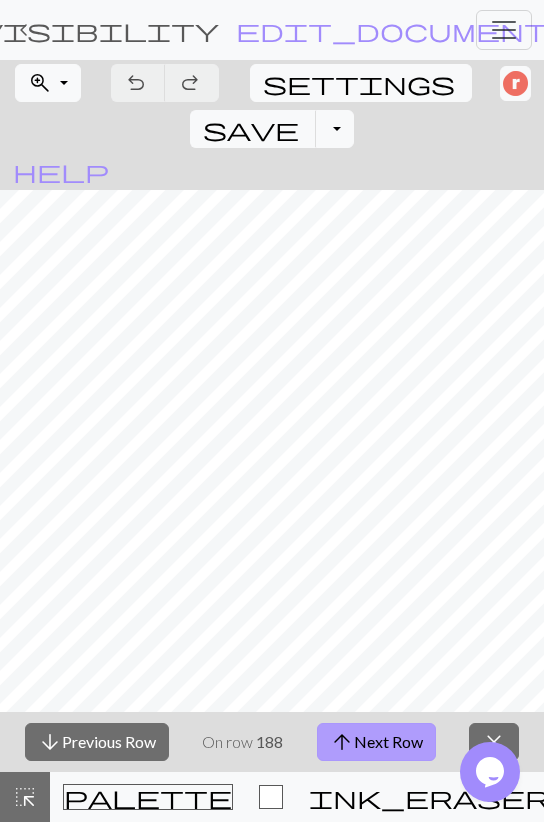 click on "arrow_upward  Next Row" at bounding box center (376, 742) 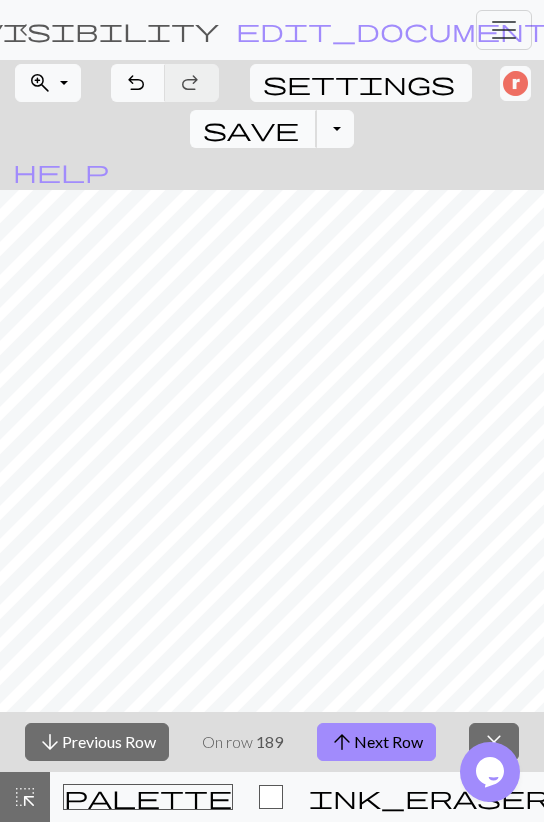 click on "save" at bounding box center (251, 129) 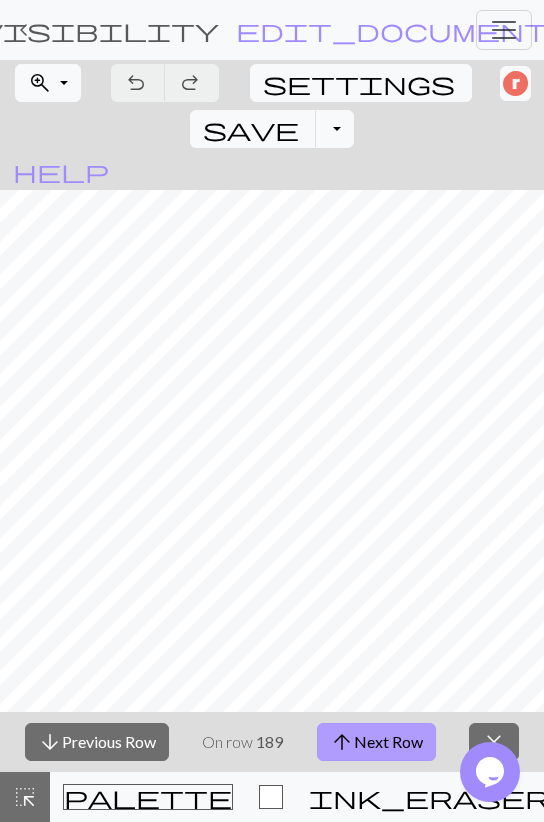 click on "arrow_upward  Next Row" at bounding box center (376, 742) 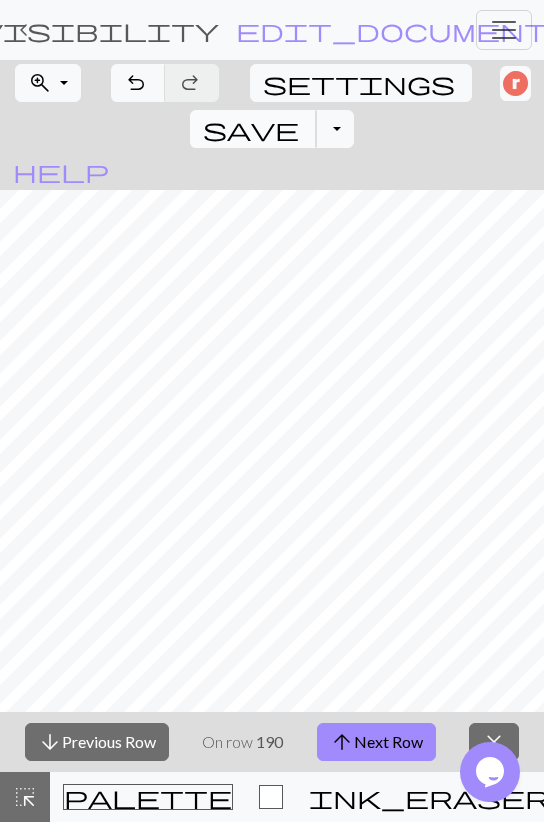 click on "save Save Save" at bounding box center [253, 129] 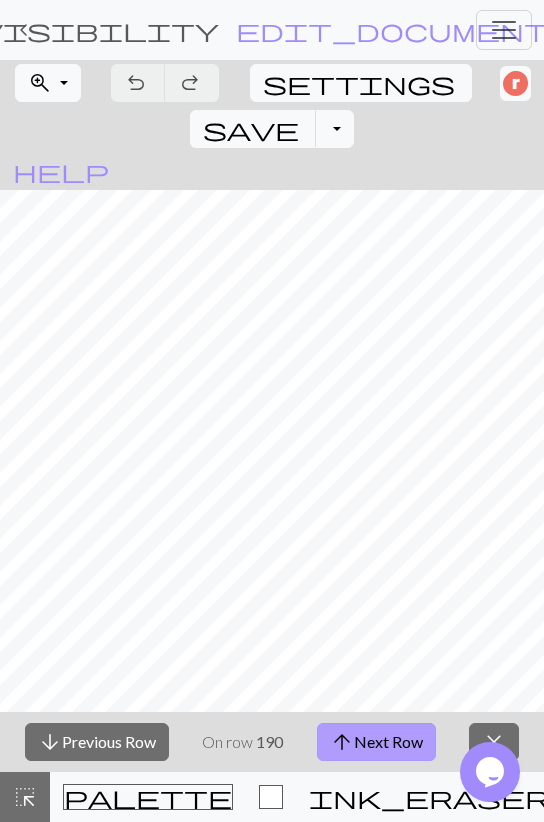 click on "arrow_upward  Next Row" at bounding box center [376, 742] 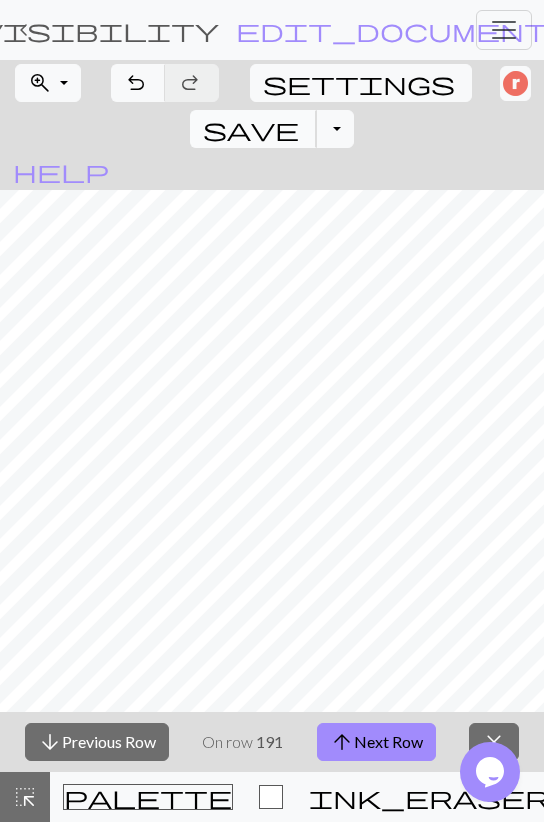 click on "save" at bounding box center [251, 129] 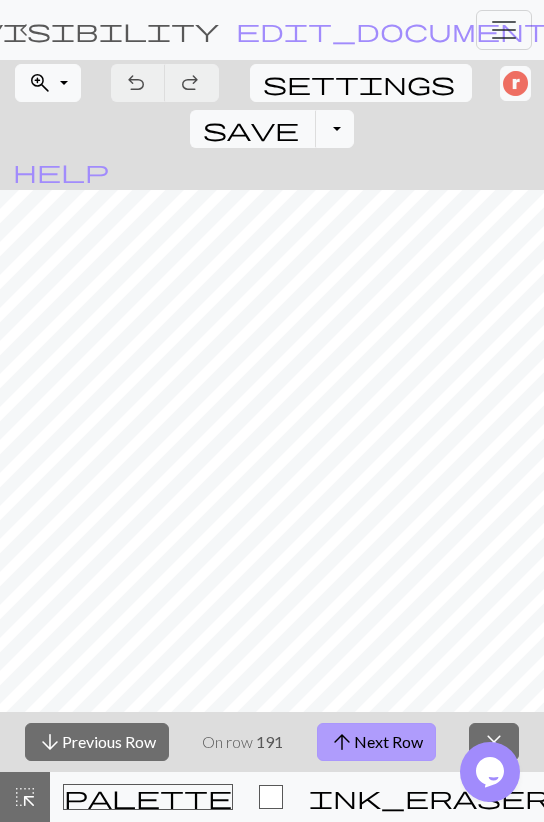click on "arrow_upward  Next Row" at bounding box center [376, 742] 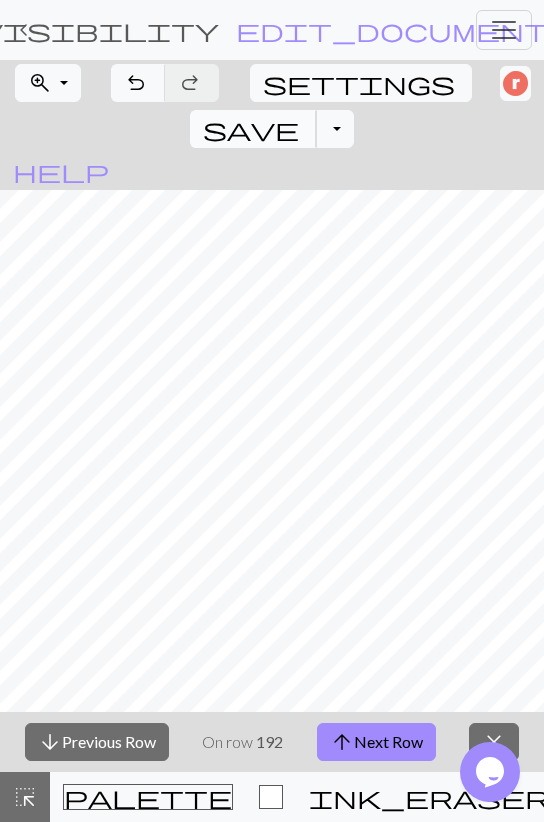 click on "save" at bounding box center (251, 129) 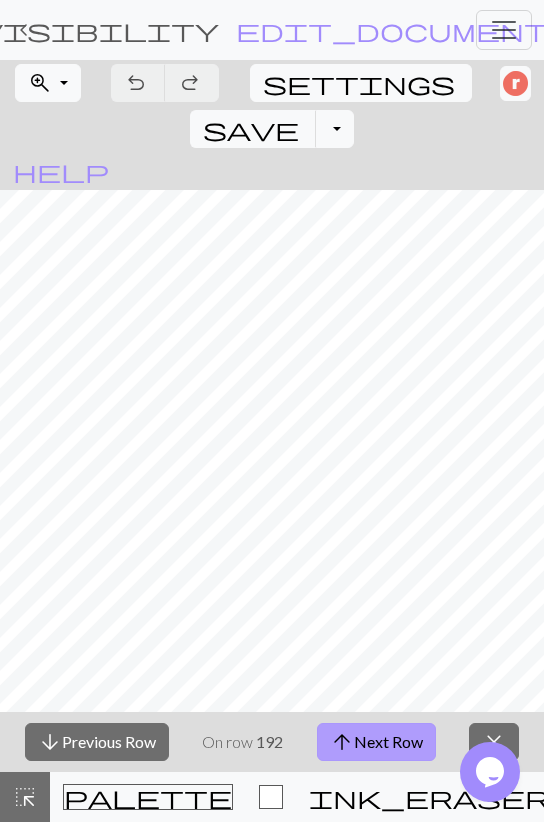 click on "arrow_upward  Next Row" at bounding box center (376, 742) 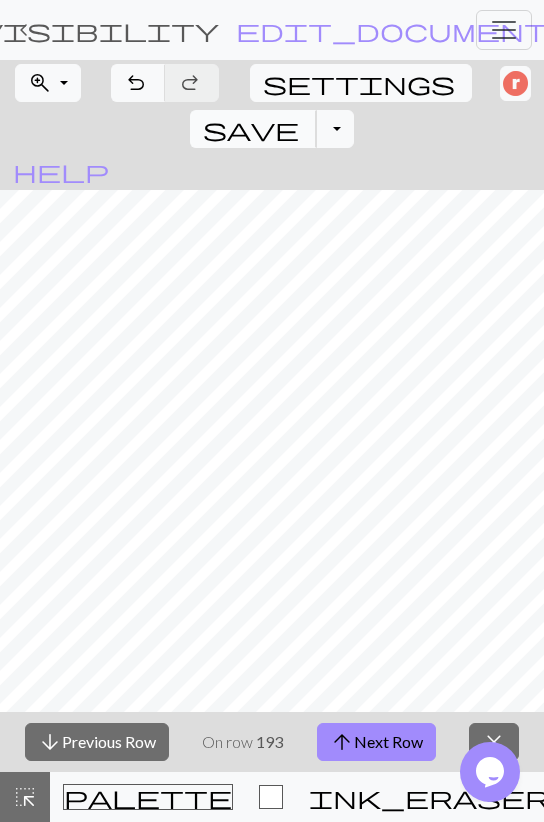 click on "save" at bounding box center (251, 129) 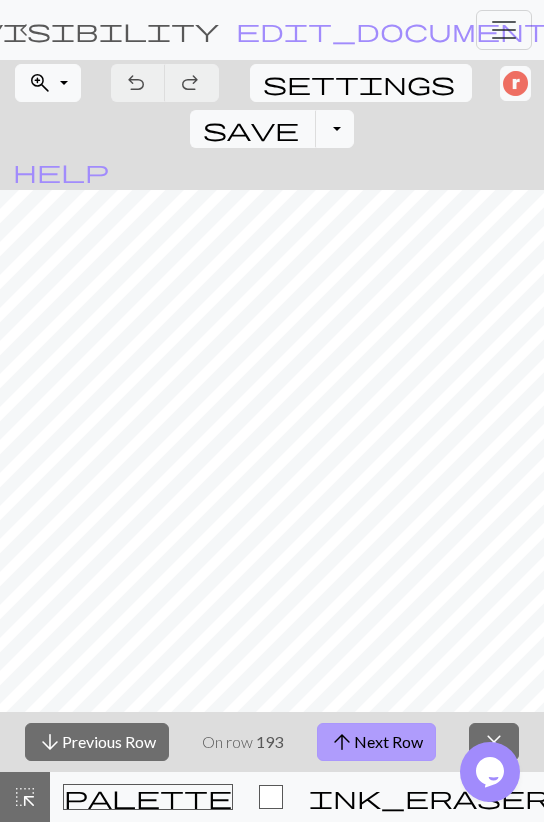 click on "arrow_upward  Next Row" at bounding box center (376, 742) 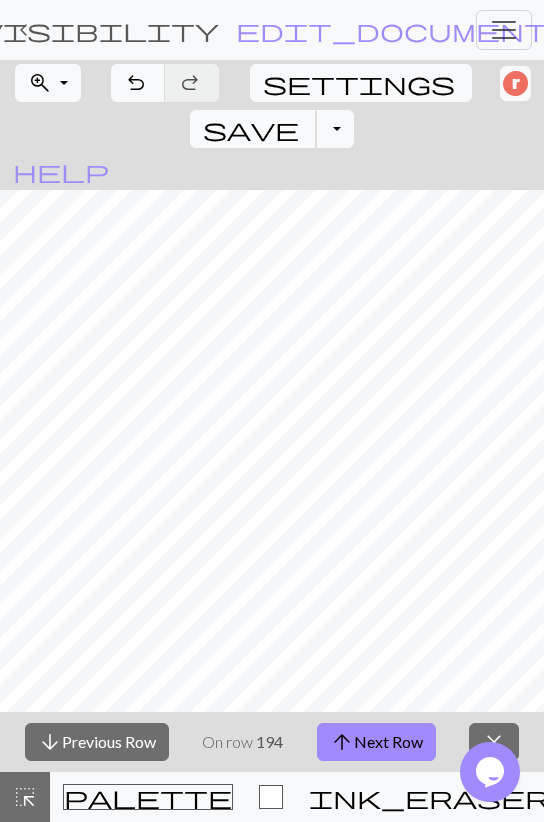 click on "save" at bounding box center (251, 129) 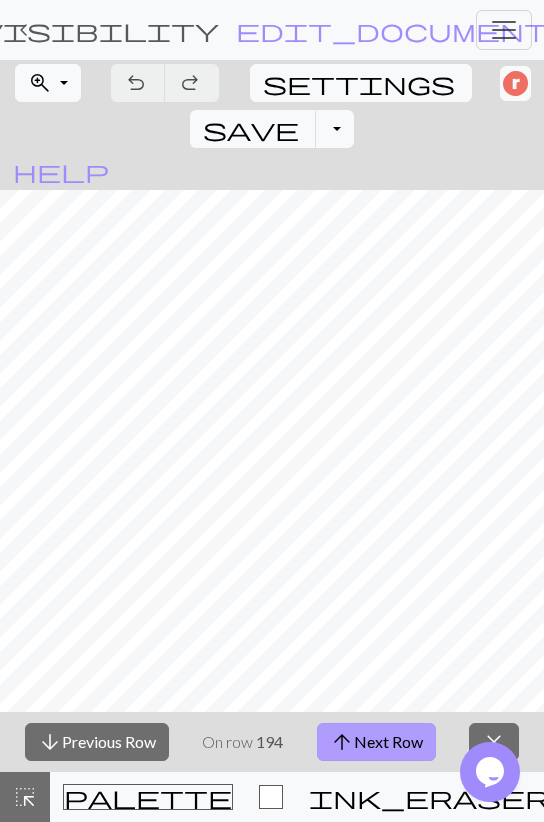 click on "arrow_upward  Next Row" at bounding box center (376, 742) 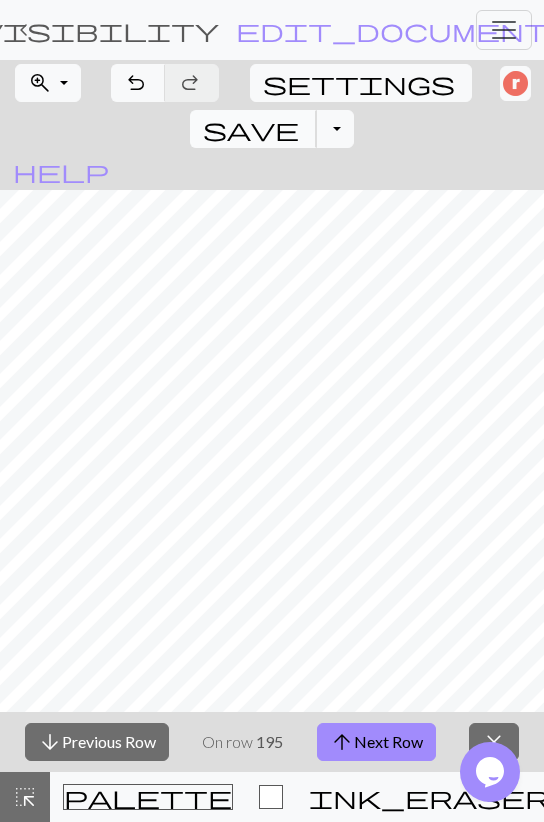 click on "save Save Save" at bounding box center (253, 129) 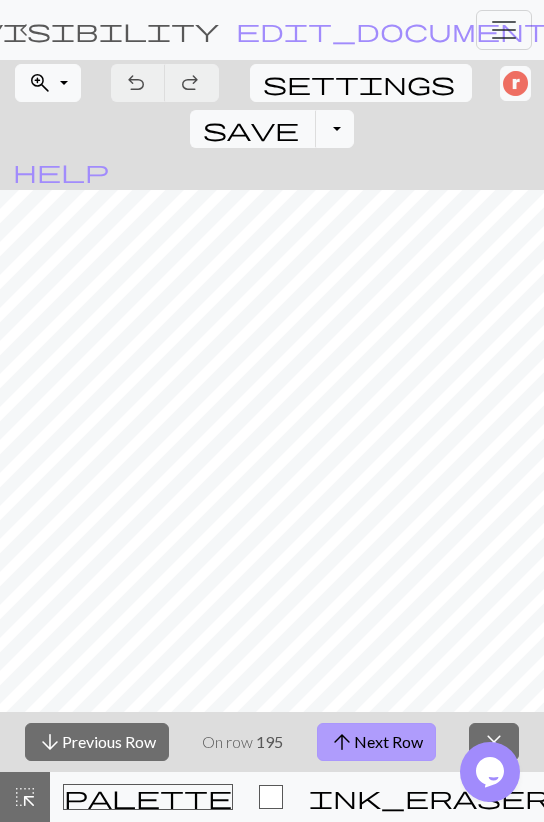 click on "arrow_upward  Next Row" at bounding box center [376, 742] 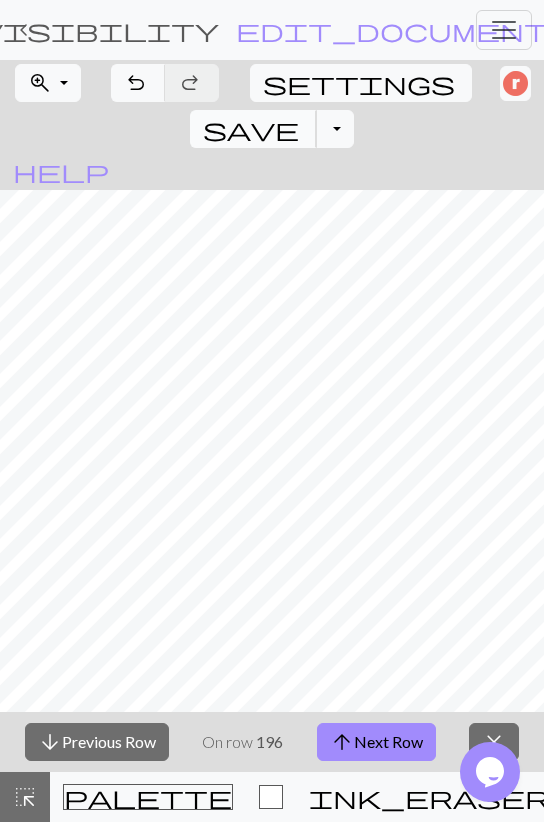 click on "save" at bounding box center [251, 129] 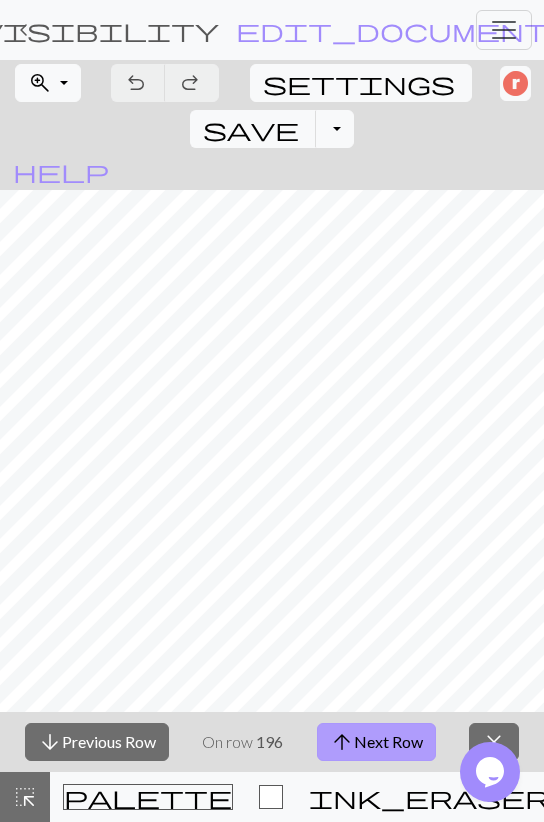 click on "arrow_upward  Next Row" at bounding box center [376, 742] 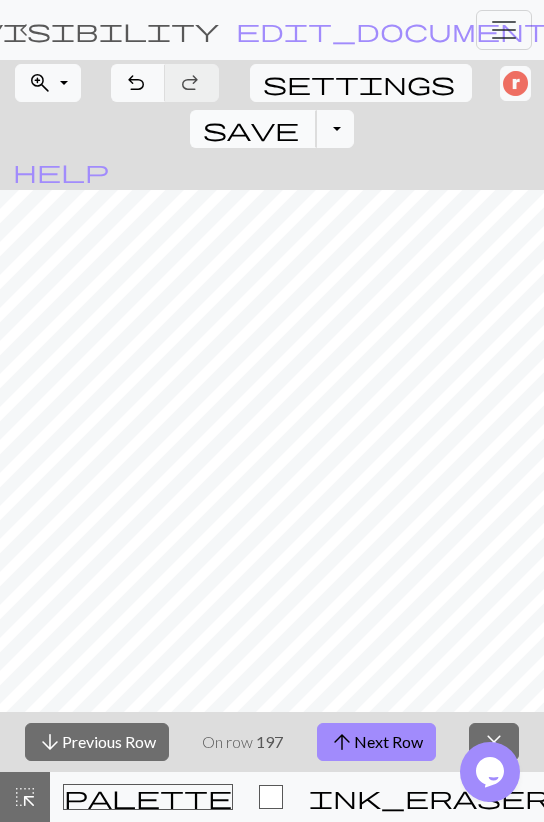 click on "save" at bounding box center [251, 129] 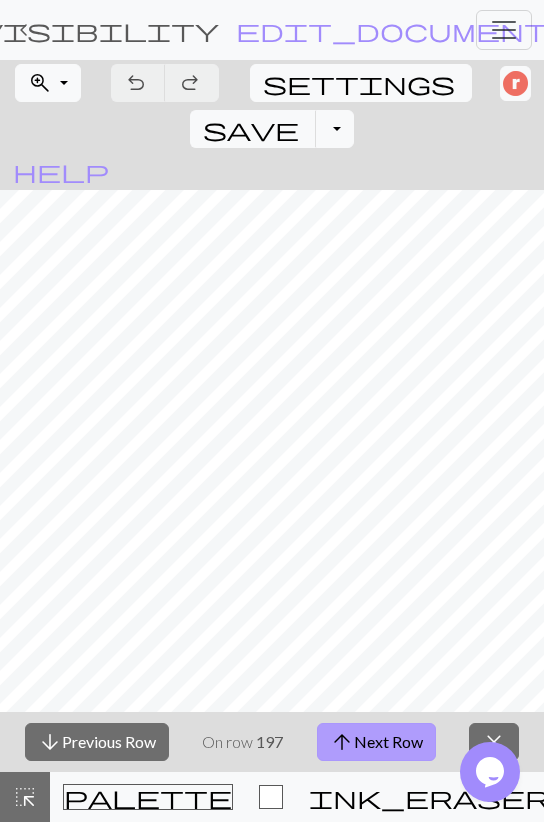click on "arrow_upward  Next Row" at bounding box center [376, 742] 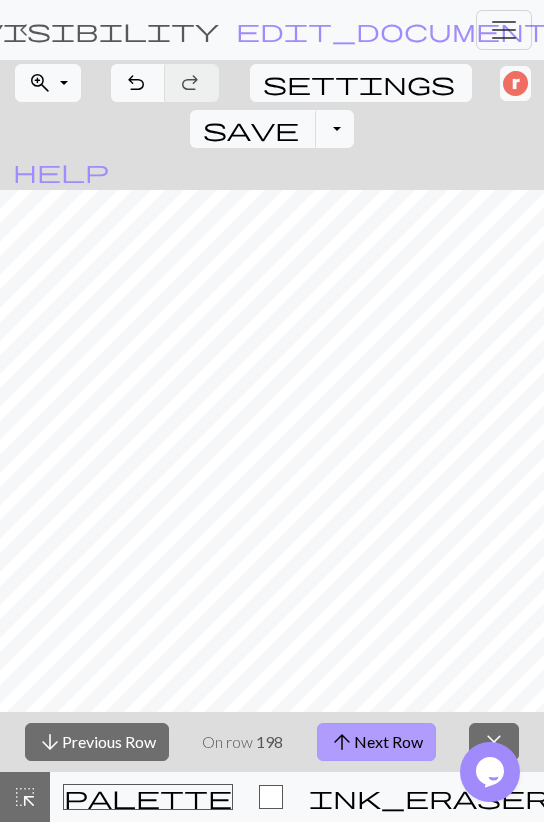 click on "arrow_upward  Next Row" at bounding box center [376, 742] 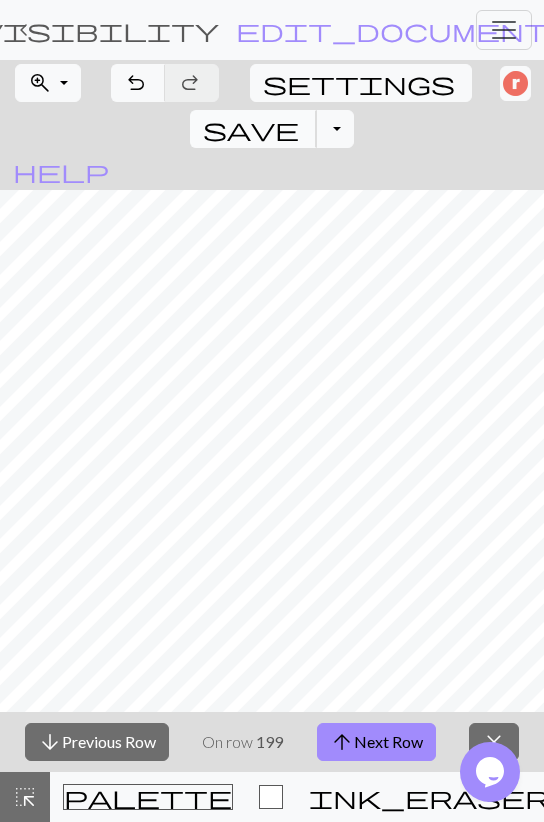 click on "save" at bounding box center (251, 129) 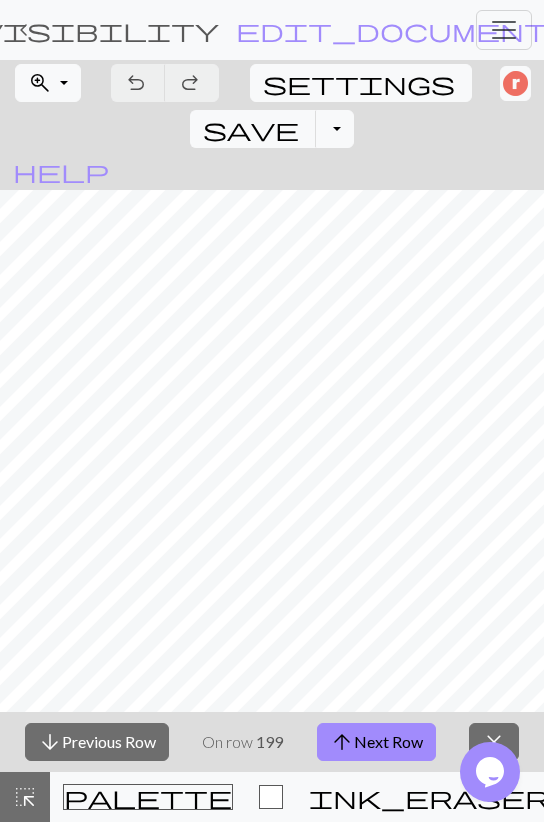 click on "arrow_downward Previous Row On row   199 arrow_upward  Next Row close" at bounding box center [272, 742] 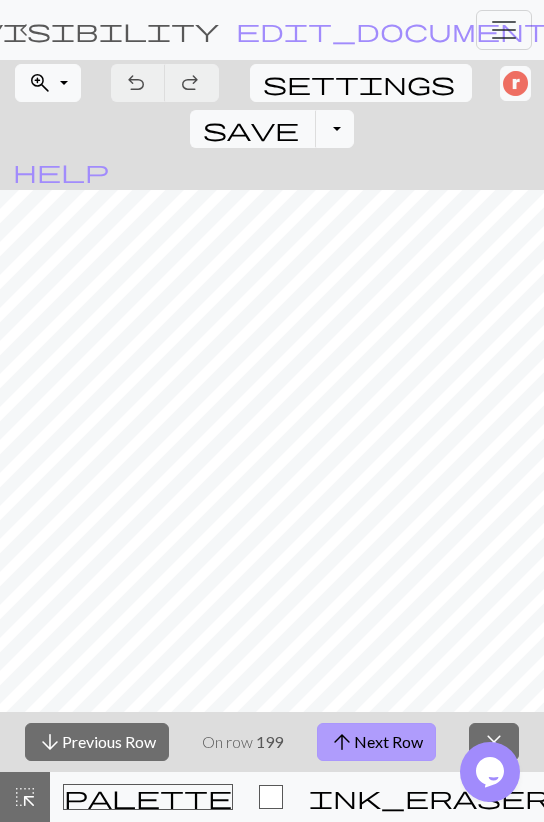 click on "arrow_upward  Next Row" at bounding box center [376, 742] 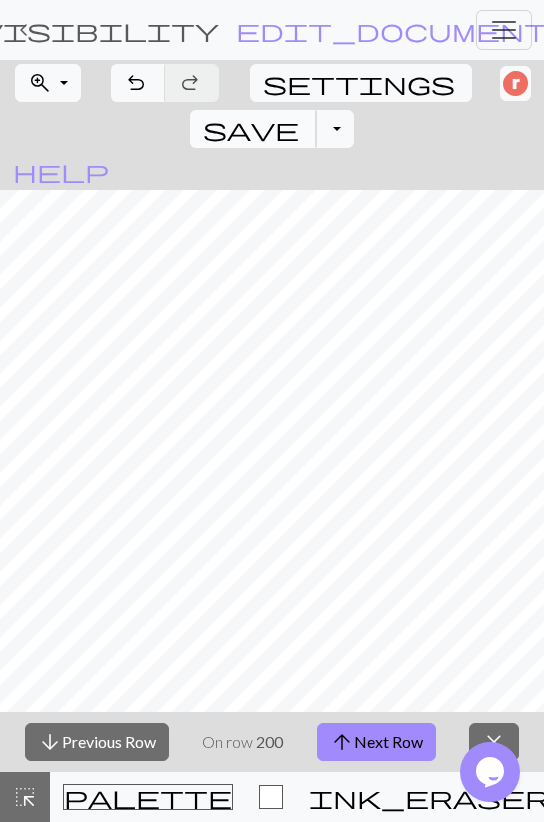 click on "save" at bounding box center (251, 129) 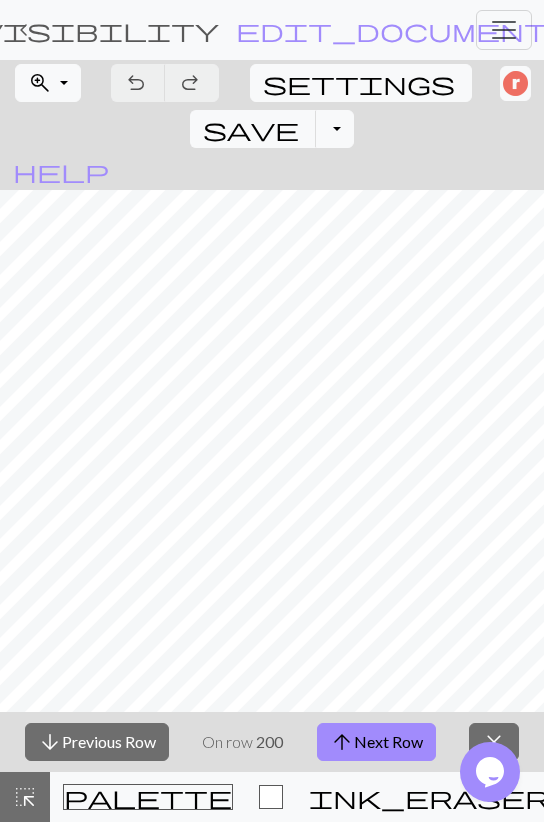 click on "arrow_upward  Next Row" at bounding box center [376, 742] 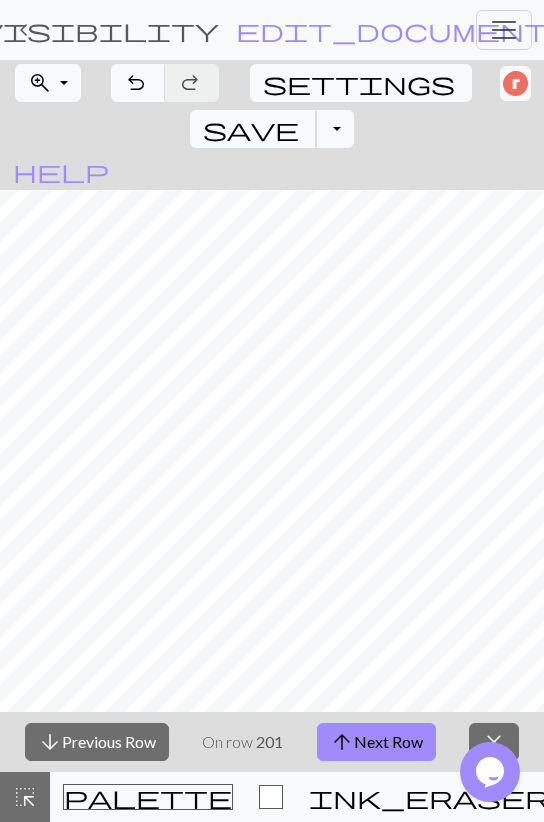 click on "save" at bounding box center [251, 129] 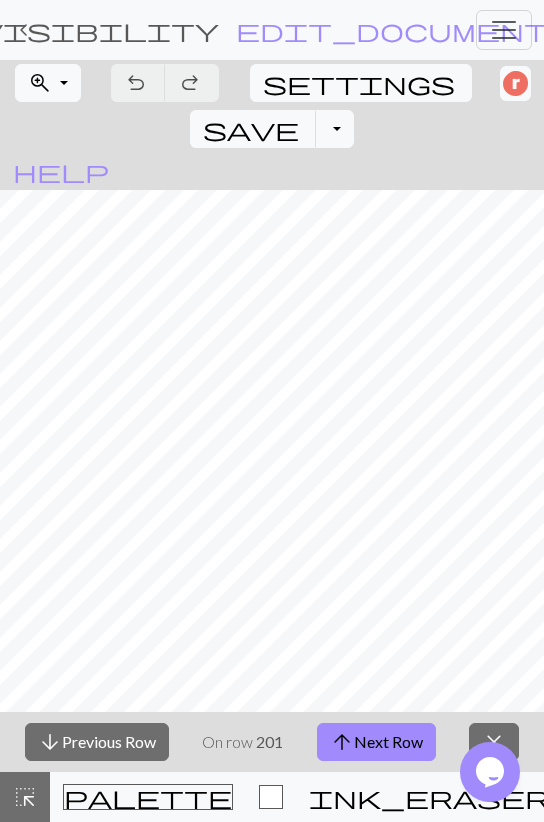 click on "arrow_upward  Next Row" at bounding box center [376, 742] 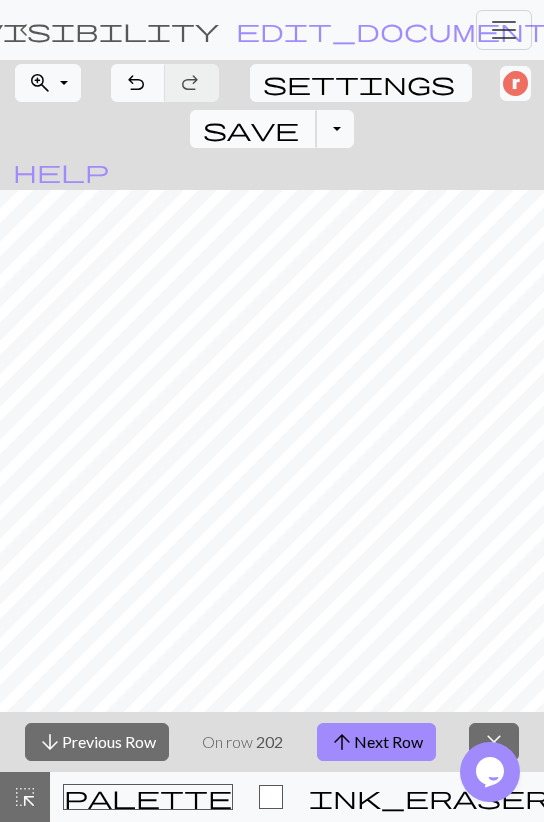 click on "save" at bounding box center (251, 129) 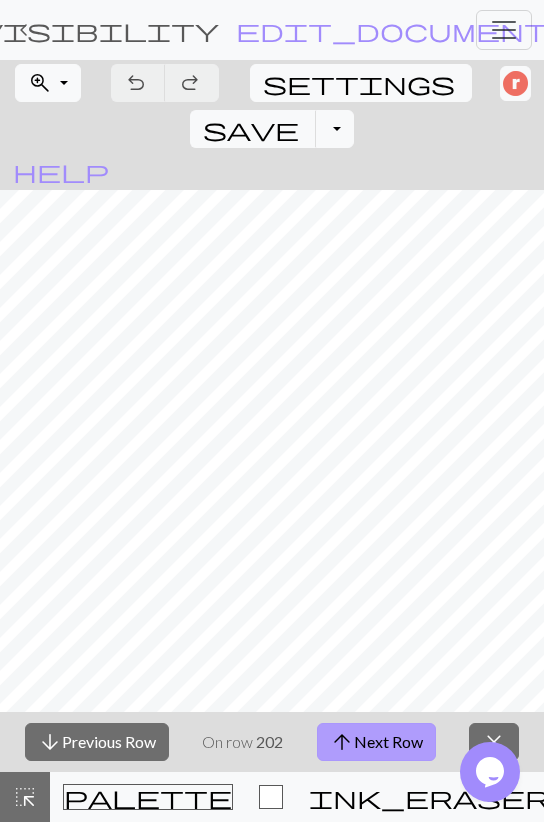 click on "arrow_upward  Next Row" at bounding box center [376, 742] 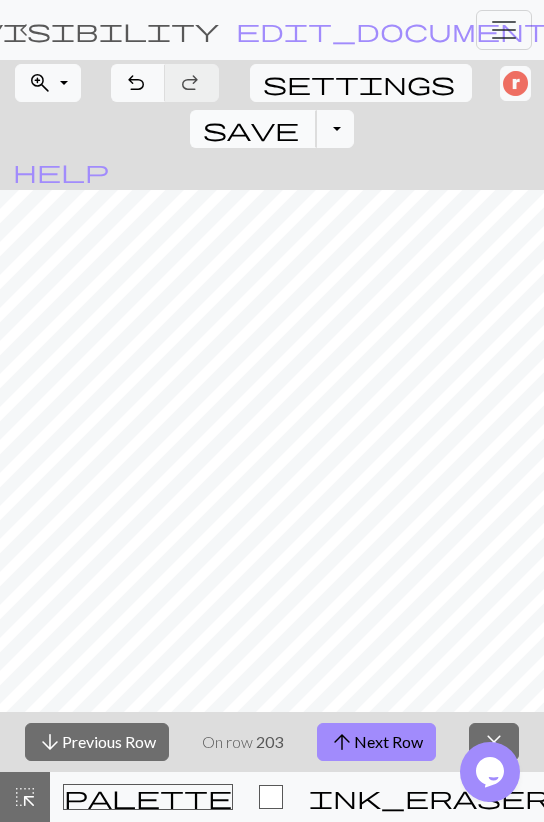 click on "save" at bounding box center (251, 129) 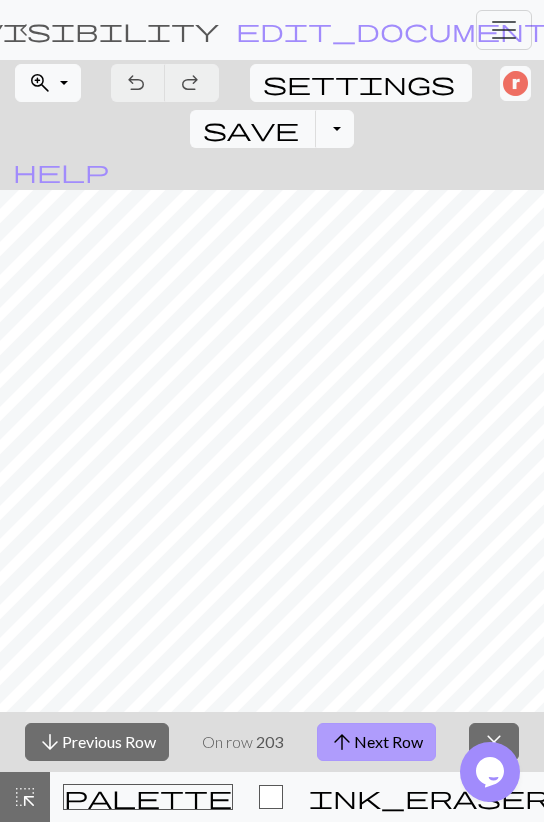 click on "arrow_upward  Next Row" at bounding box center (376, 742) 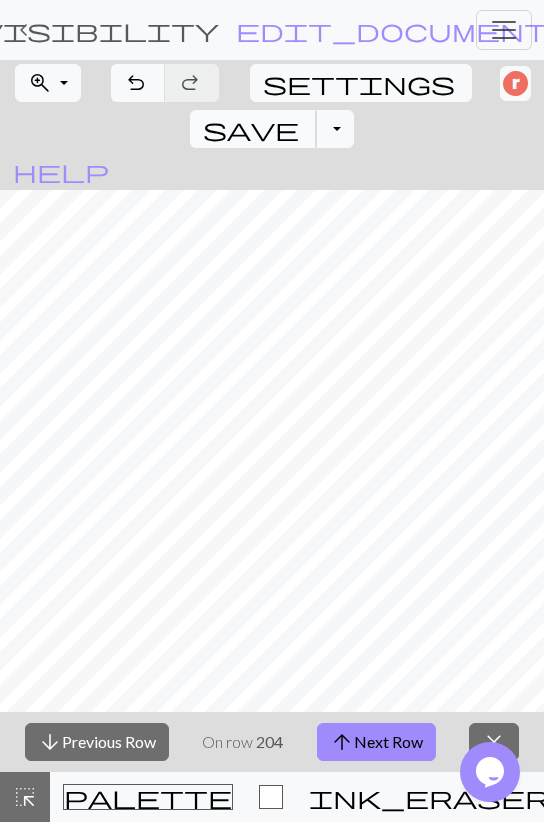 click on "save" at bounding box center (251, 129) 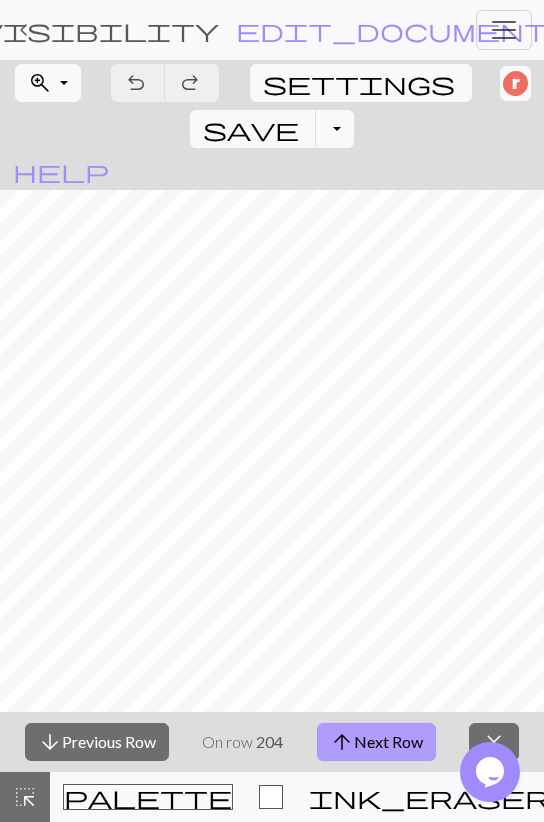 click on "arrow_upward  Next Row" at bounding box center (376, 742) 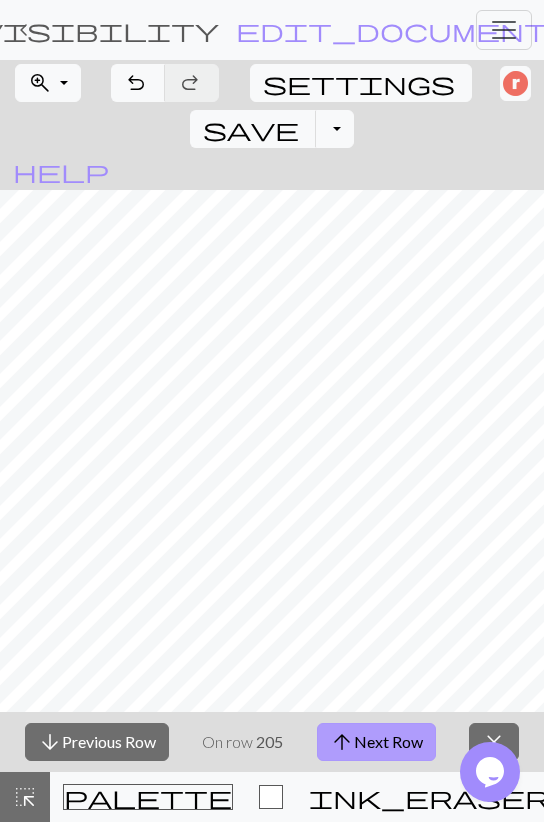 type 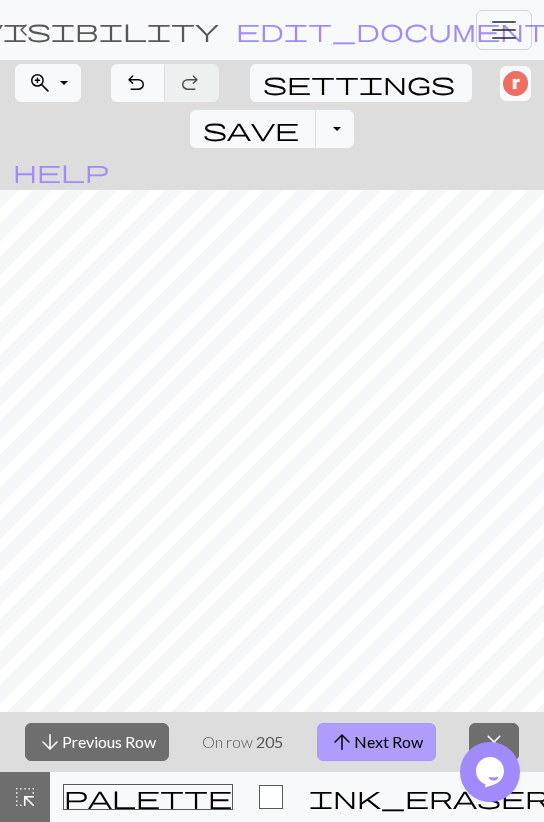 click on "arrow_upward  Next Row" at bounding box center [376, 742] 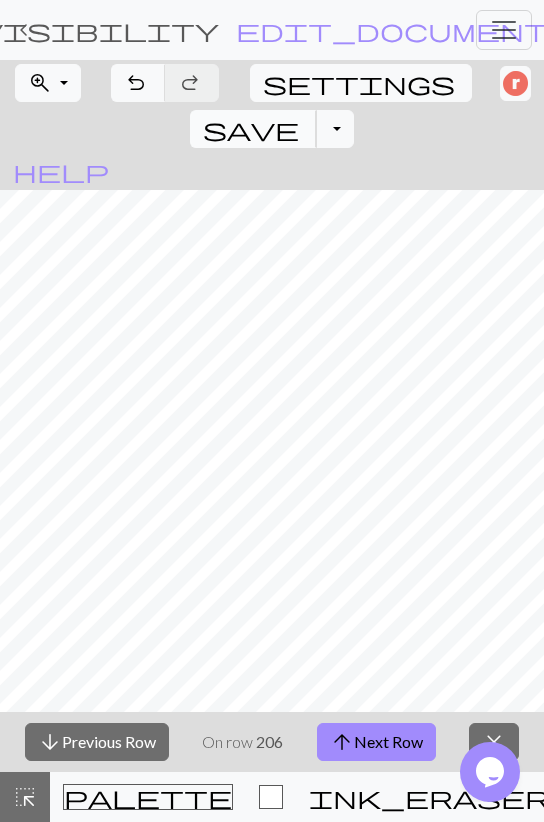 click on "save" at bounding box center [251, 129] 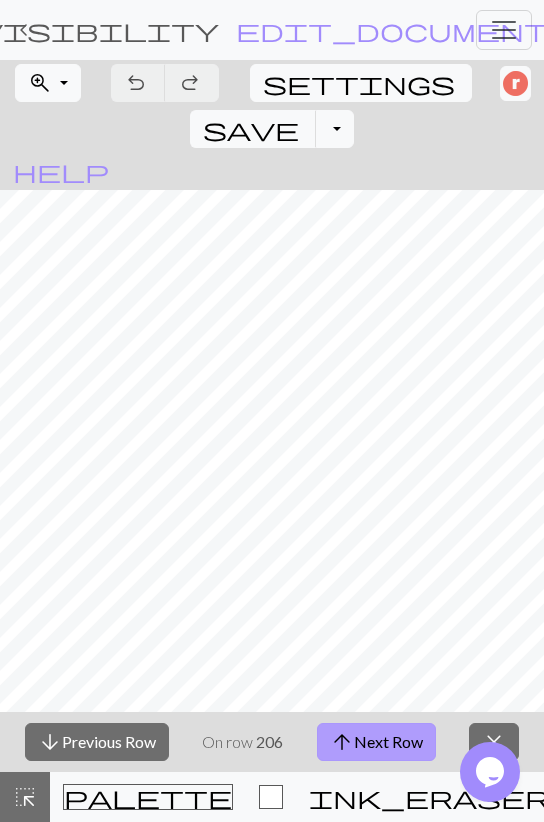click on "arrow_upward  Next Row" at bounding box center [376, 742] 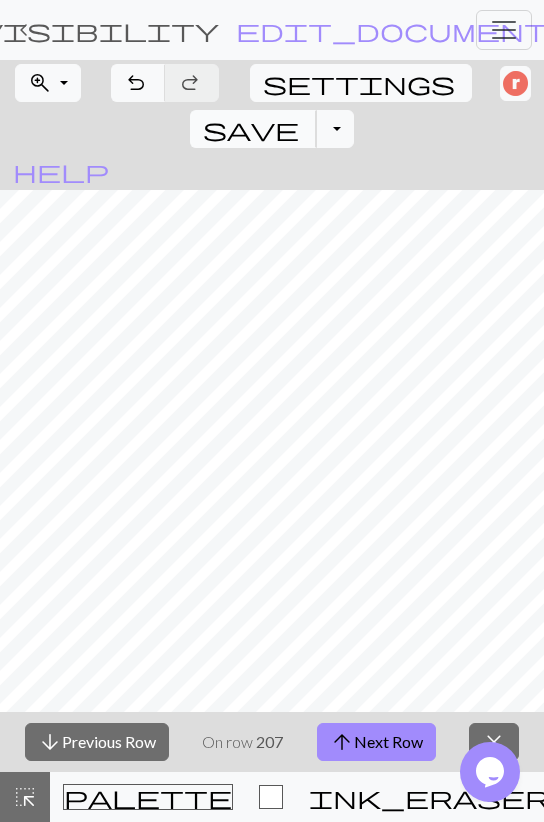 click on "save" at bounding box center [251, 129] 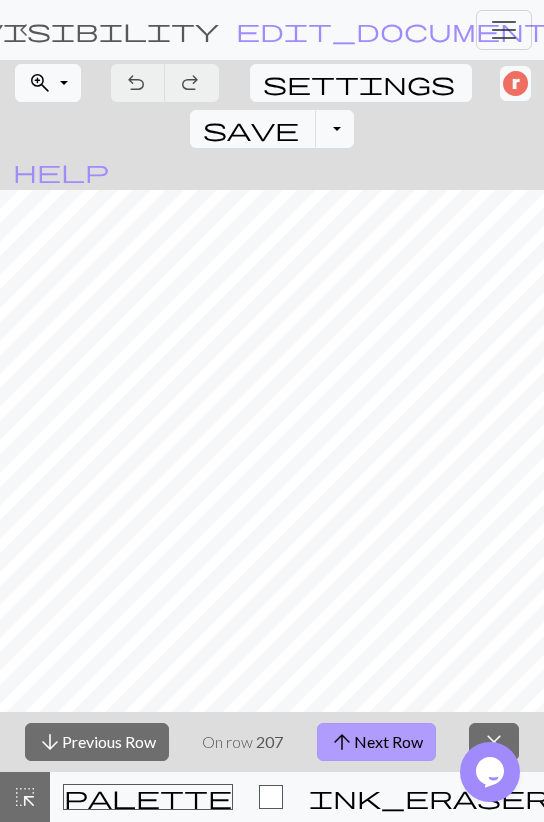 click on "arrow_upward  Next Row" at bounding box center (376, 742) 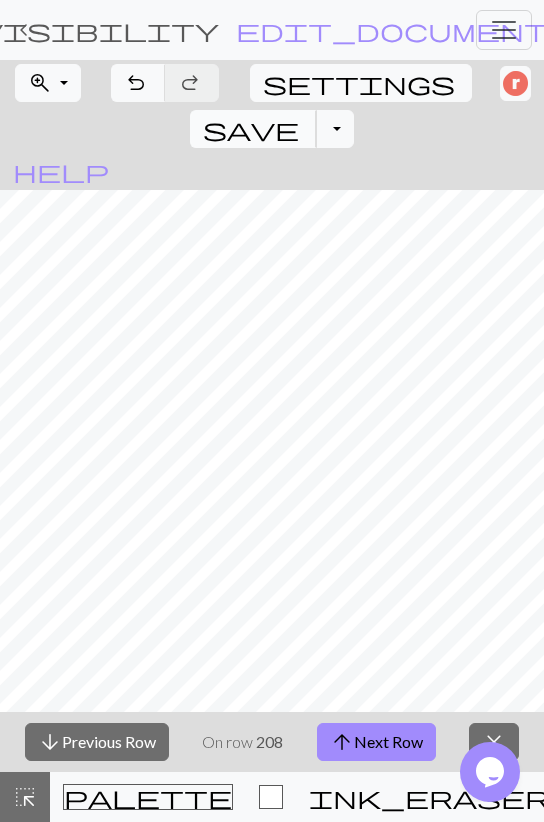 click on "save" at bounding box center [251, 129] 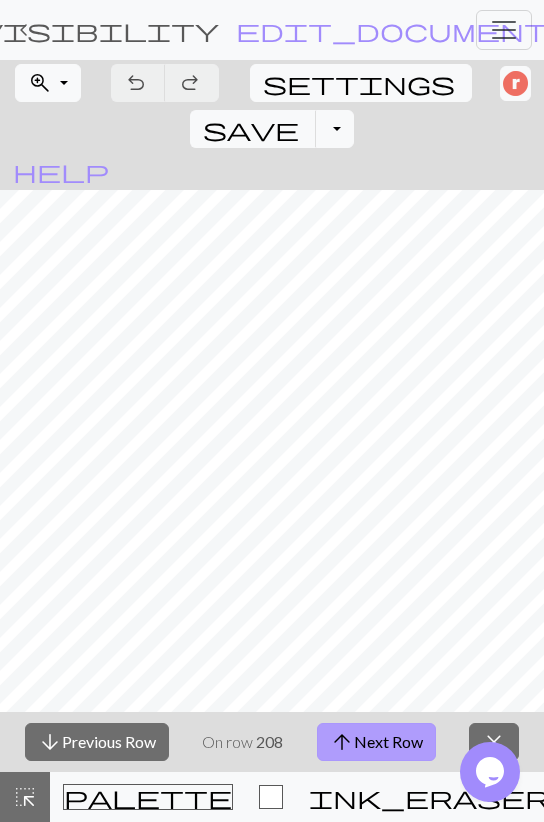 click on "arrow_upward  Next Row" at bounding box center [376, 742] 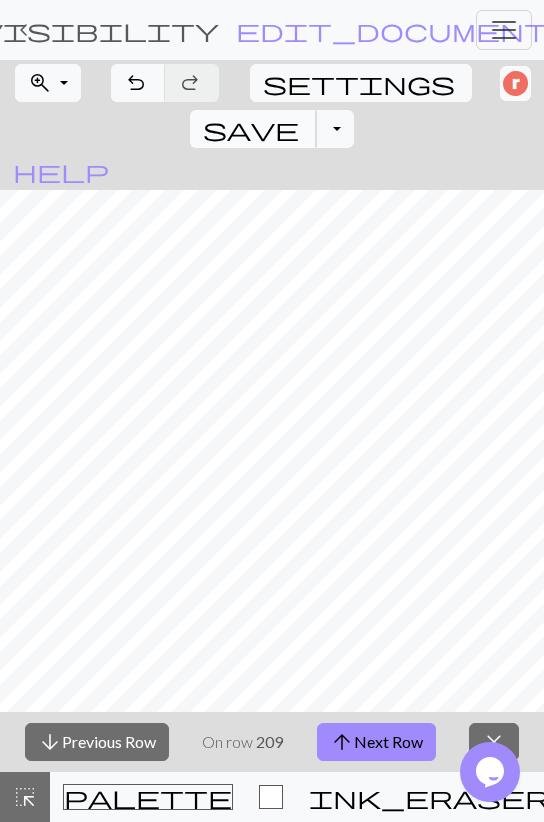 click on "save" at bounding box center (251, 129) 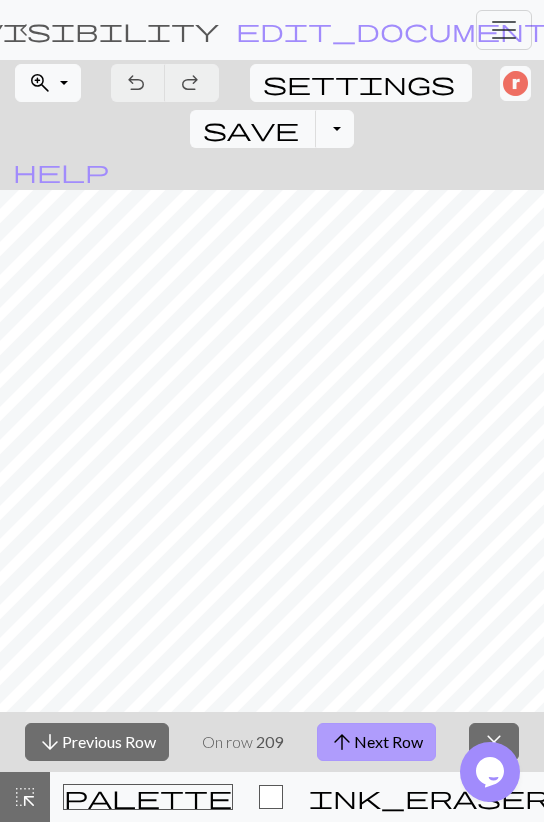 click on "arrow_upward  Next Row" at bounding box center (376, 742) 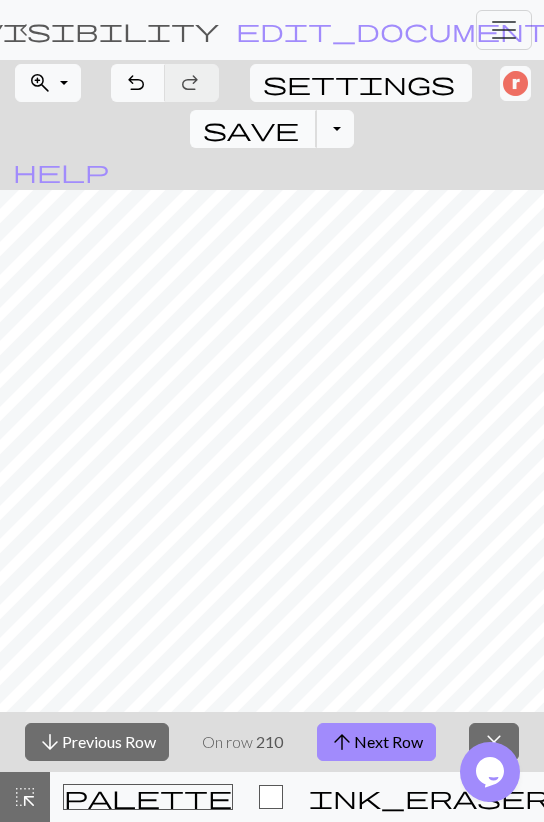 click on "save" at bounding box center [251, 129] 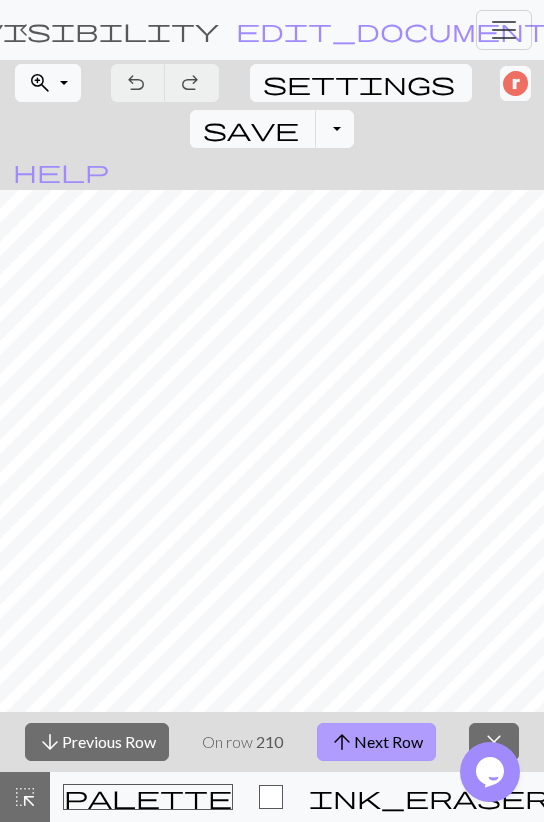 click on "arrow_upward  Next Row" at bounding box center [376, 742] 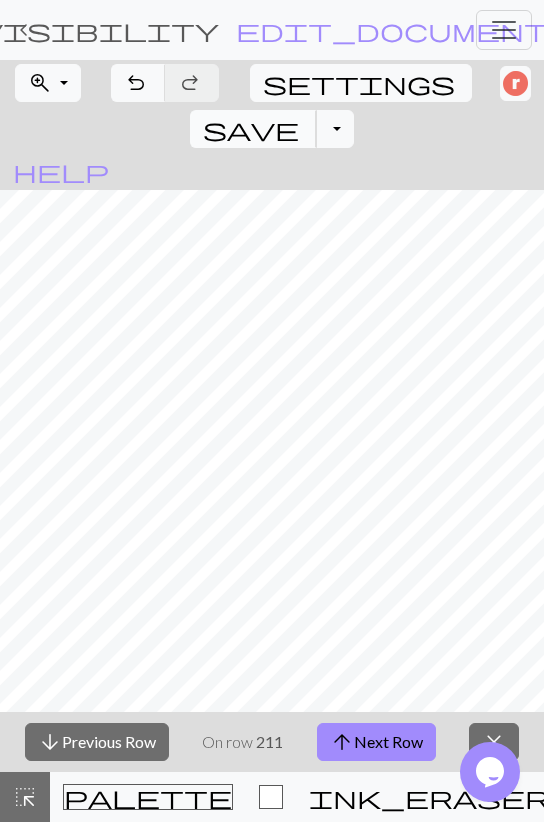 click on "save" at bounding box center (251, 129) 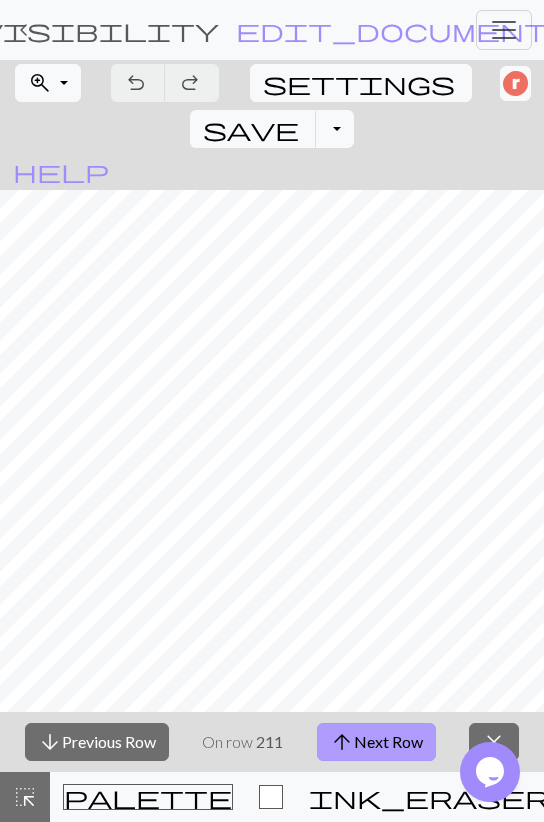 click on "arrow_upward  Next Row" at bounding box center [376, 742] 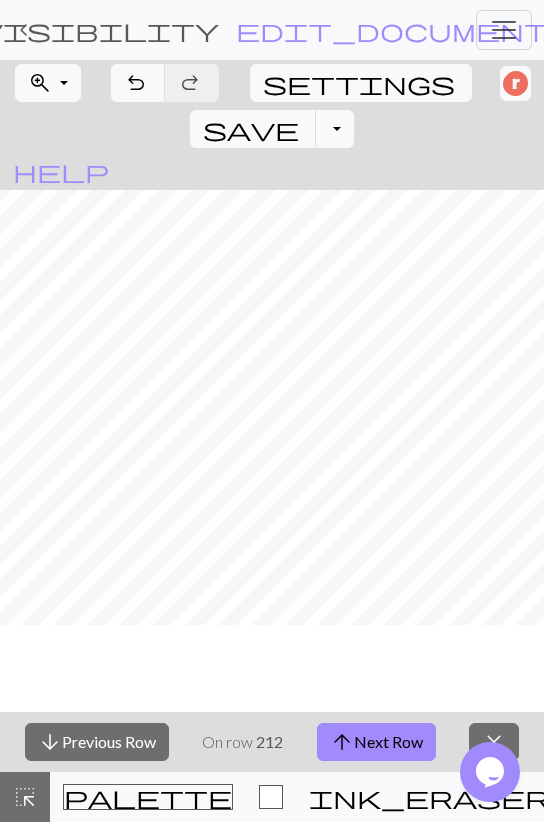 scroll, scrollTop: 464, scrollLeft: 0, axis: vertical 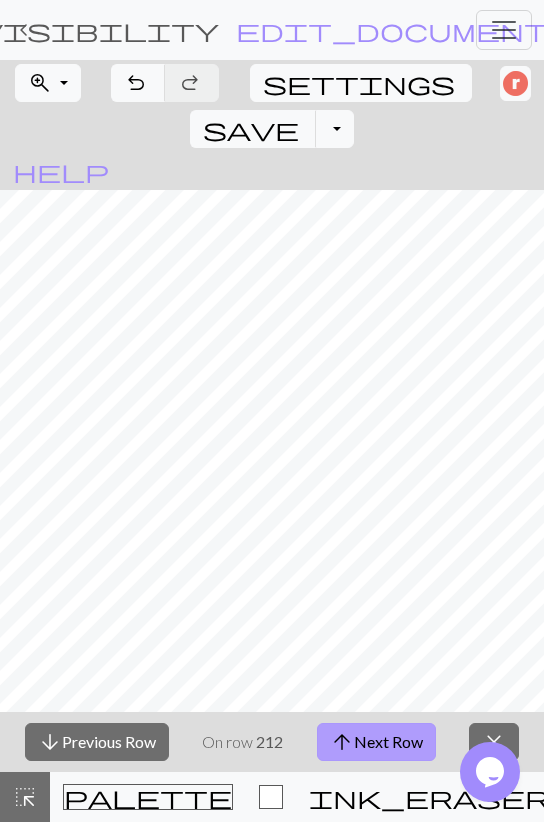click on "arrow_upward  Next Row" at bounding box center (376, 742) 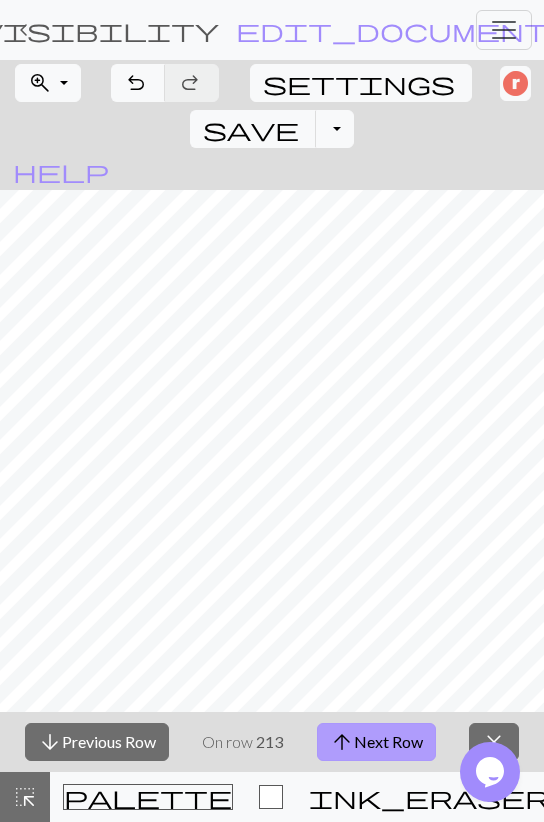 click on "arrow_upward  Next Row" at bounding box center [376, 742] 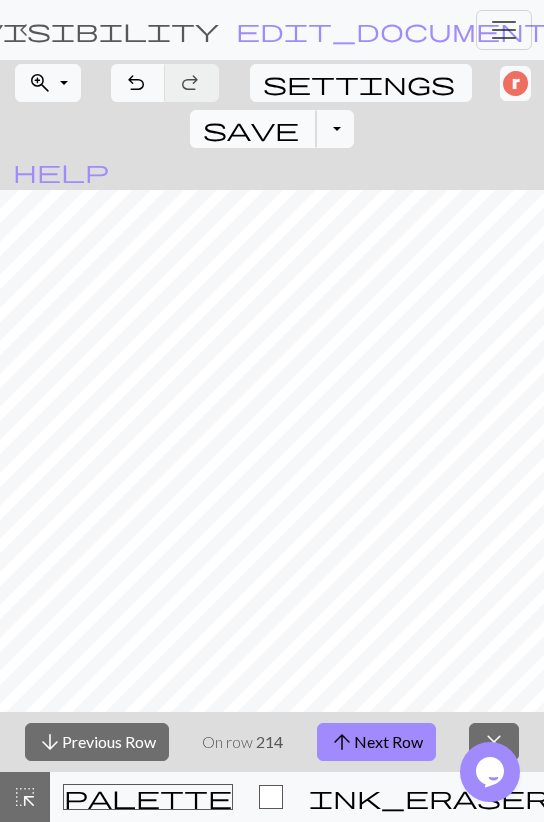 click on "save" at bounding box center (251, 129) 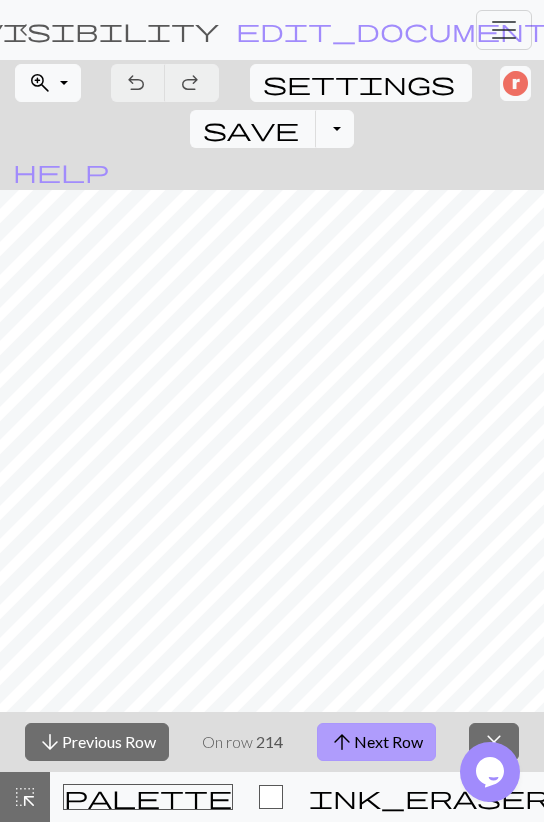 click on "arrow_upward" at bounding box center (342, 742) 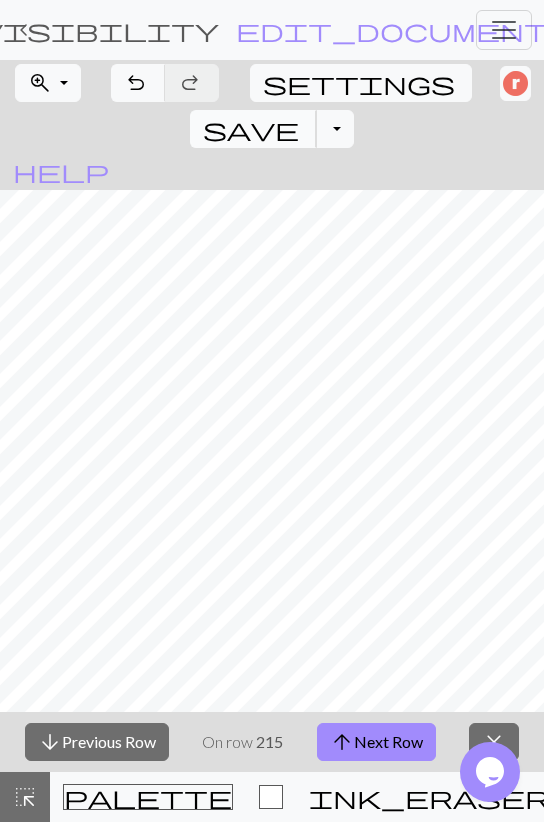 click on "save" at bounding box center [251, 129] 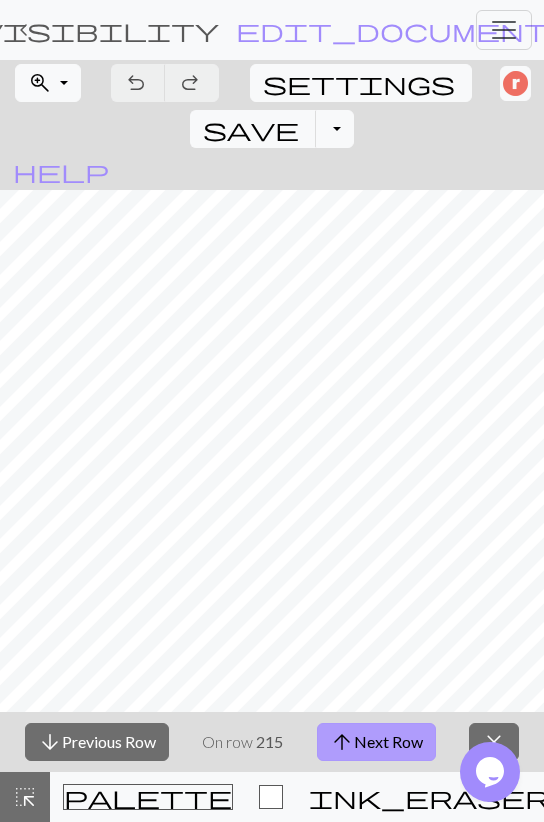 click on "arrow_upward  Next Row" at bounding box center (376, 742) 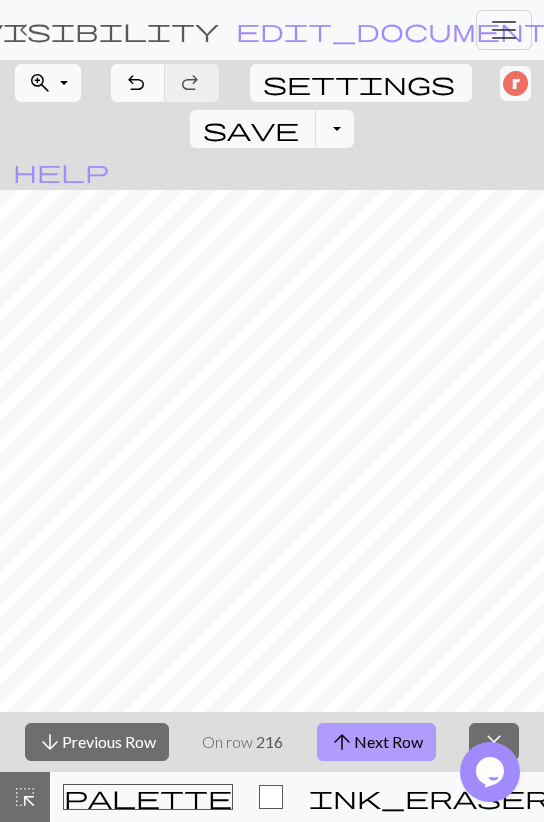click on "arrow_upward  Next Row" at bounding box center [376, 742] 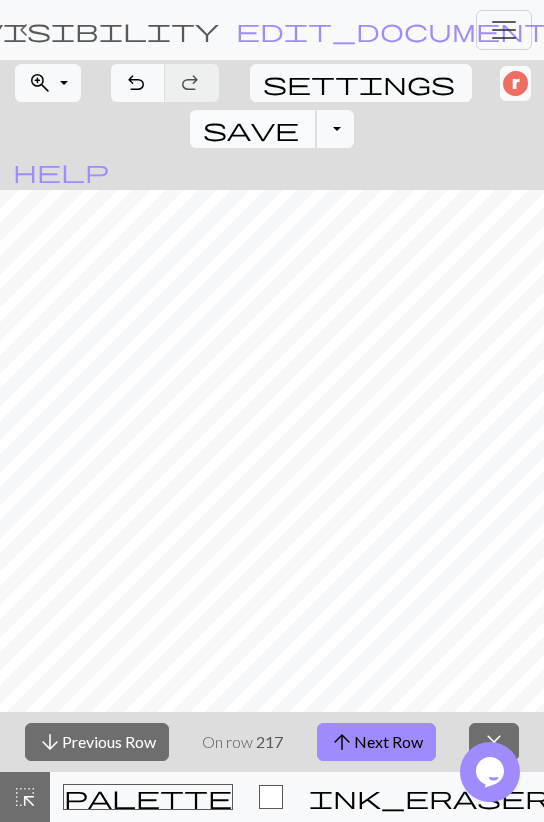 click on "save Save Save" at bounding box center (253, 129) 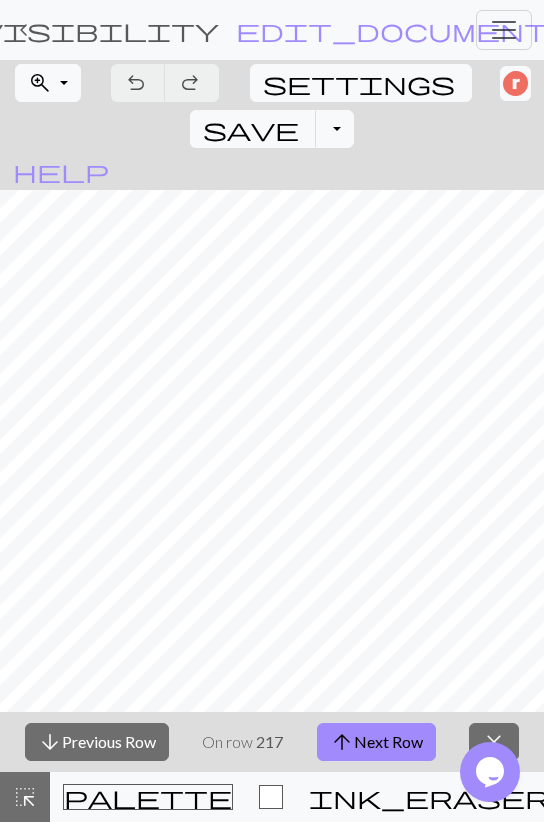 drag, startPoint x: 350, startPoint y: 732, endPoint x: 351, endPoint y: 721, distance: 11.045361 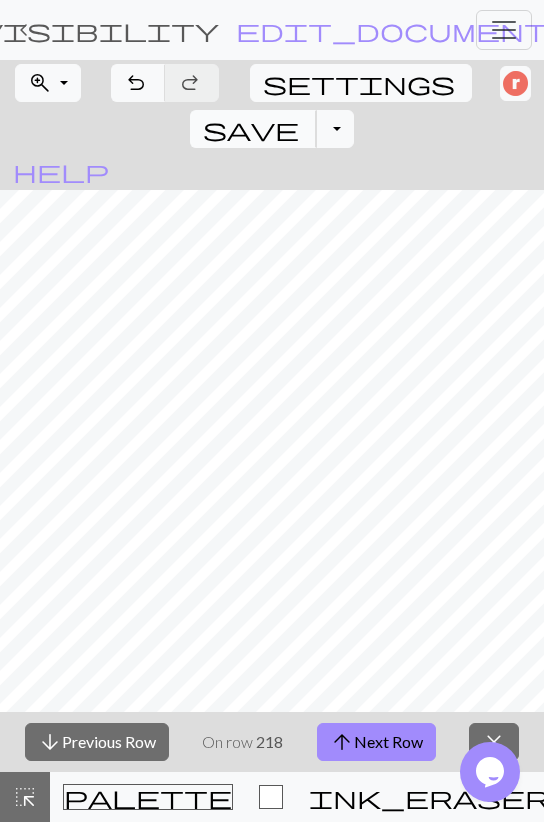 click on "save" at bounding box center (251, 129) 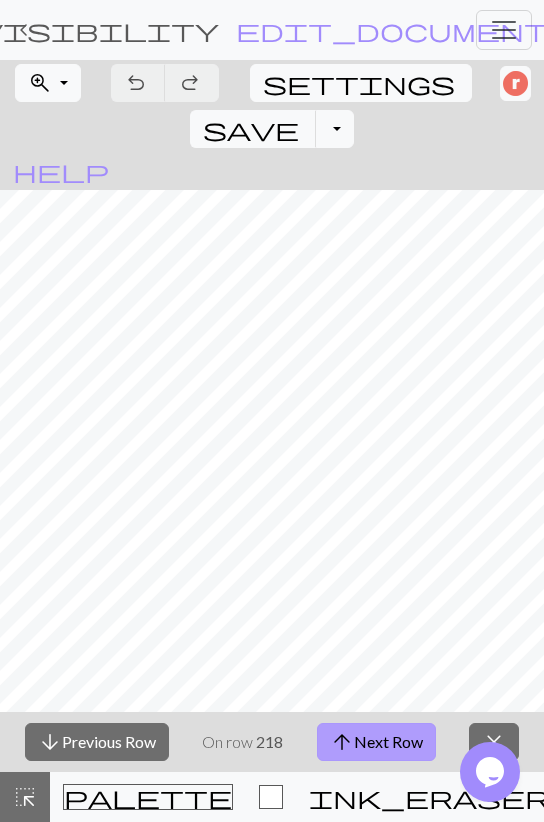 click on "arrow_upward" at bounding box center [342, 742] 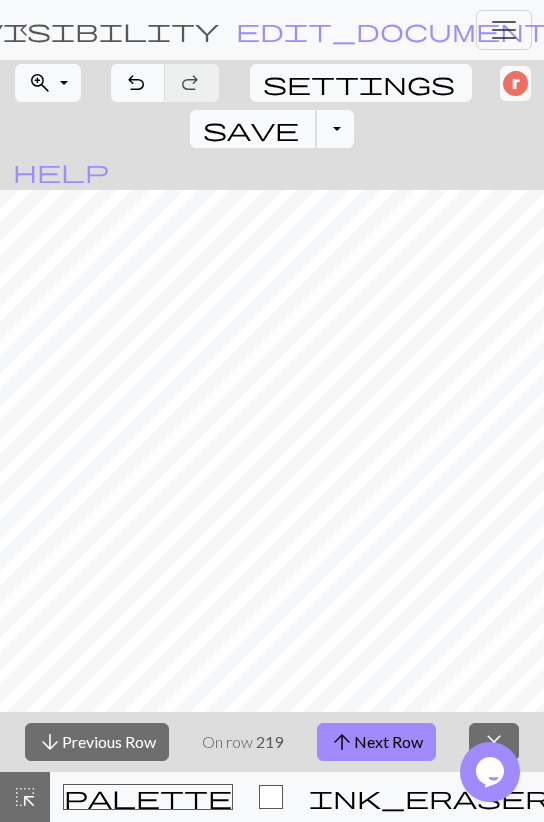 click on "save" at bounding box center [251, 129] 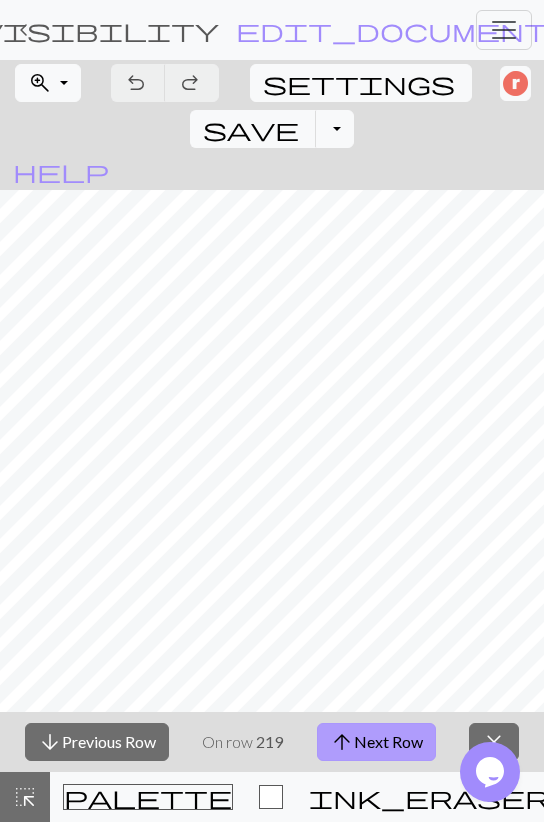 click on "arrow_upward  Next Row" at bounding box center [376, 742] 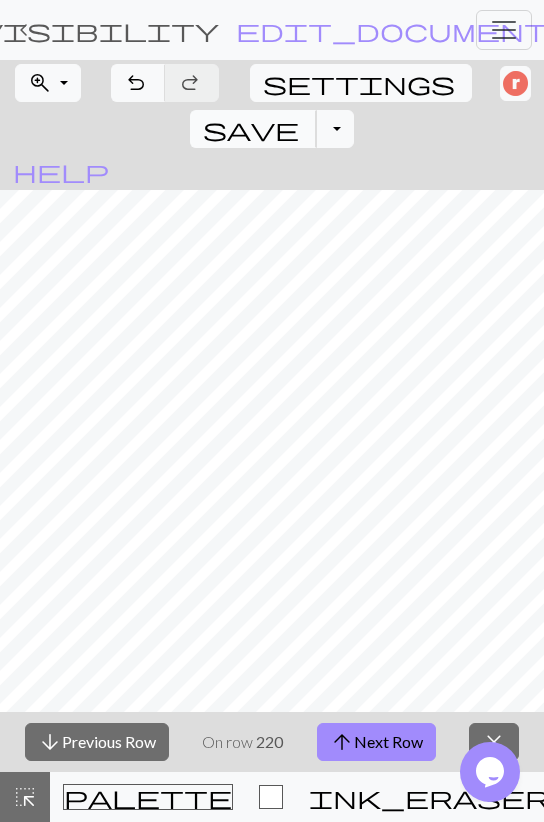 click on "save" at bounding box center [251, 129] 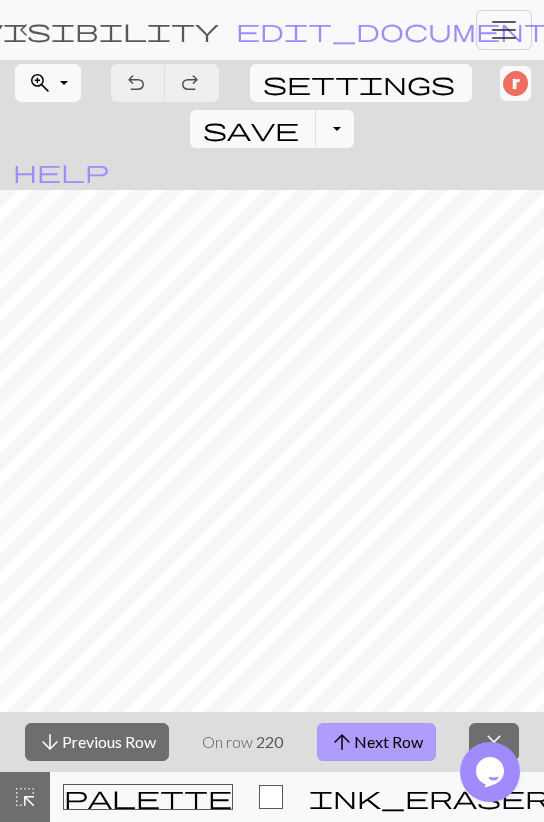 click on "arrow_upward  Next Row" at bounding box center [376, 742] 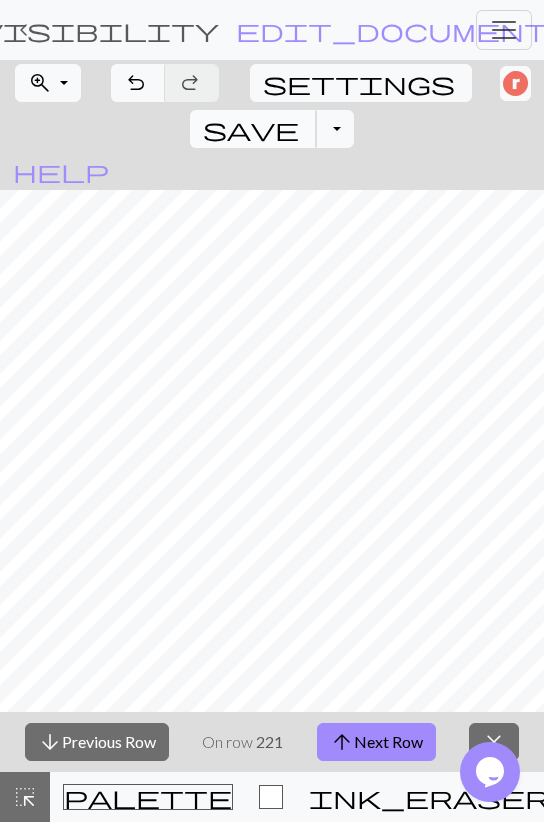 click on "save Save Save" at bounding box center [253, 129] 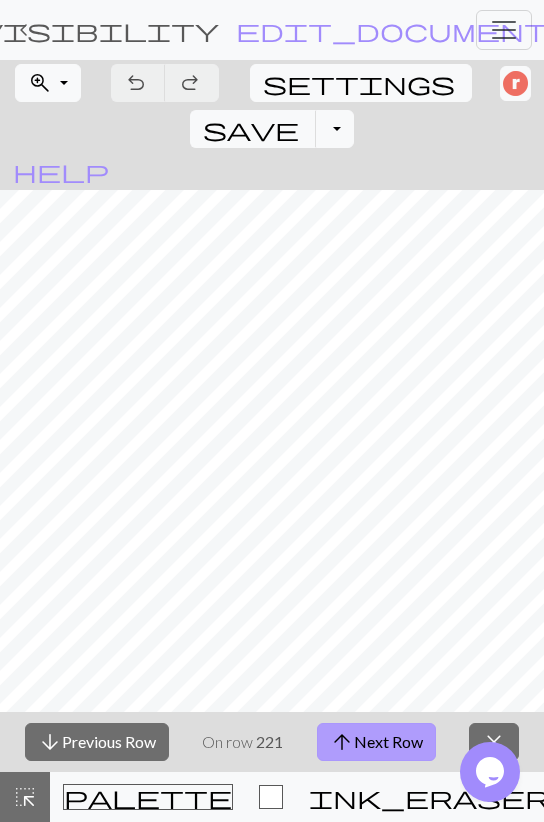 click on "arrow_upward  Next Row" at bounding box center (376, 742) 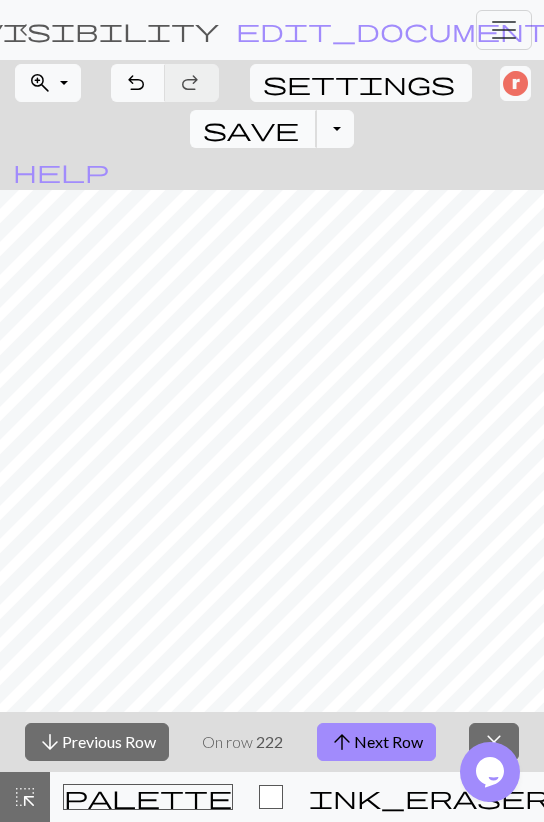 click on "save Save Save" at bounding box center (253, 129) 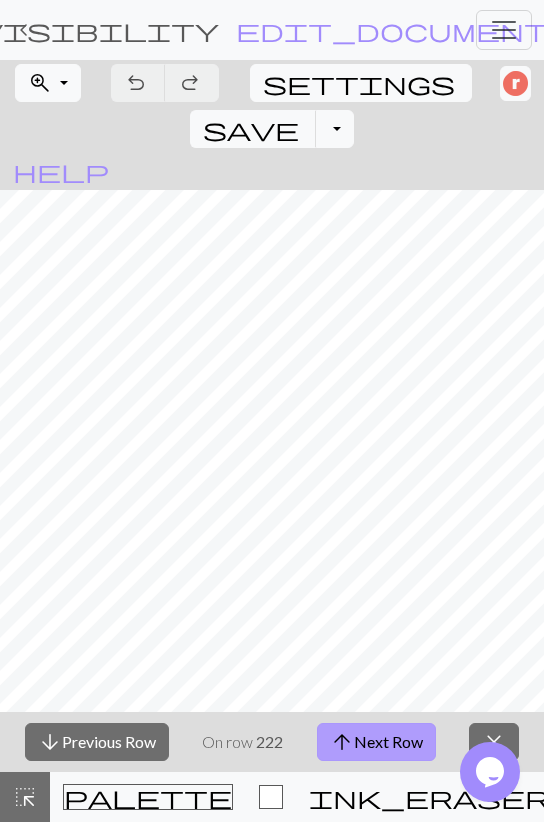 click on "arrow_upward  Next Row" at bounding box center (376, 742) 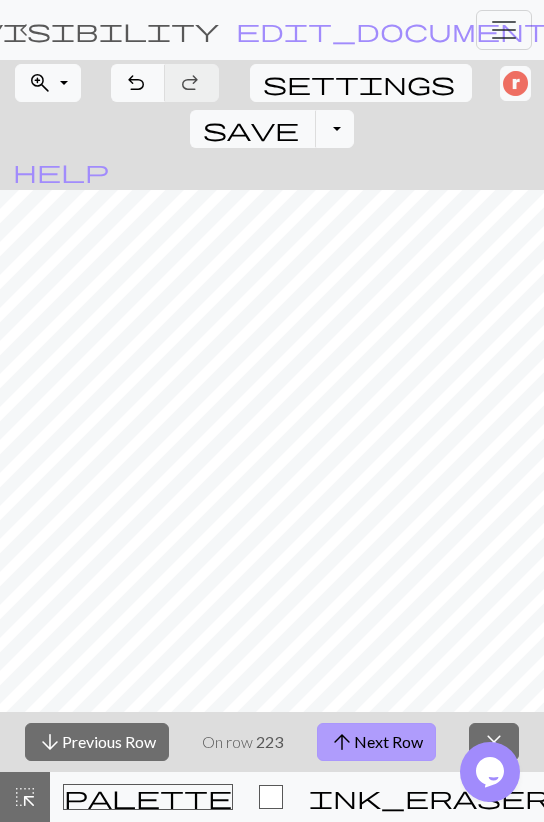 click on "arrow_upward  Next Row" at bounding box center [376, 742] 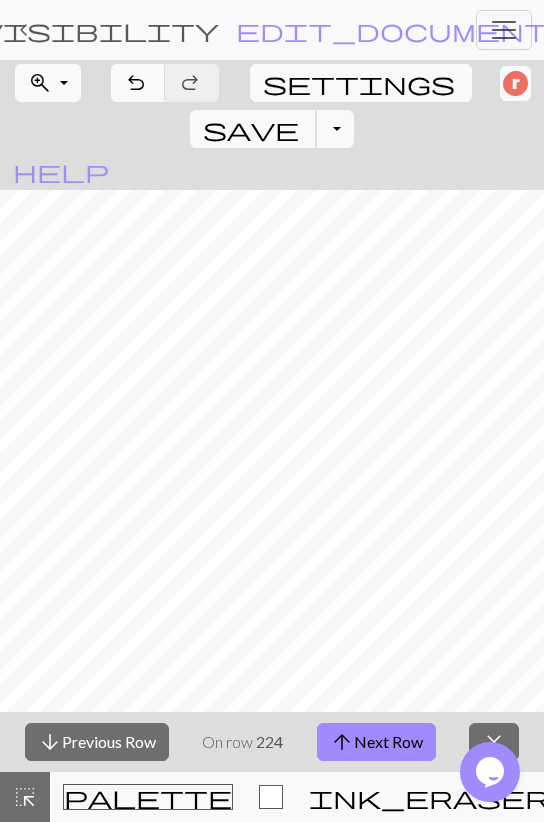 drag, startPoint x: 406, startPoint y: 84, endPoint x: 19, endPoint y: 81, distance: 387.01163 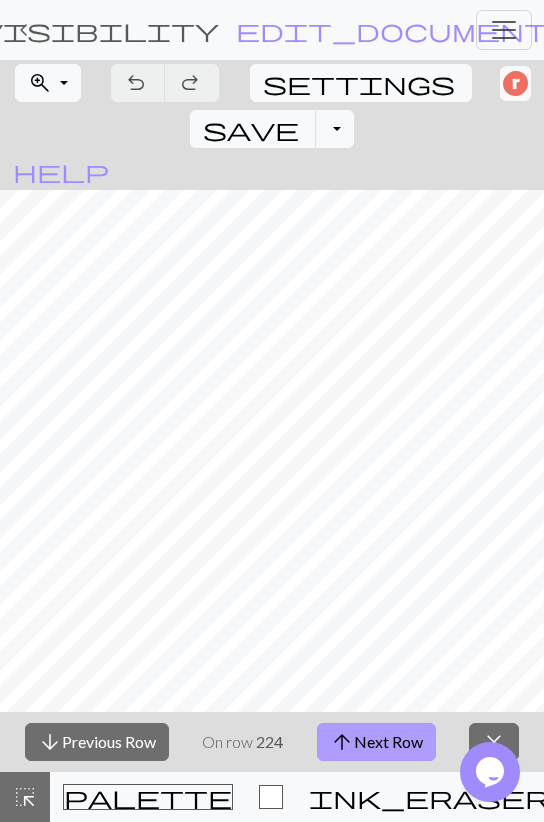 click on "arrow_upward  Next Row" at bounding box center [376, 742] 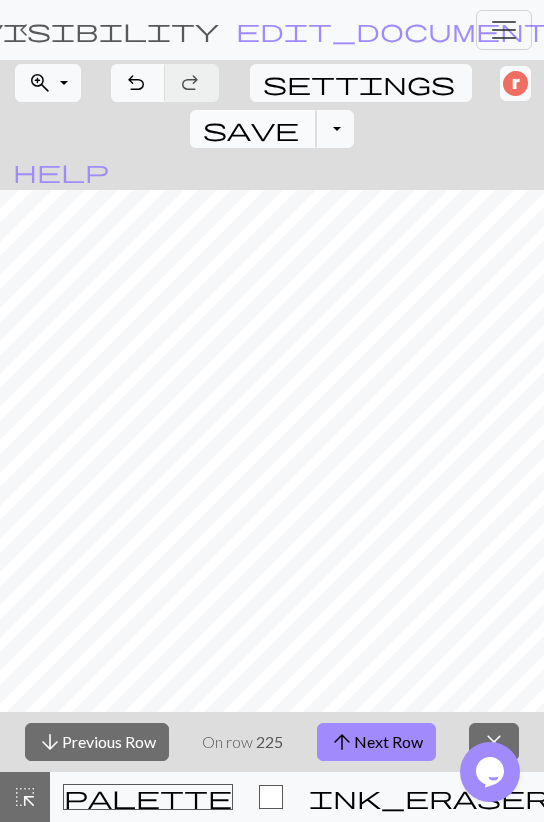 click on "save" at bounding box center (251, 129) 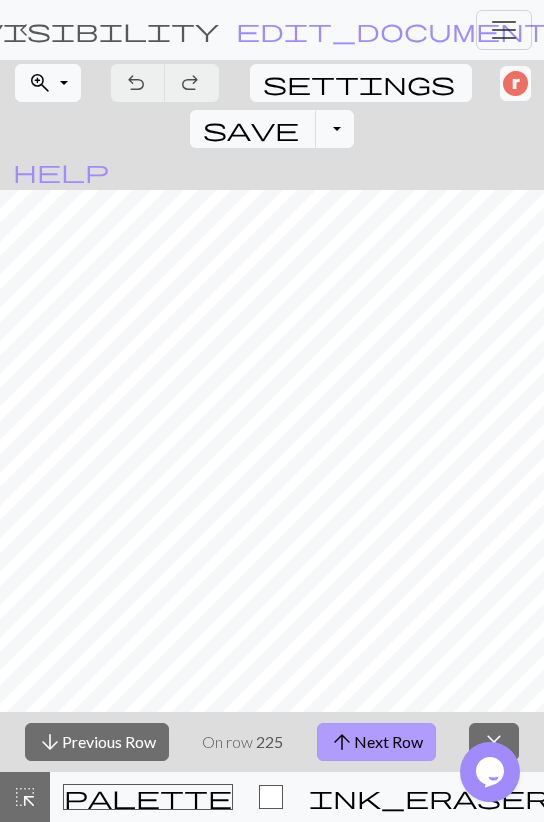 click on "arrow_upward  Next Row" at bounding box center (376, 742) 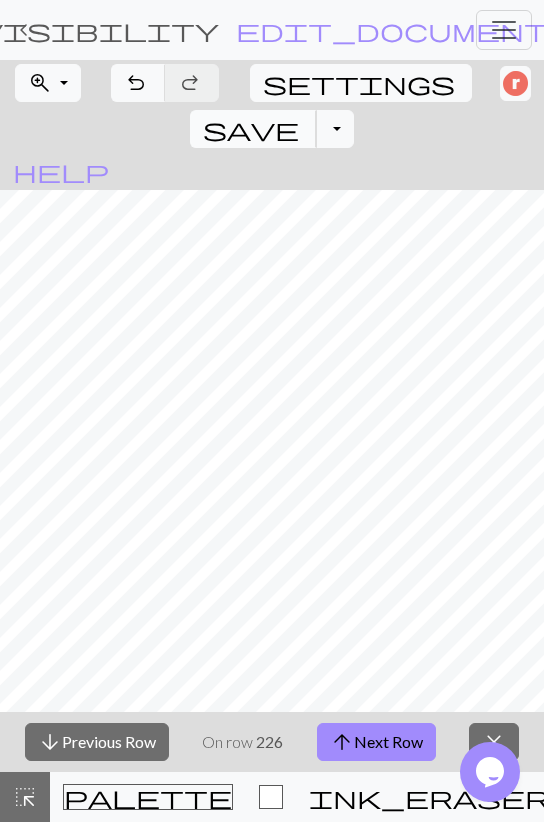 drag, startPoint x: 410, startPoint y: 79, endPoint x: 416, endPoint y: 95, distance: 17.088007 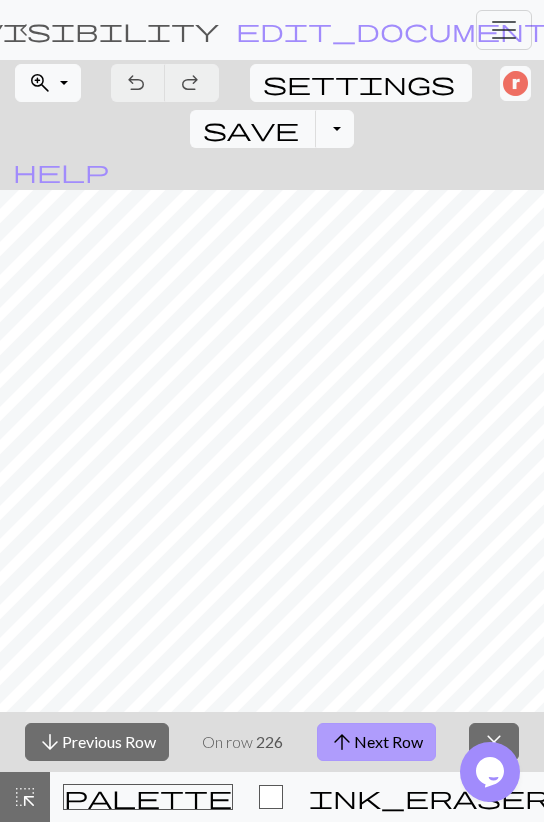 click on "arrow_upward  Next Row" at bounding box center (376, 742) 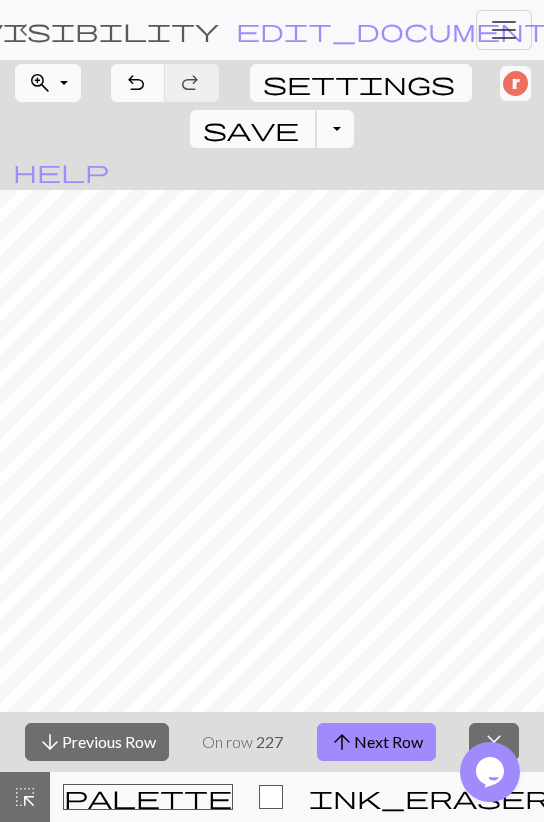 click on "save" at bounding box center (251, 129) 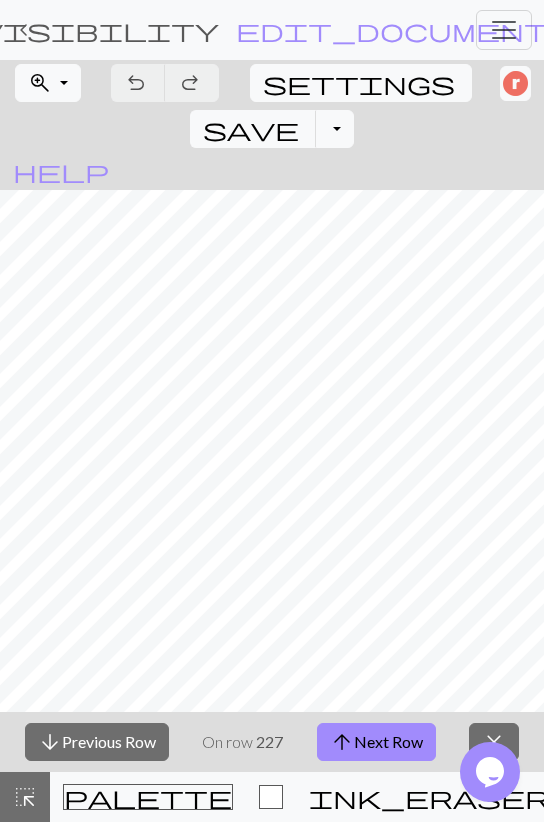 scroll, scrollTop: 498, scrollLeft: 0, axis: vertical 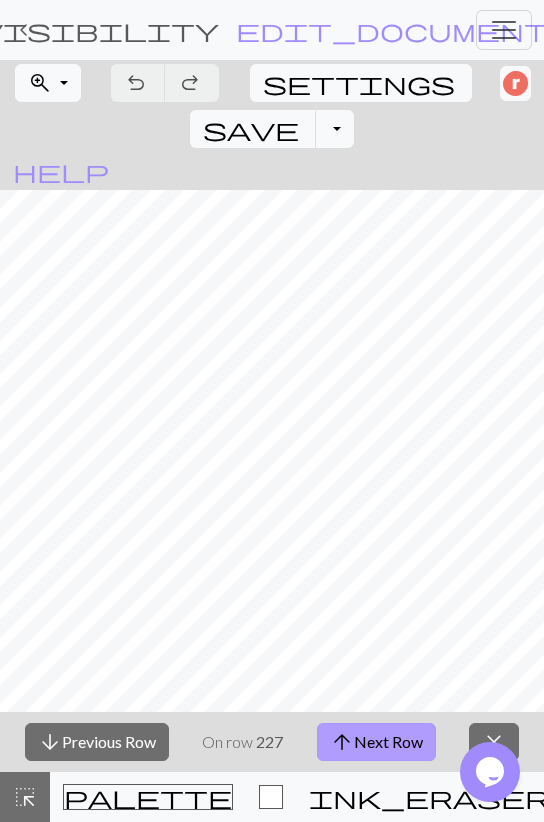click on "arrow_upward  Next Row" at bounding box center (376, 742) 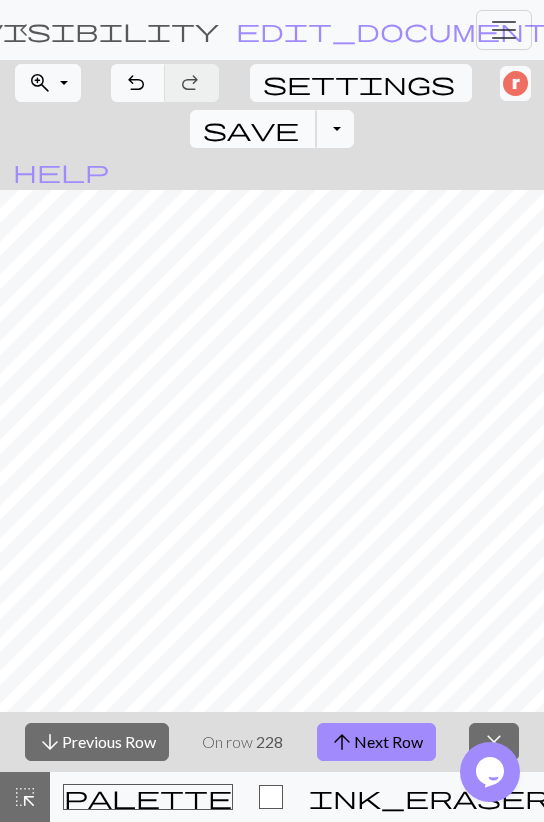 click on "save" at bounding box center (251, 129) 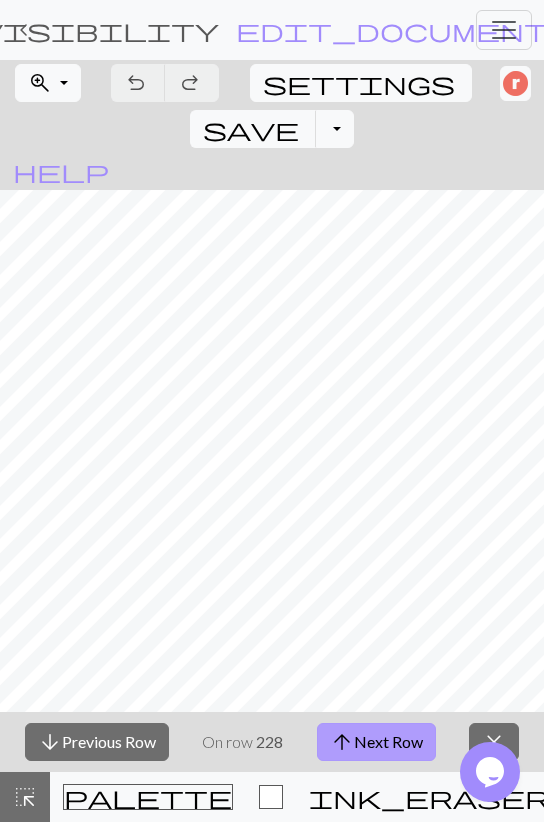 click on "arrow_upward" at bounding box center [342, 742] 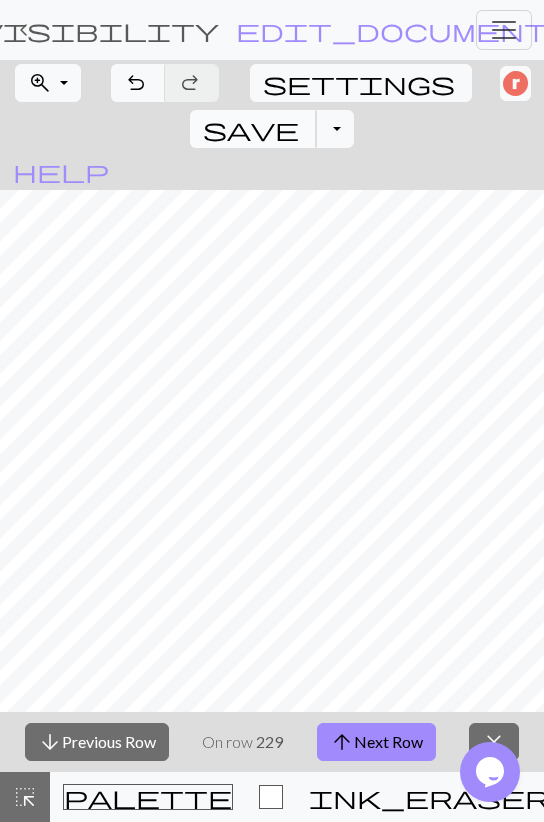 click on "save" at bounding box center [251, 129] 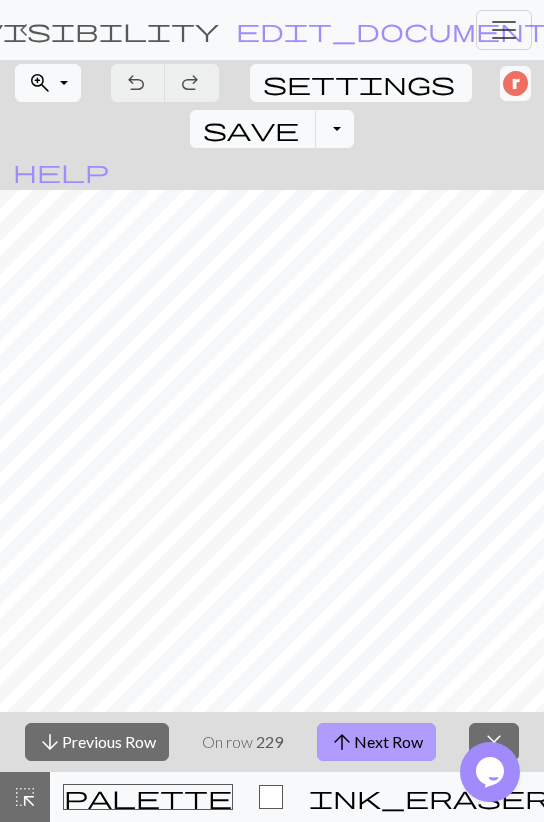 click on "arrow_upward  Next Row" at bounding box center [376, 742] 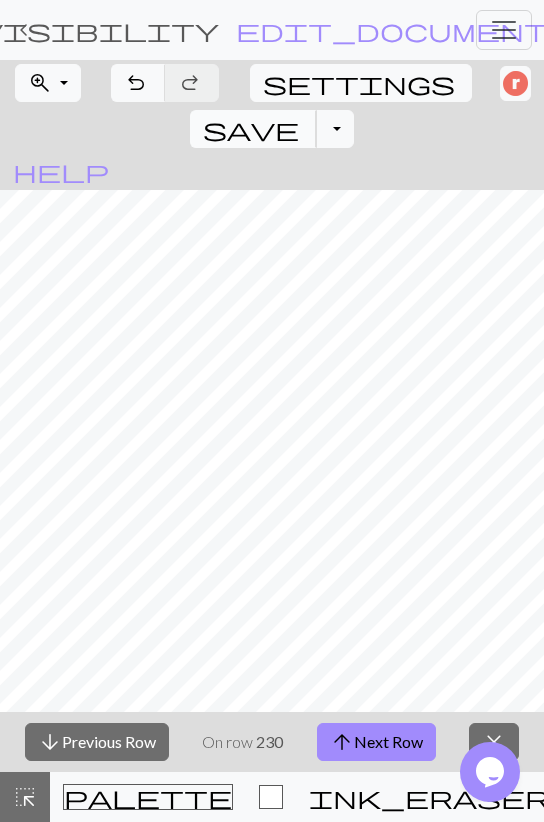 click on "save" at bounding box center [251, 129] 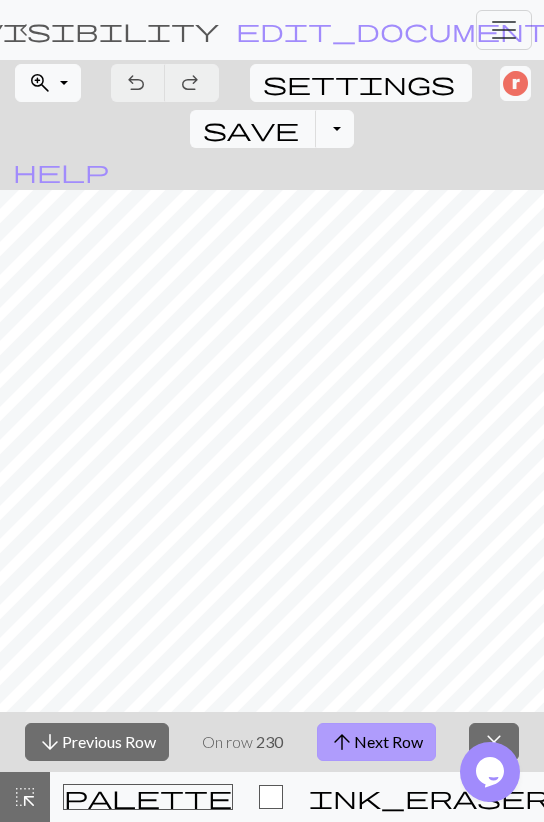 click on "arrow_upward  Next Row" at bounding box center (376, 742) 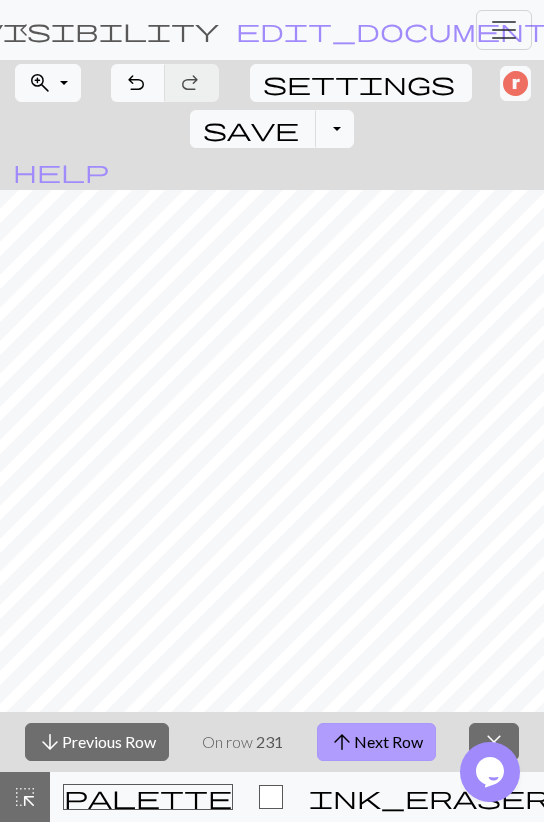 click on "arrow_upward  Next Row" at bounding box center (376, 742) 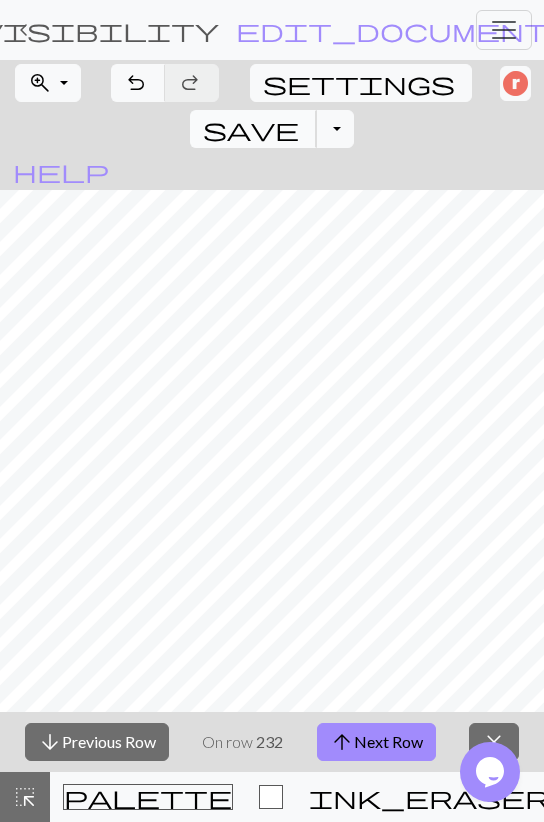 click on "save" at bounding box center [251, 129] 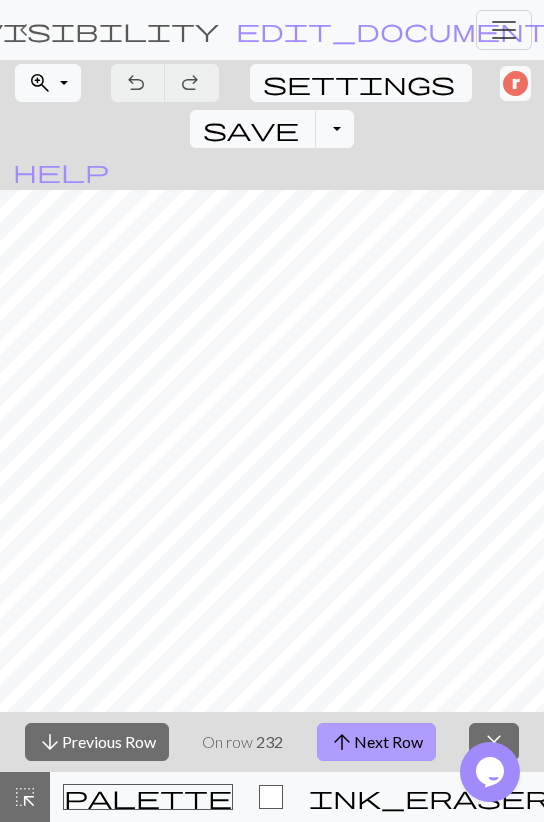 click on "arrow_upward  Next Row" at bounding box center [376, 742] 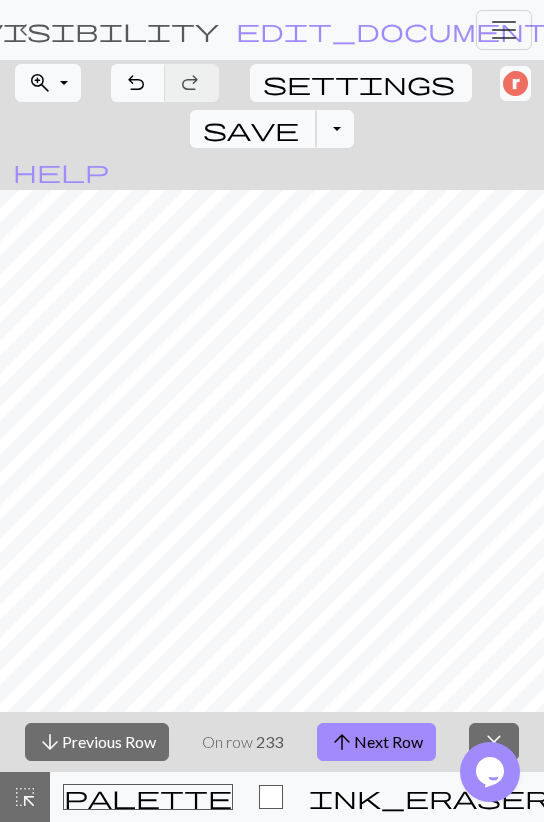click on "save" at bounding box center (251, 129) 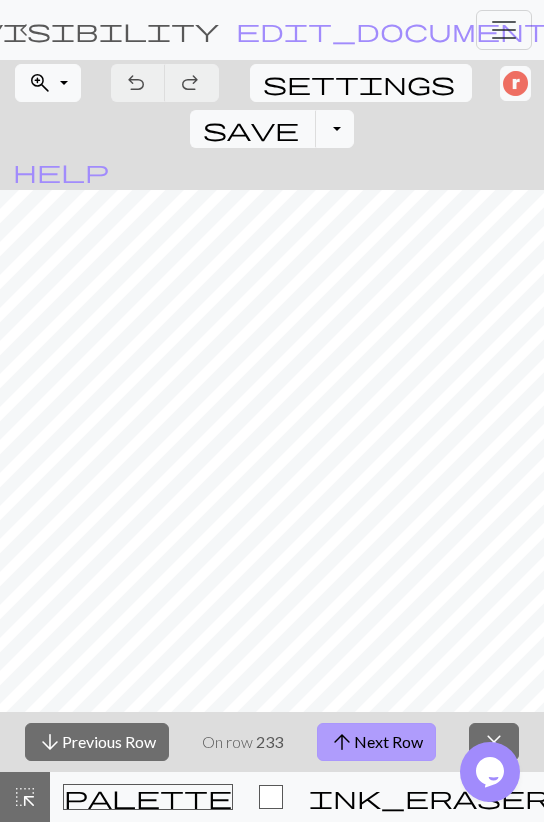 click on "arrow_upward  Next Row" at bounding box center (376, 742) 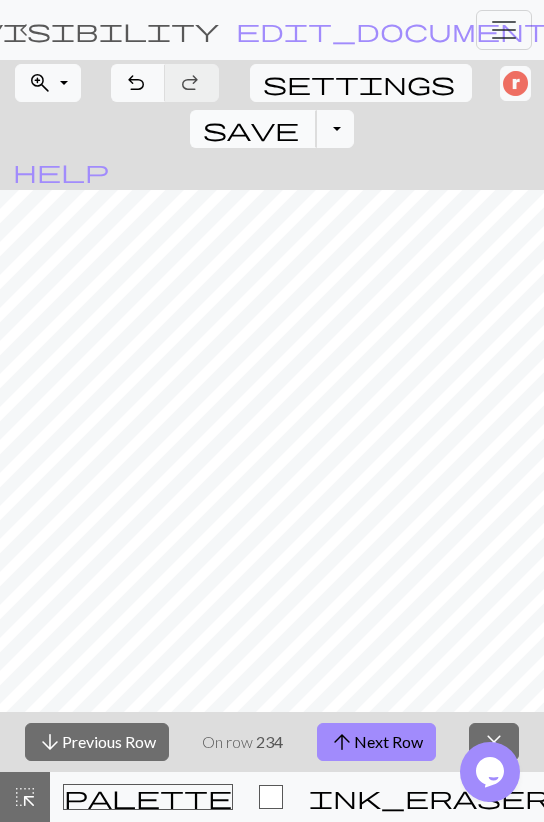 click on "save" at bounding box center (251, 129) 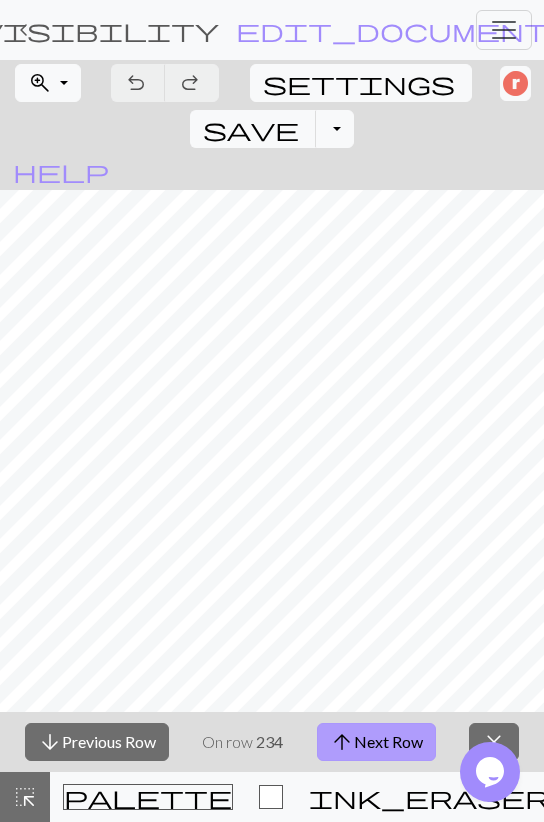 click on "arrow_upward" at bounding box center (342, 742) 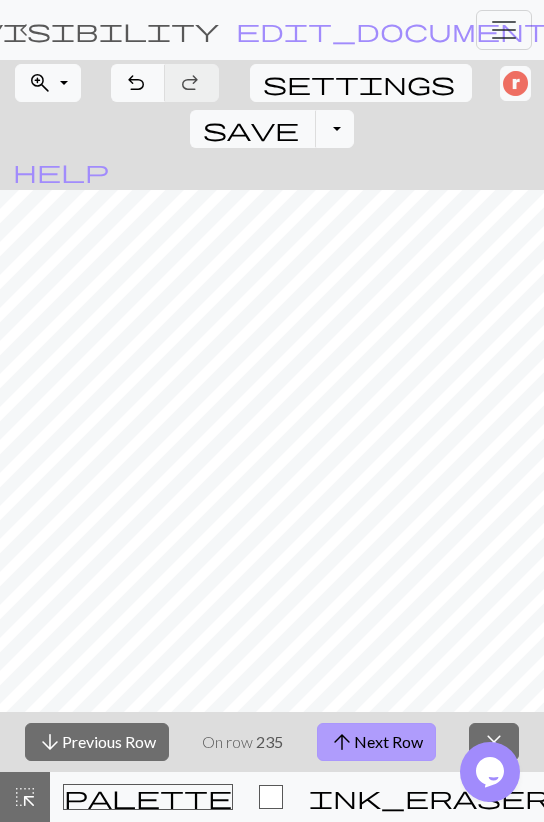 click on "arrow_upward  Next Row" at bounding box center [376, 742] 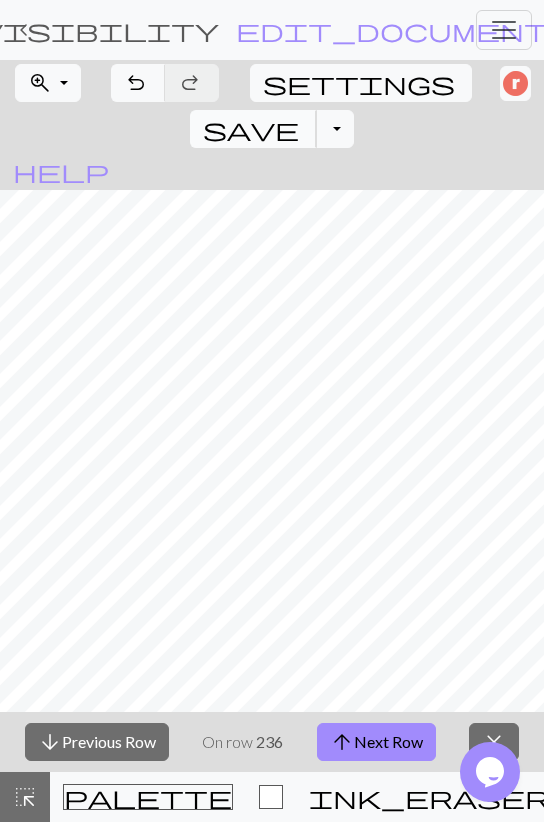 click on "save" at bounding box center [251, 129] 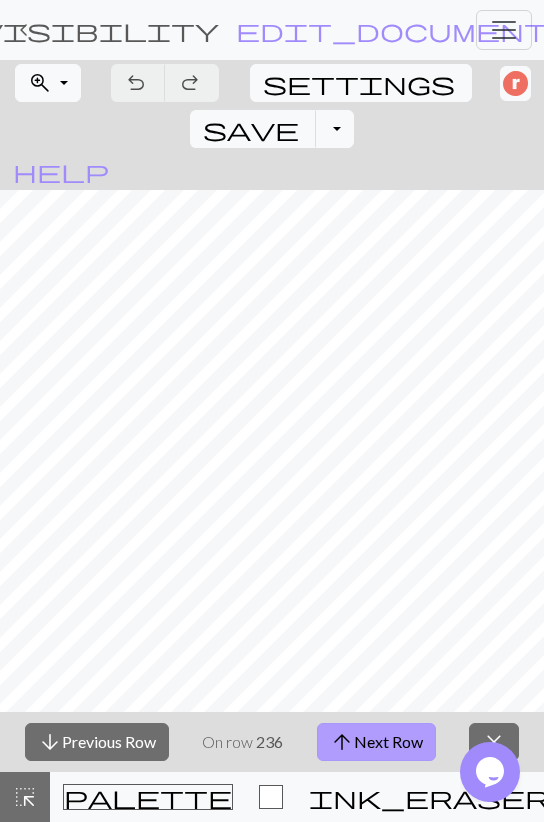 click on "arrow_upward  Next Row" at bounding box center [376, 742] 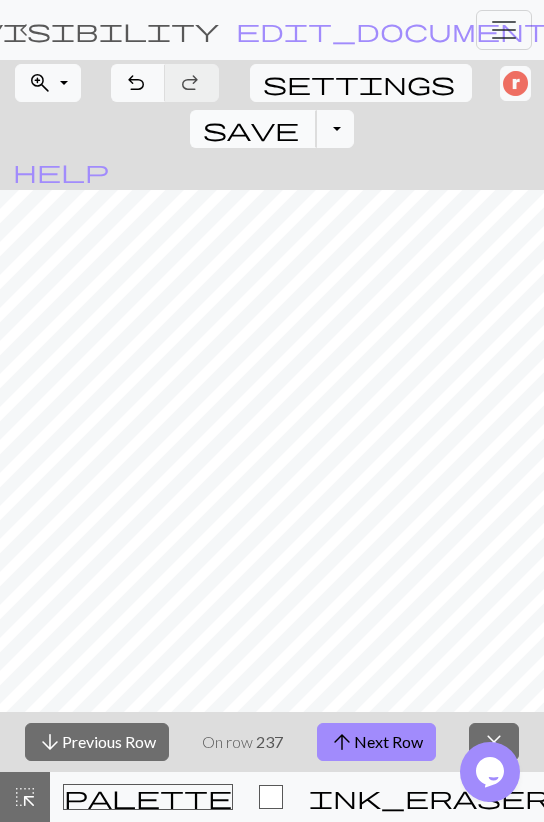 drag, startPoint x: 404, startPoint y: 81, endPoint x: 399, endPoint y: 99, distance: 18.681541 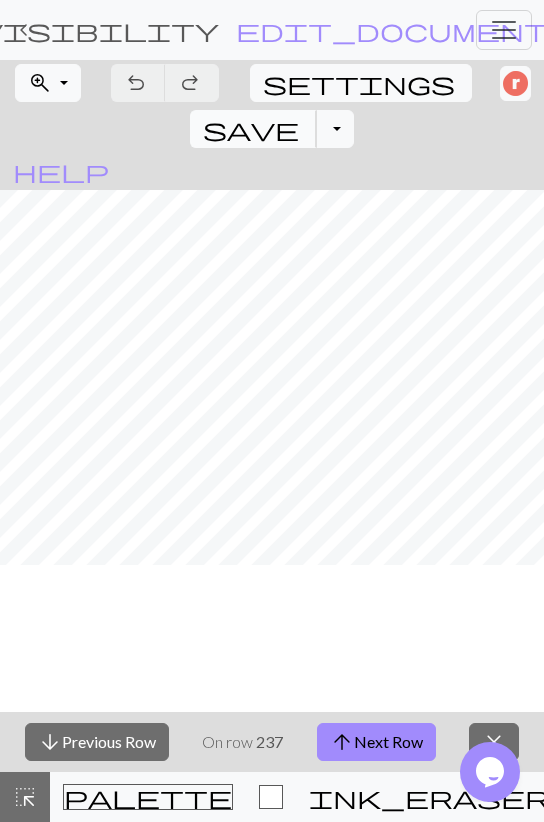 scroll, scrollTop: 0, scrollLeft: 0, axis: both 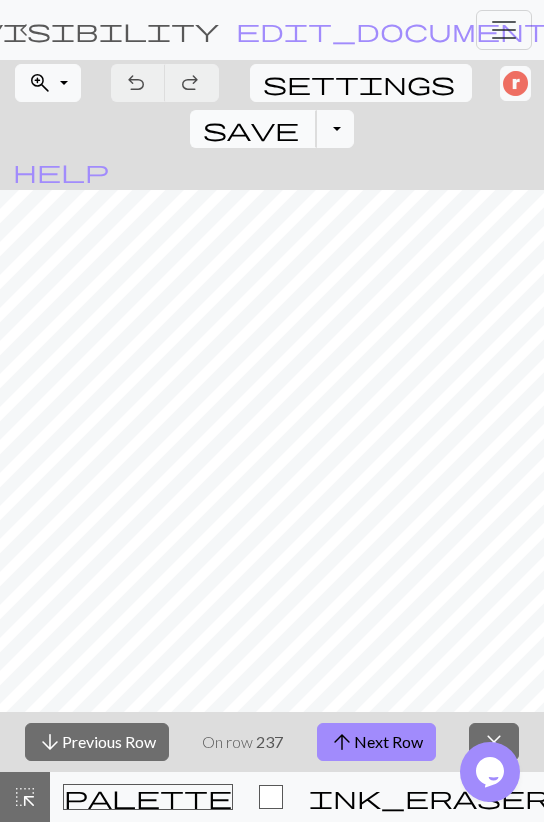 click on "save" at bounding box center (251, 129) 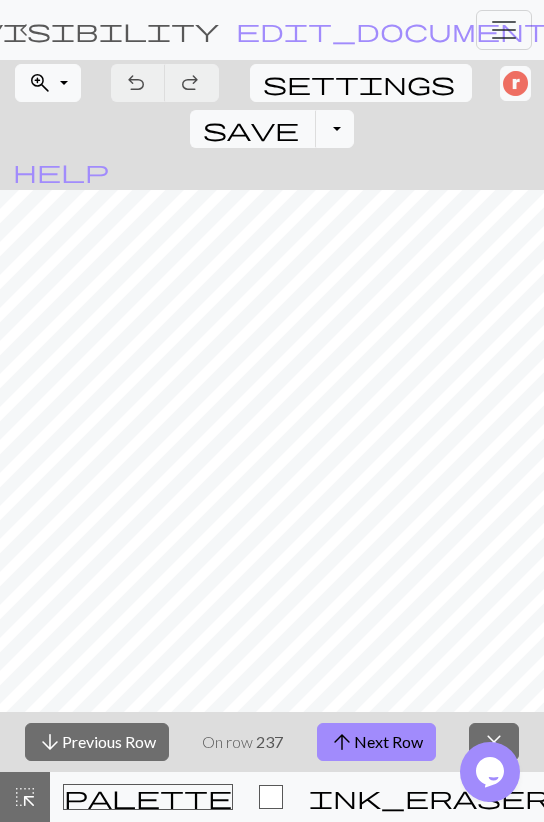 click on "keyboard_arrow_left" at bounding box center [24, 30] 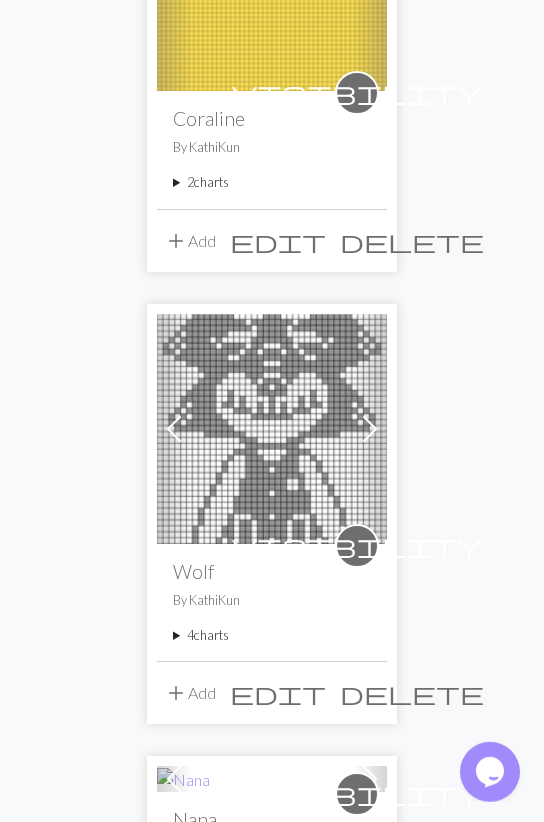 scroll, scrollTop: 416, scrollLeft: 0, axis: vertical 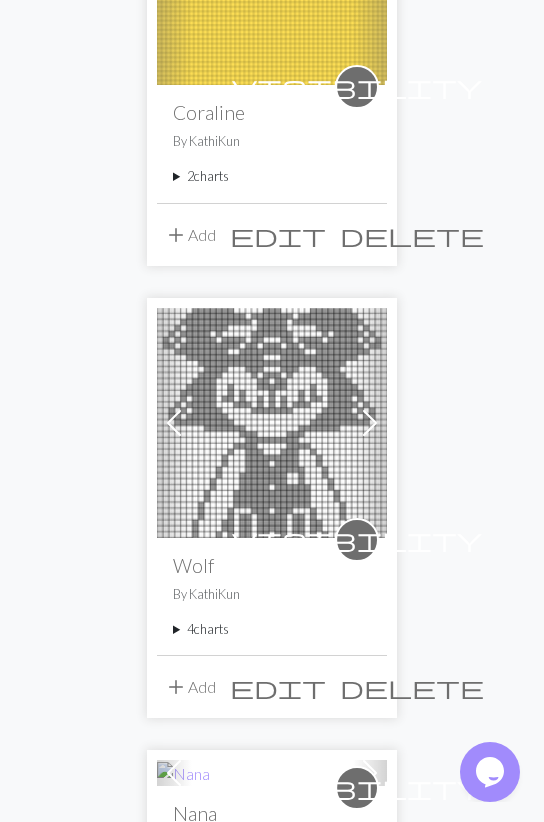 click on "4  charts" at bounding box center [272, 629] 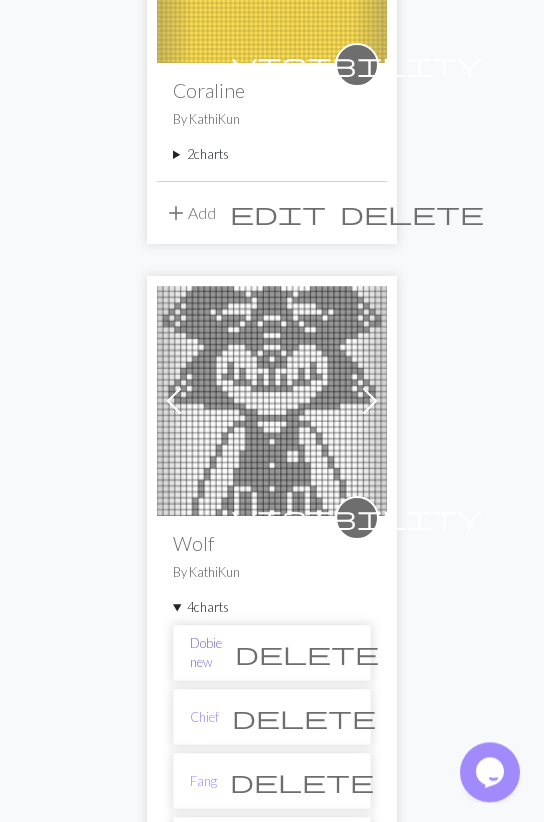 scroll, scrollTop: 624, scrollLeft: 0, axis: vertical 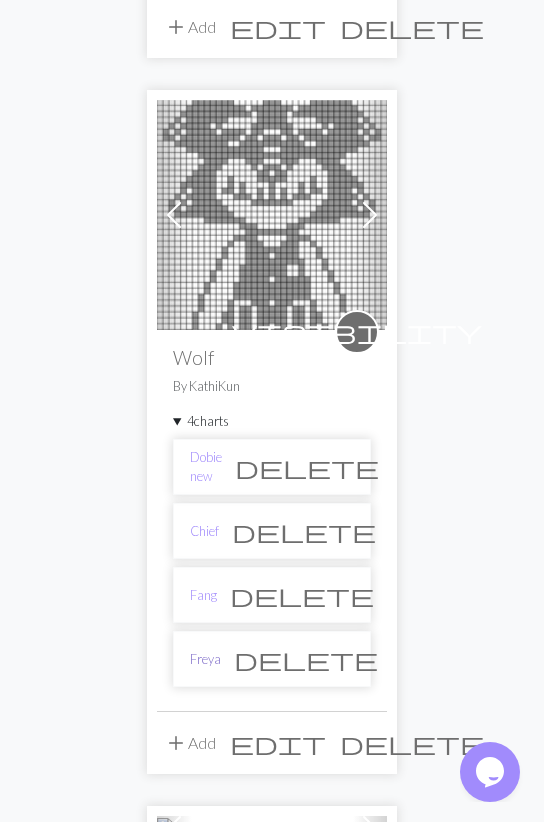 click on "Freya" at bounding box center [205, 659] 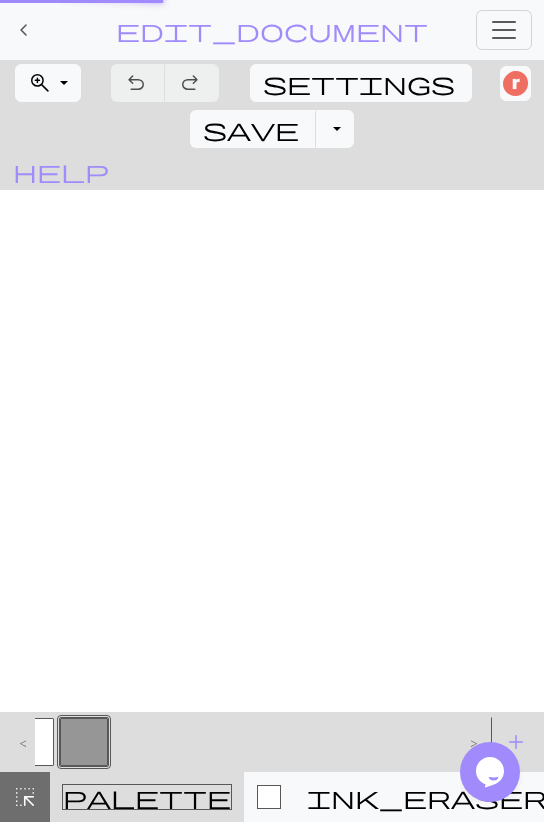 scroll, scrollTop: 0, scrollLeft: 0, axis: both 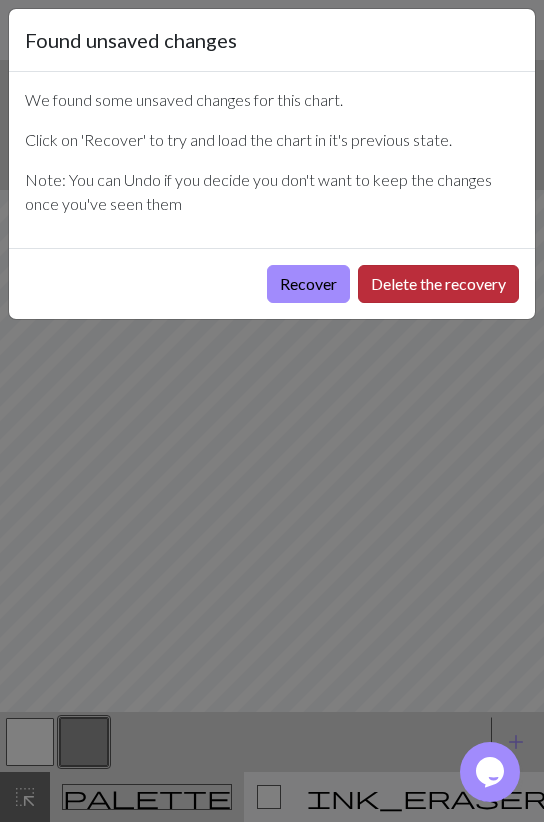 click on "Delete the recovery" at bounding box center [438, 284] 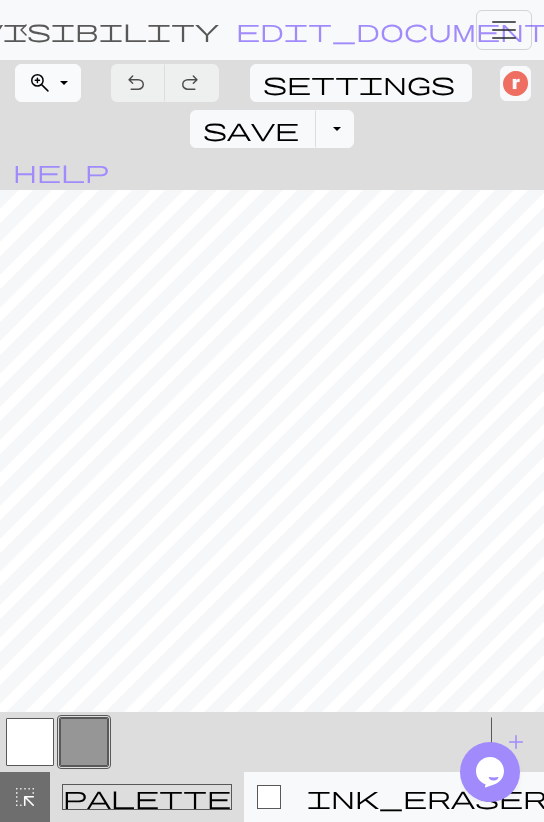 click on "zoom_in Zoom Zoom" at bounding box center (48, 83) 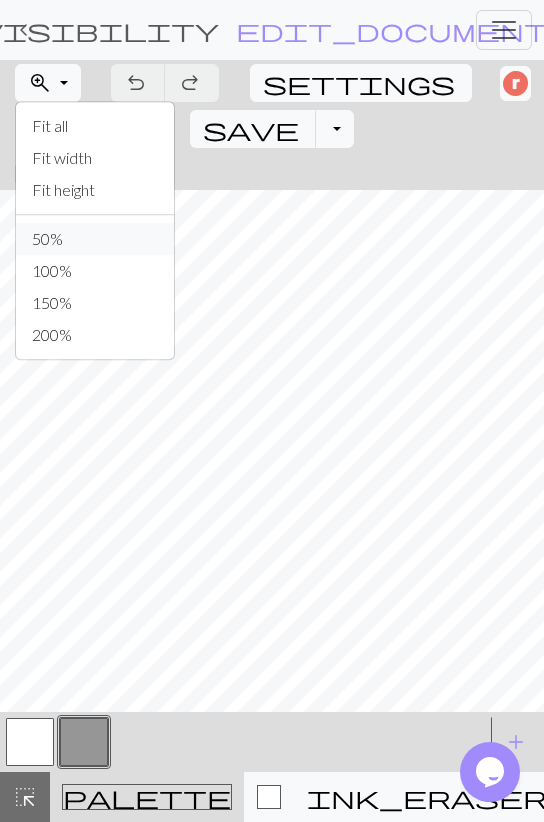 click on "50%" at bounding box center (95, 239) 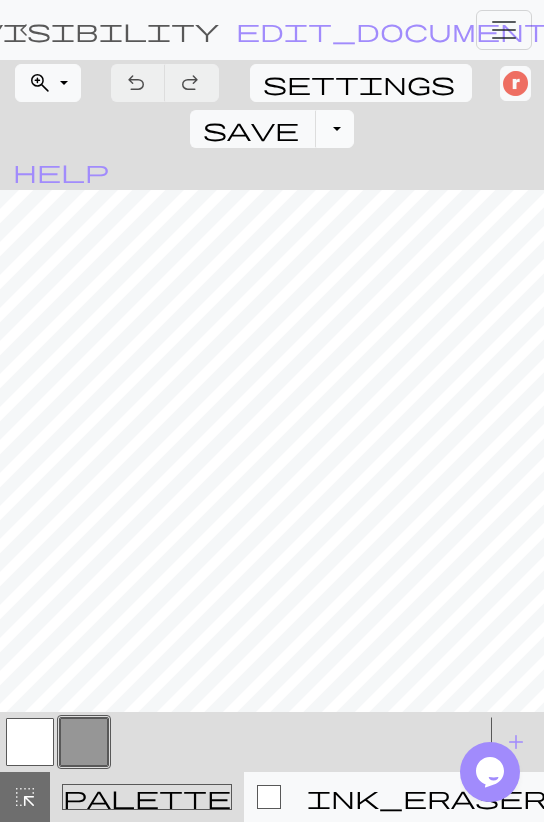 click on "Toggle Dropdown" at bounding box center (335, 129) 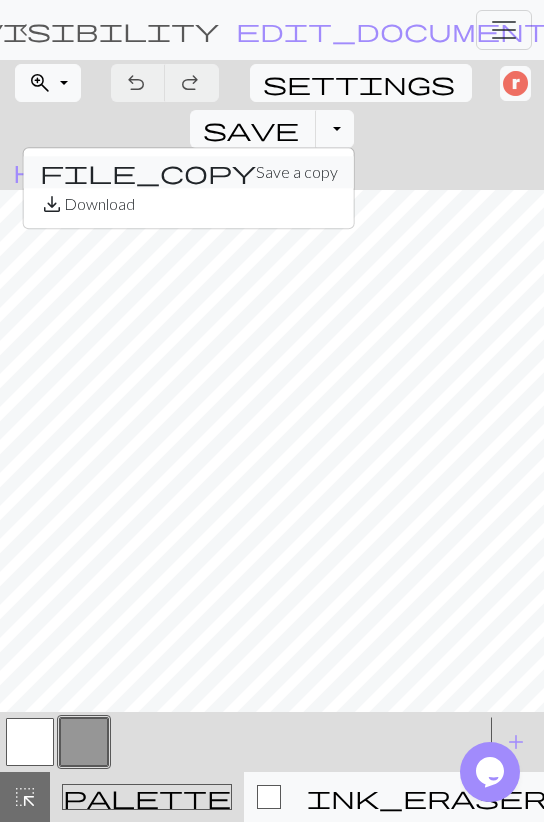 click on "file_copy  Save a copy" at bounding box center [189, 172] 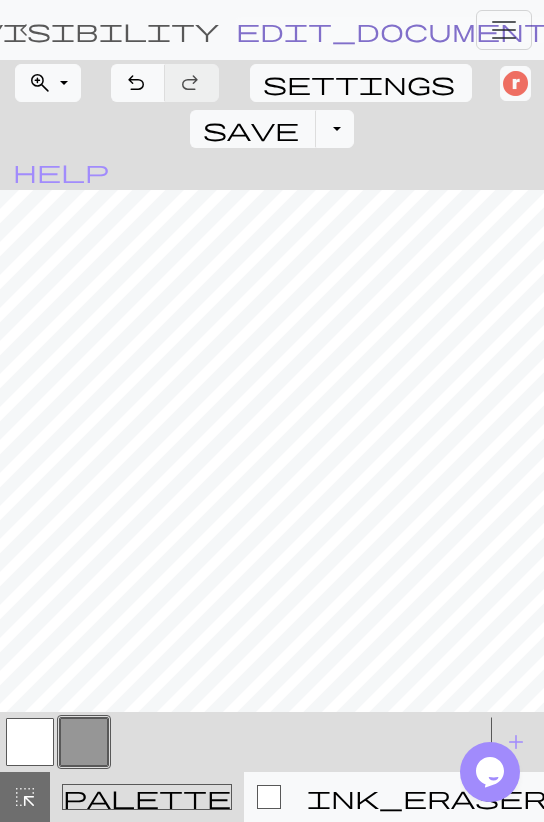 click on "edit_document" at bounding box center (392, 30) 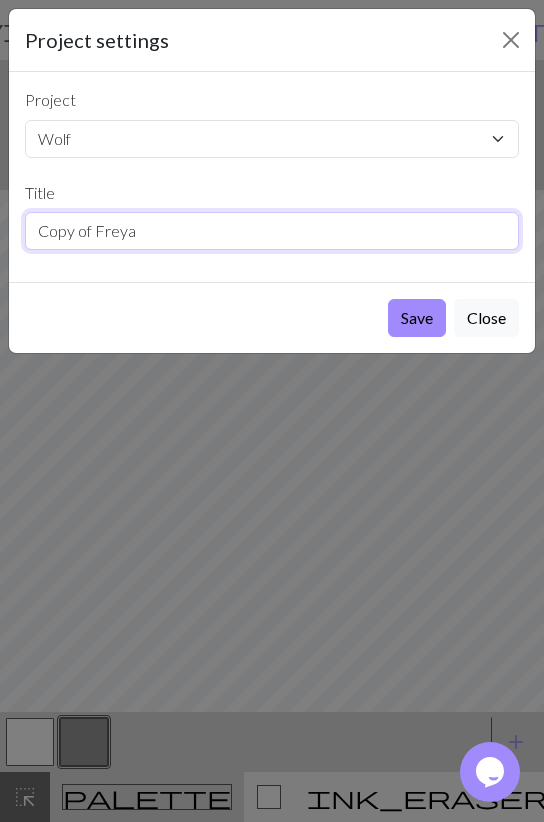 drag, startPoint x: 235, startPoint y: 223, endPoint x: 8, endPoint y: 440, distance: 314.03503 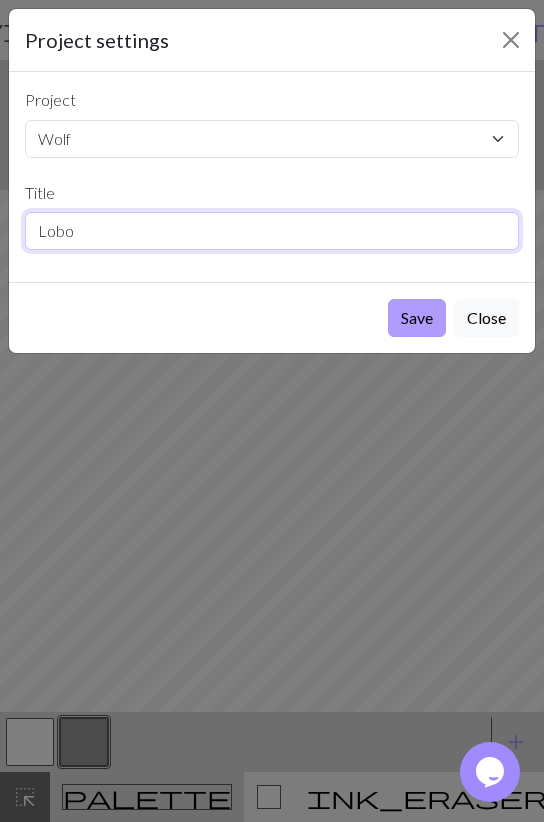 type on "Lobo" 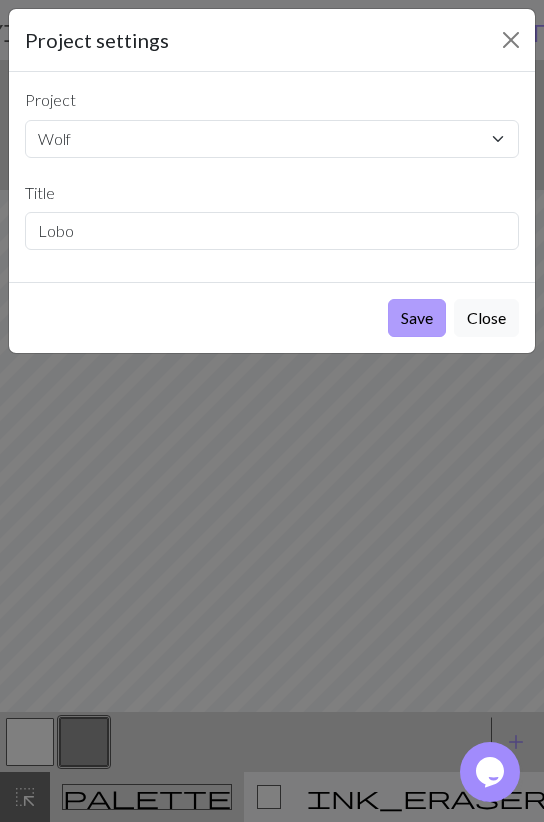 click on "Save" at bounding box center (417, 318) 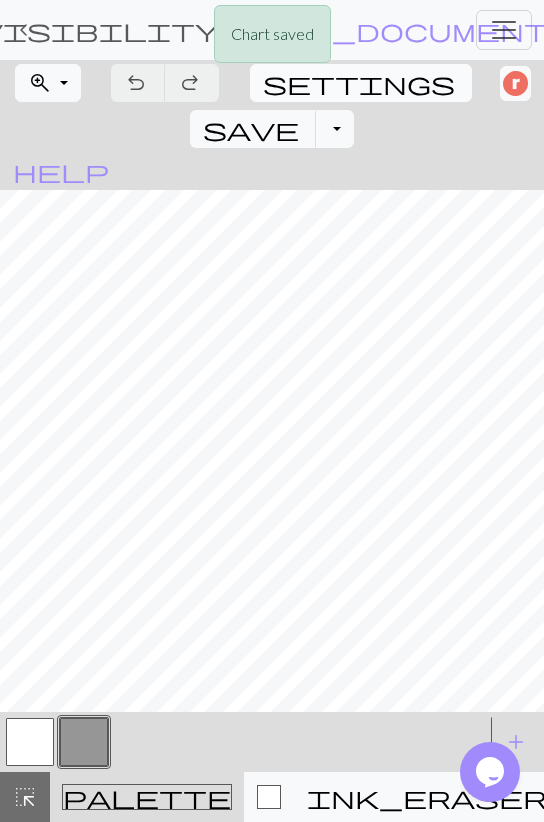 click on "settings" at bounding box center [359, 83] 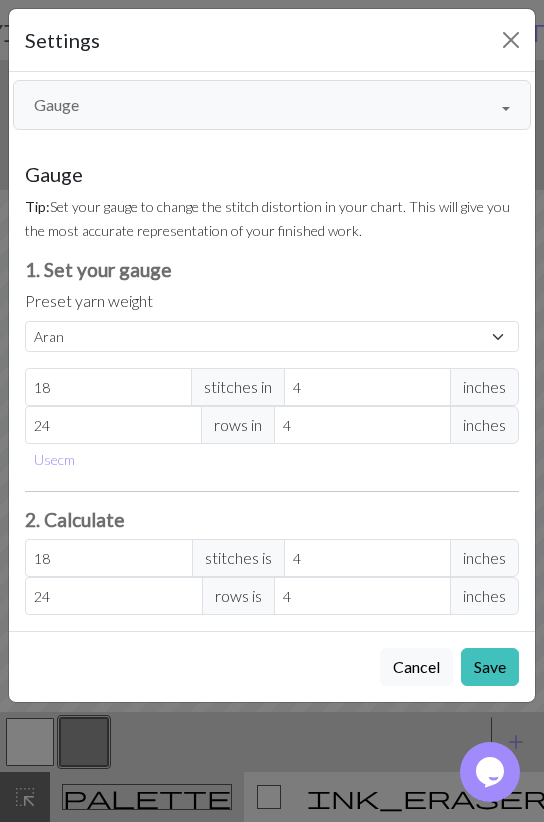 click on "Gauge" at bounding box center [272, 105] 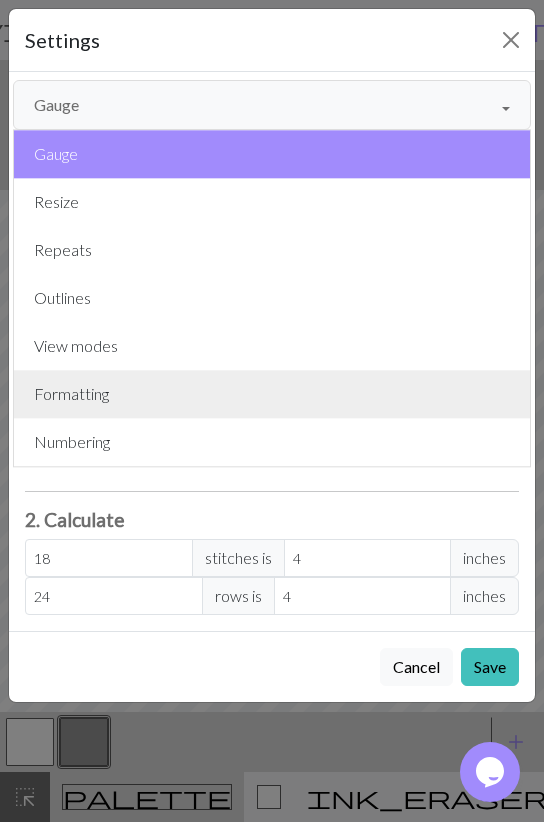 click on "Formatting" at bounding box center (272, 394) 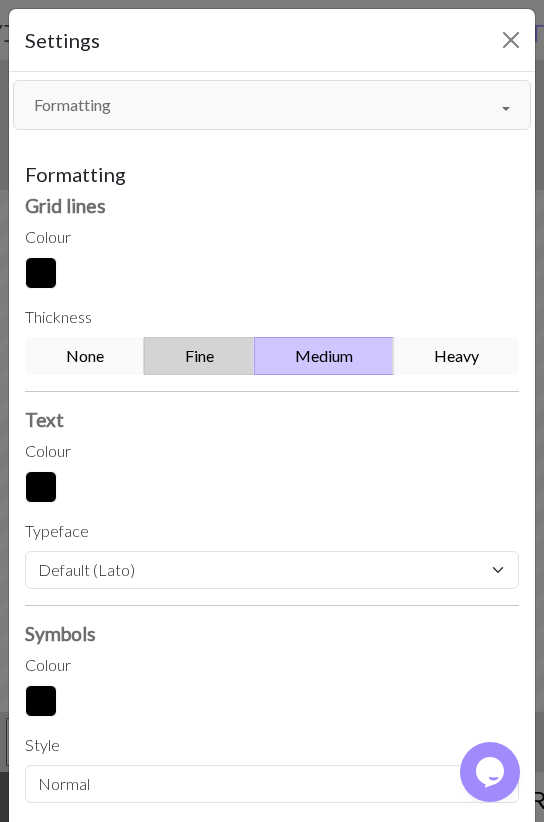 click on "Fine" at bounding box center [199, 356] 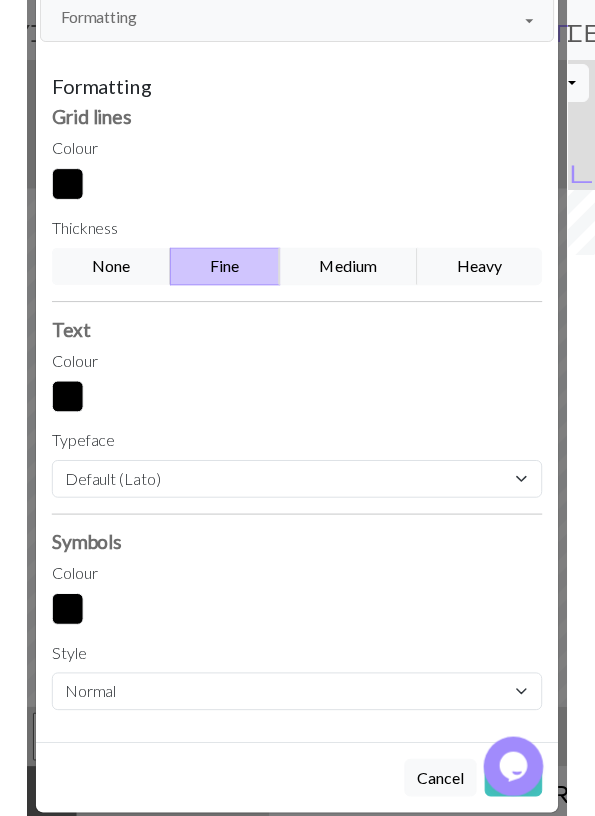 scroll, scrollTop: 0, scrollLeft: 0, axis: both 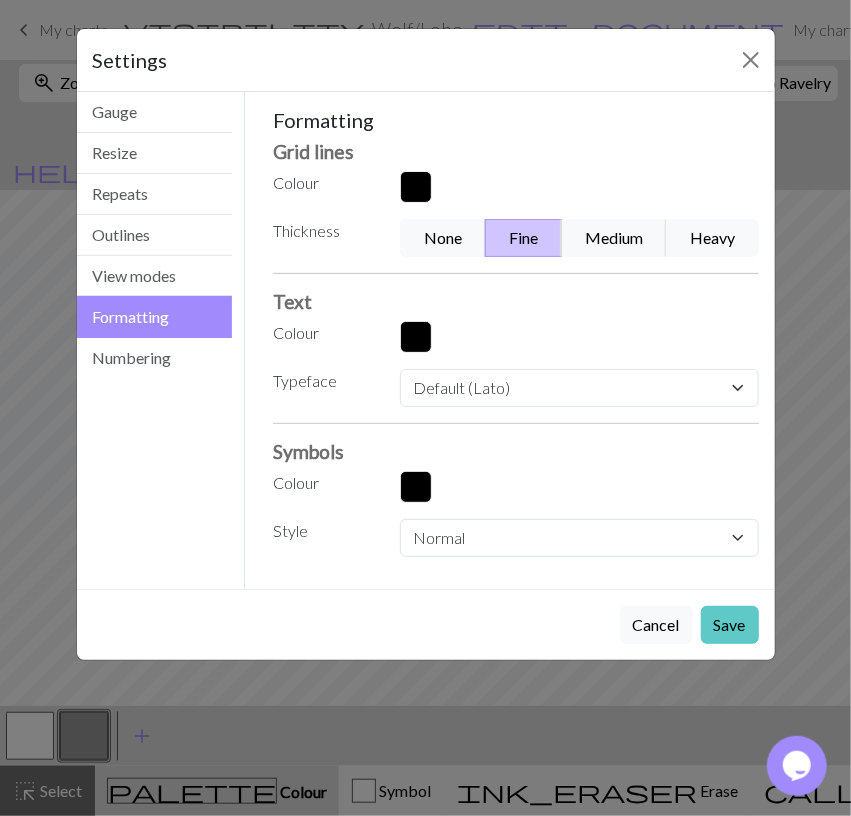 click on "Save" at bounding box center (730, 625) 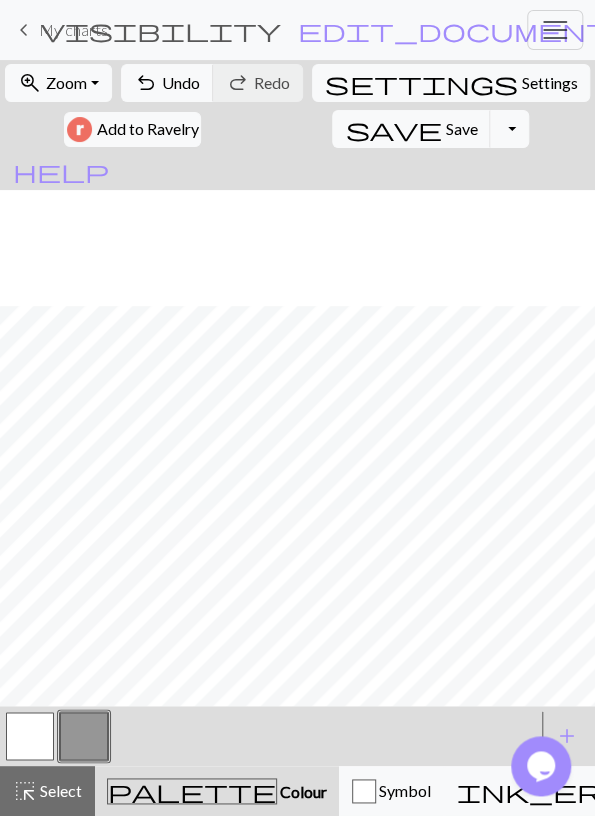 scroll, scrollTop: 116, scrollLeft: 0, axis: vertical 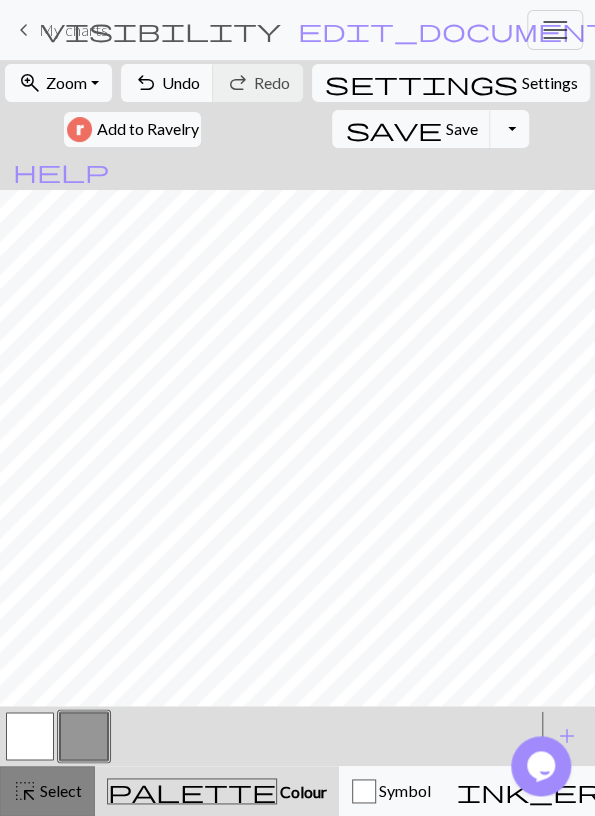 click on "highlight_alt   Select   Select" at bounding box center (47, 791) 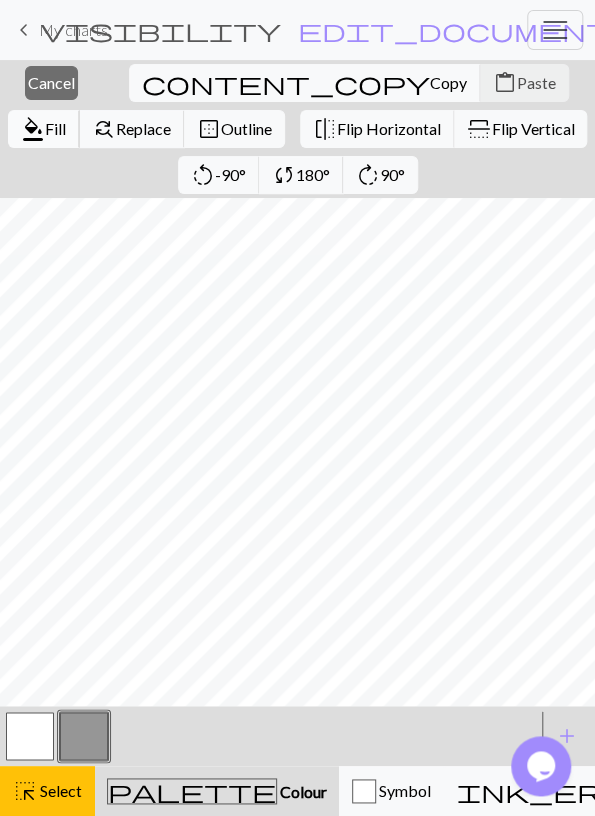 click on "Fill" at bounding box center (55, 128) 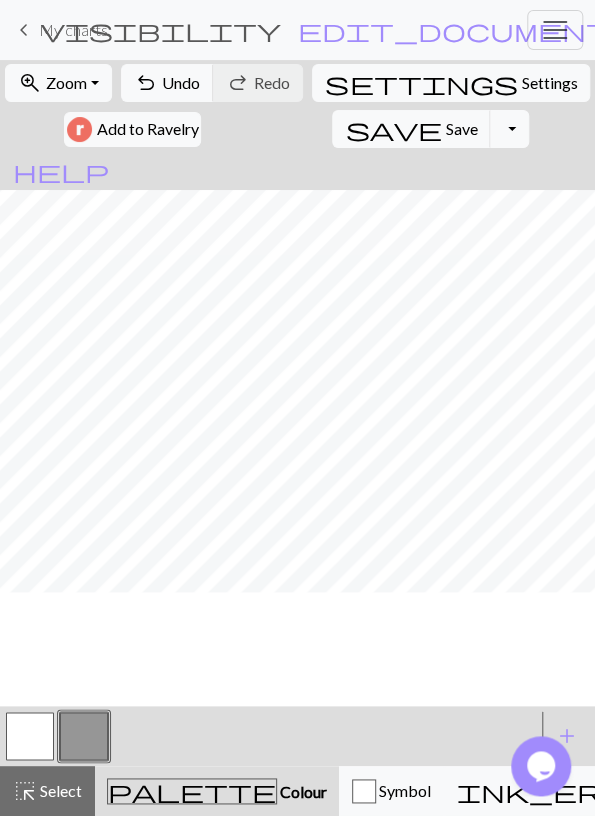 scroll, scrollTop: 232, scrollLeft: 0, axis: vertical 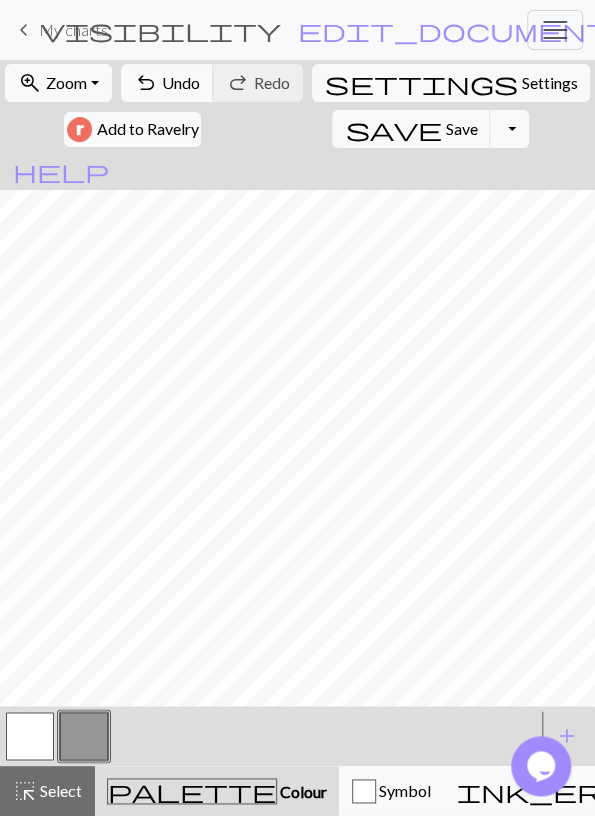 click at bounding box center (30, 736) 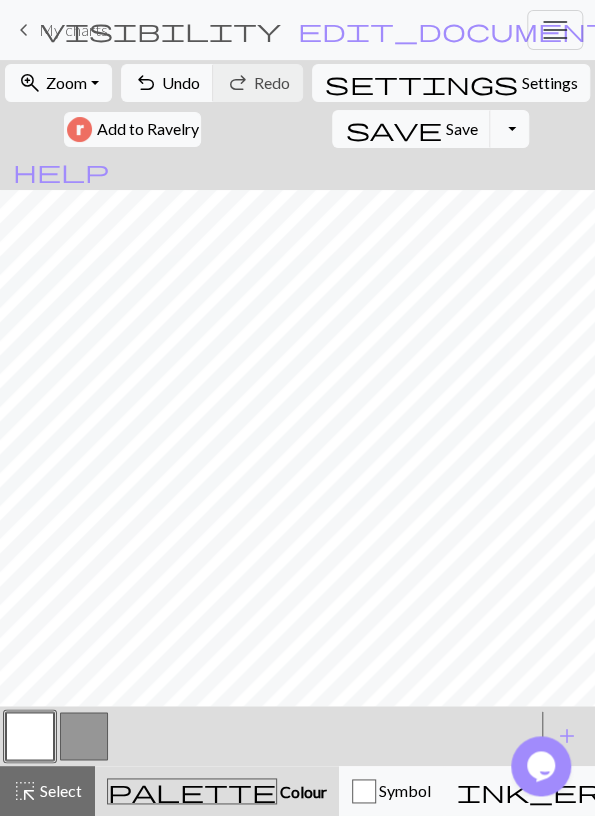 click at bounding box center (84, 736) 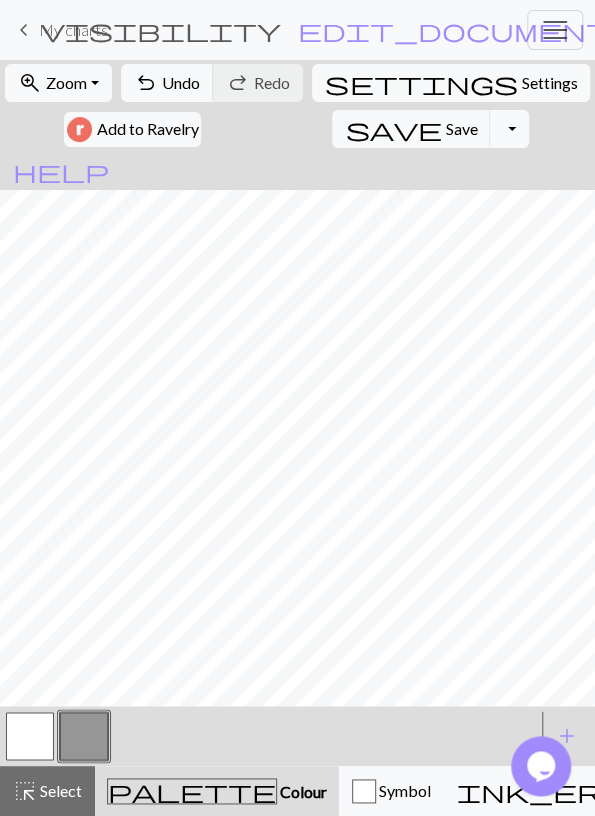 click at bounding box center (30, 736) 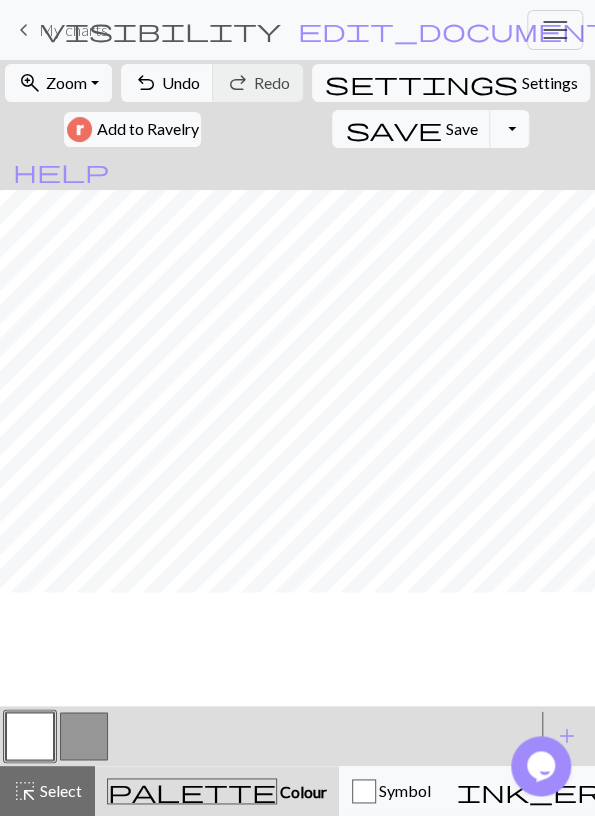 scroll, scrollTop: 348, scrollLeft: 0, axis: vertical 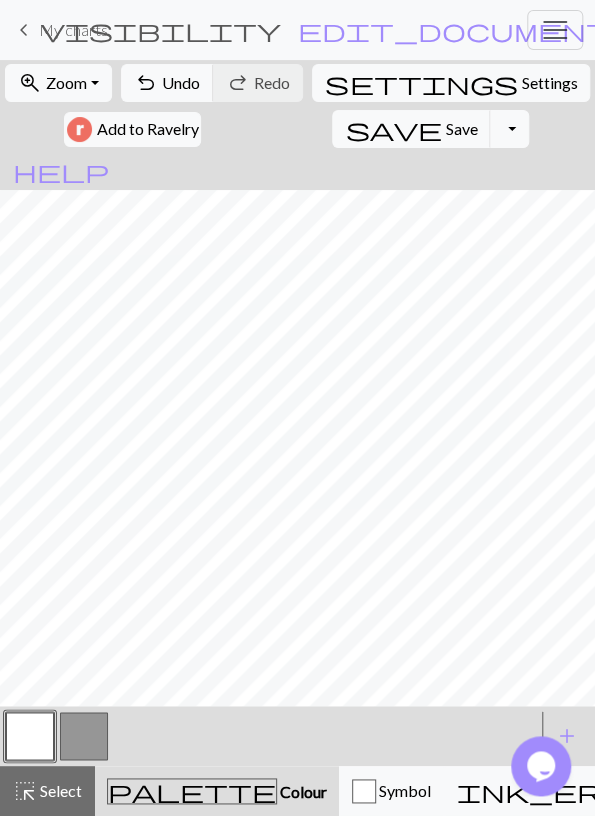 click at bounding box center (84, 736) 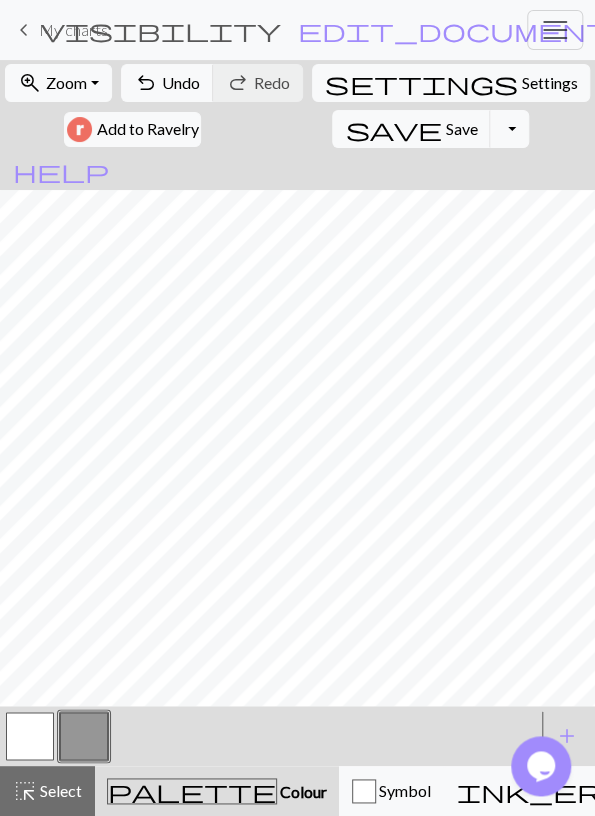 drag, startPoint x: 48, startPoint y: 776, endPoint x: 59, endPoint y: 713, distance: 63.953106 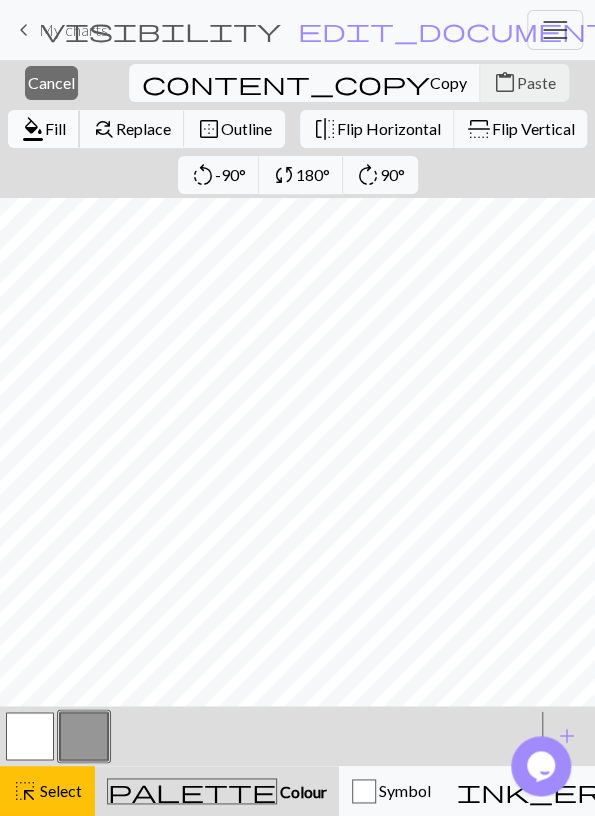 click on "Fill" at bounding box center [55, 128] 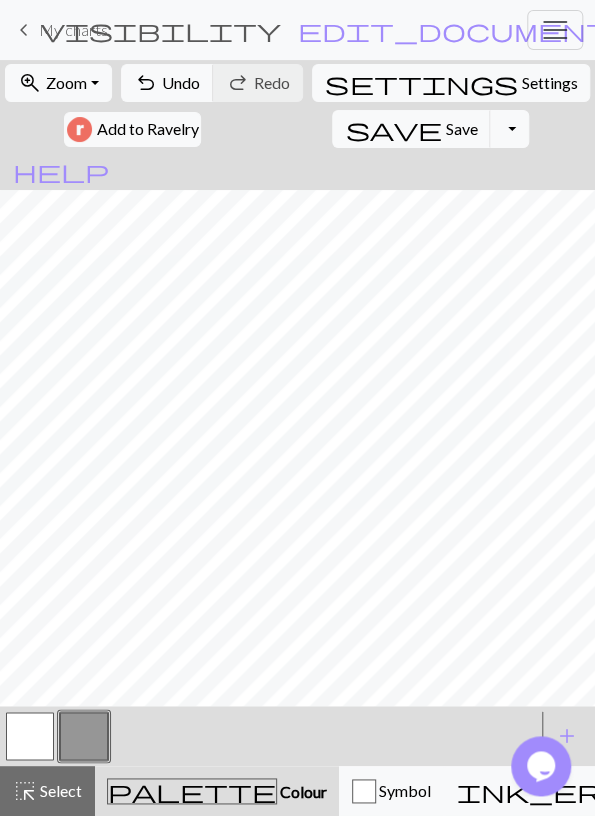 click at bounding box center [30, 736] 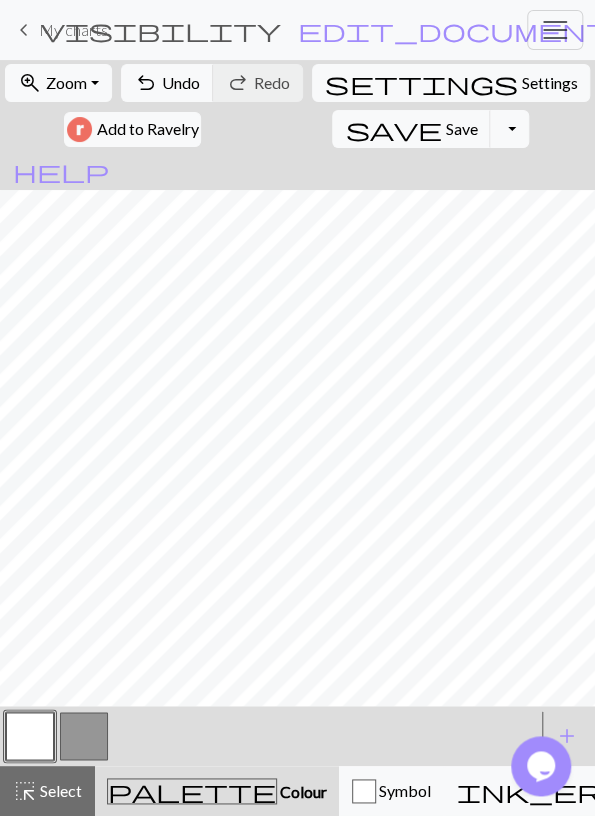click at bounding box center (84, 736) 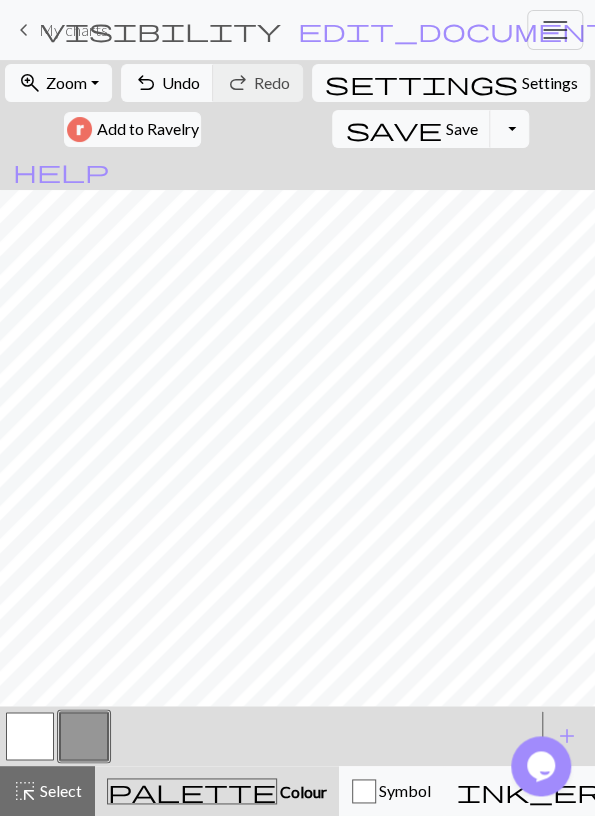 drag, startPoint x: 39, startPoint y: 726, endPoint x: 53, endPoint y: 699, distance: 30.413813 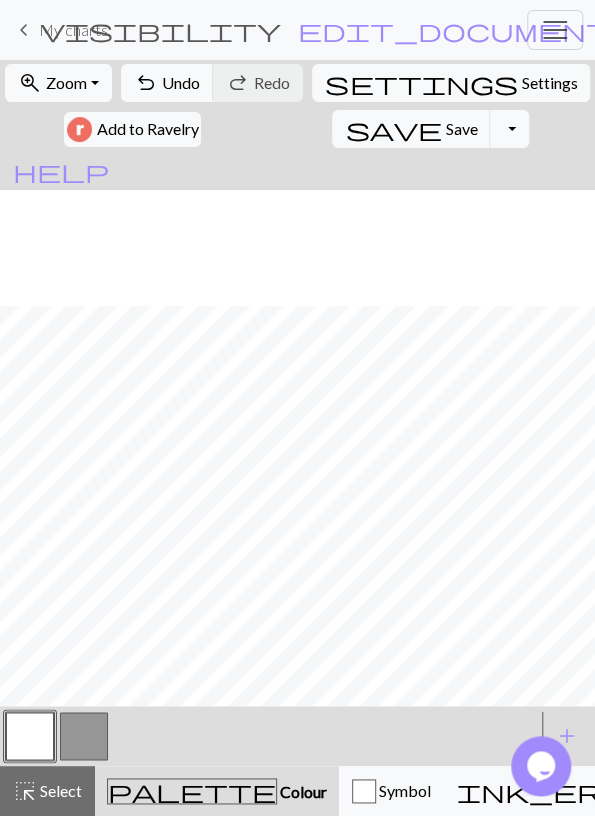 scroll, scrollTop: 366, scrollLeft: 0, axis: vertical 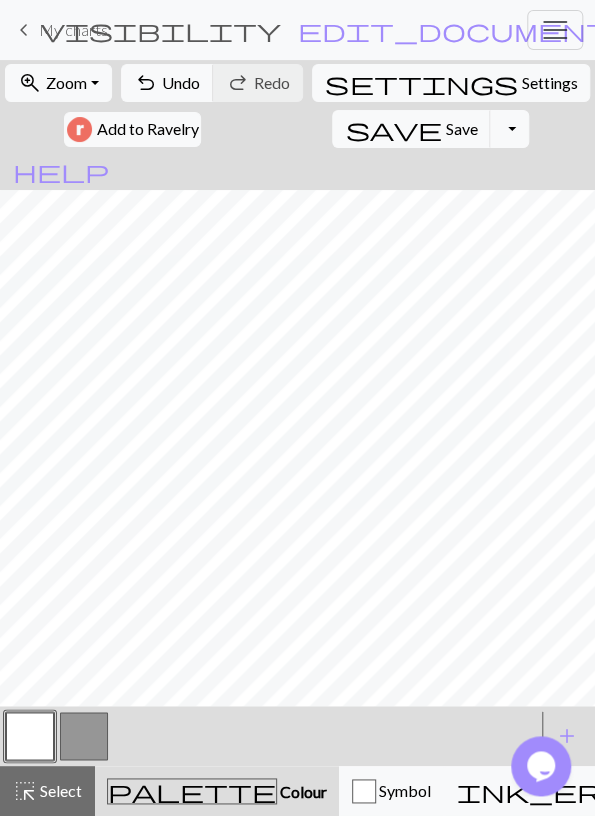 click at bounding box center [84, 736] 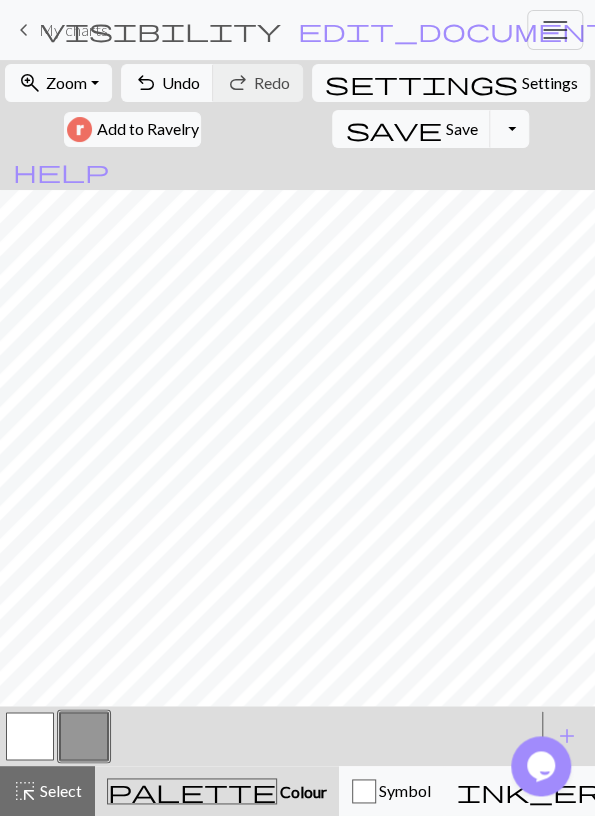 click at bounding box center (30, 736) 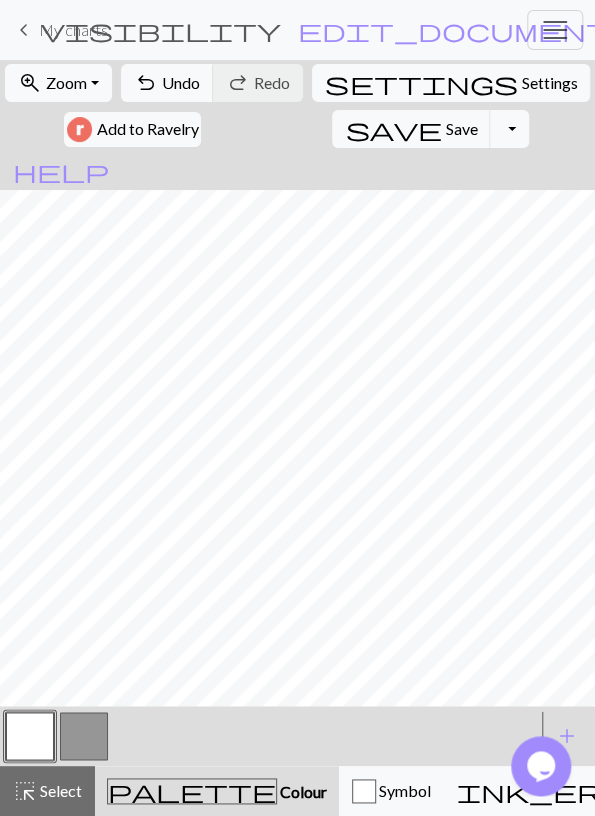 click at bounding box center (84, 736) 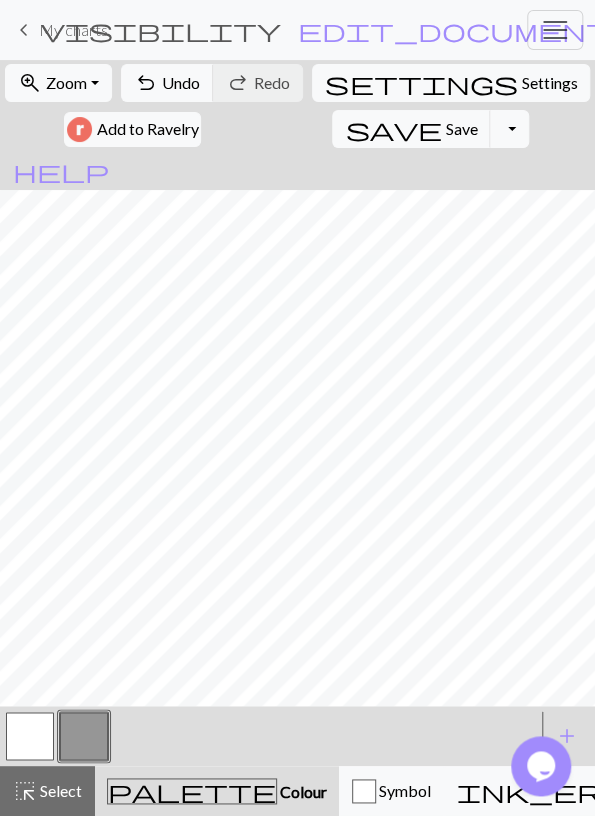 click at bounding box center (84, 736) 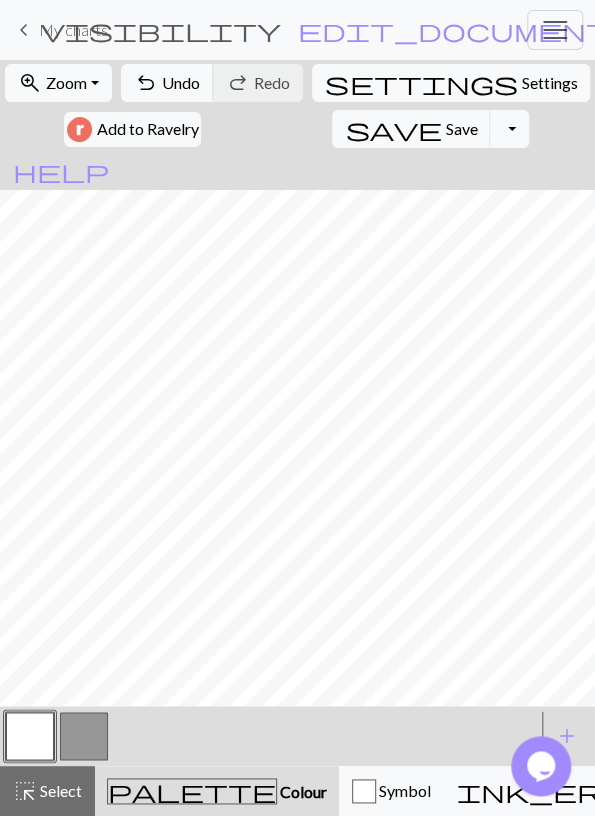 click on "zoom_in Zoom Zoom Fit all Fit width Fit height 50% 100% 150% 200% undo Undo Undo redo Redo Redo settings  Settings    Add to Ravelry save Save Save Toggle Dropdown file_copy  Save a copy save_alt  Download" at bounding box center (297, 106) 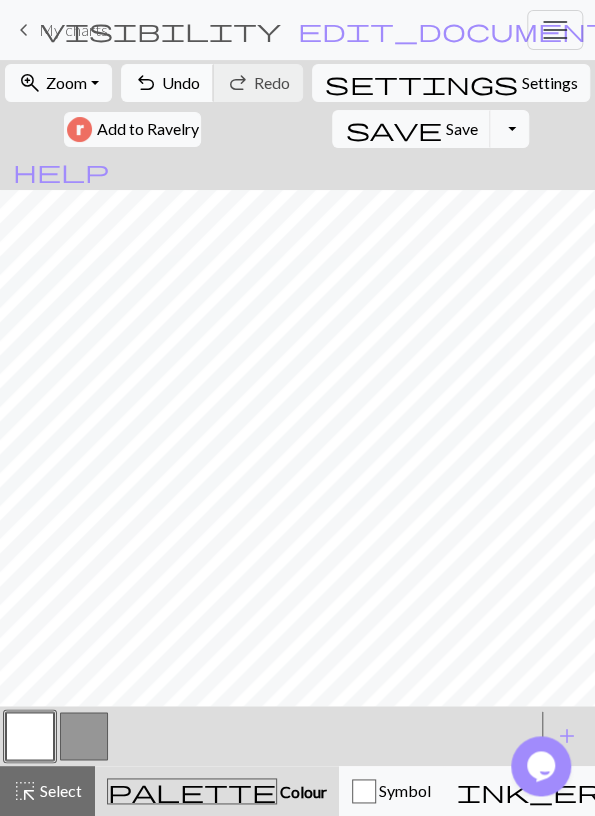 click on "undo Undo Undo" at bounding box center (167, 83) 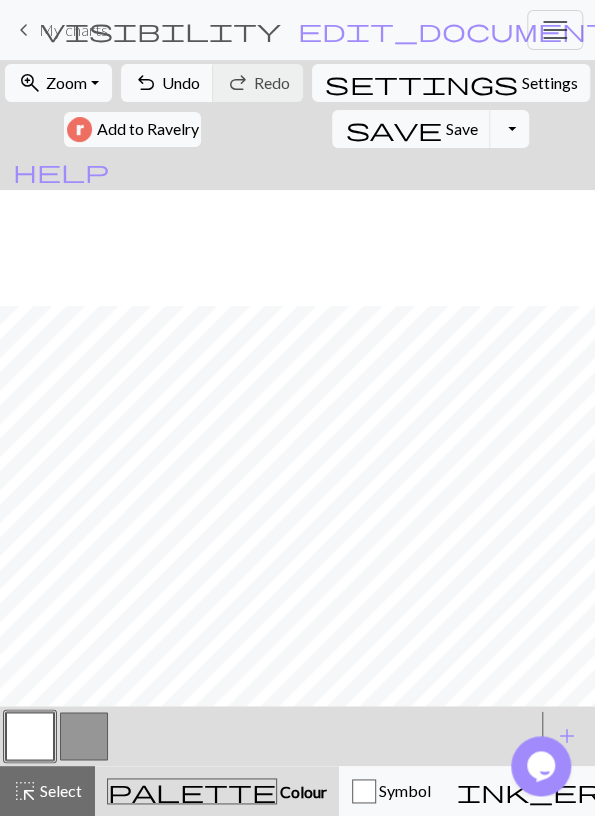 scroll, scrollTop: 134, scrollLeft: 0, axis: vertical 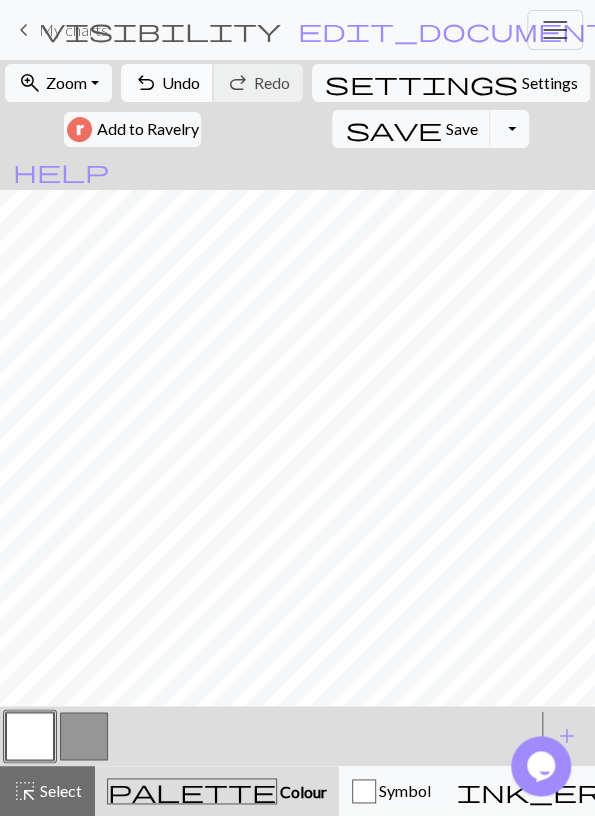 click on "undo Undo Undo" at bounding box center [167, 83] 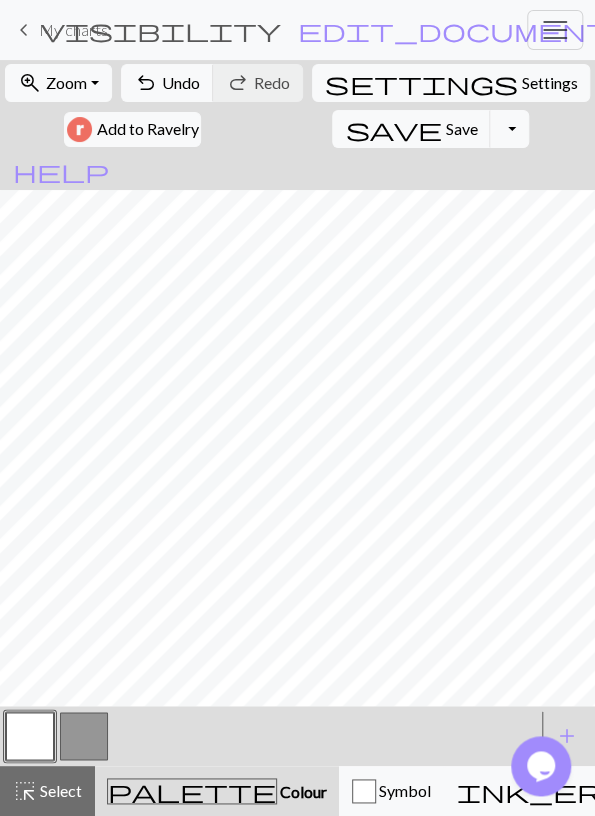 click at bounding box center [84, 736] 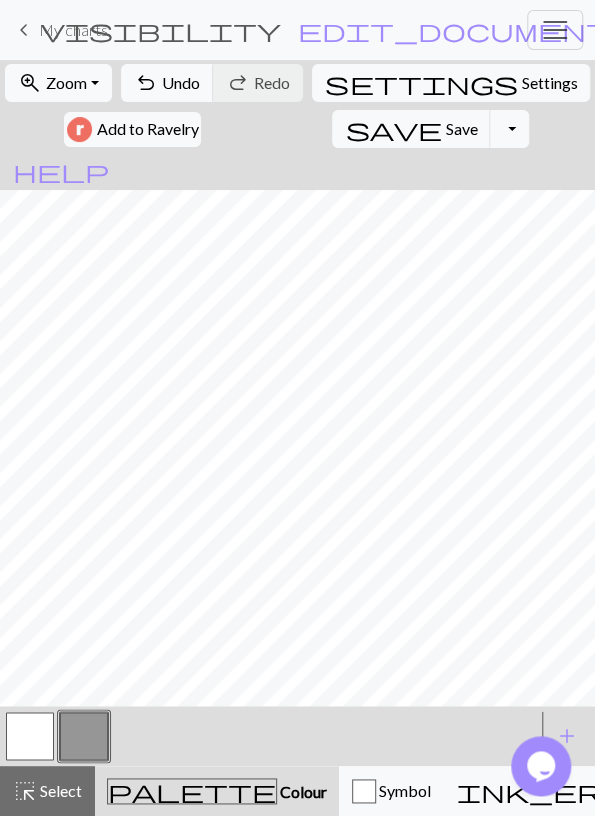 drag, startPoint x: 41, startPoint y: 725, endPoint x: 43, endPoint y: 699, distance: 26.076809 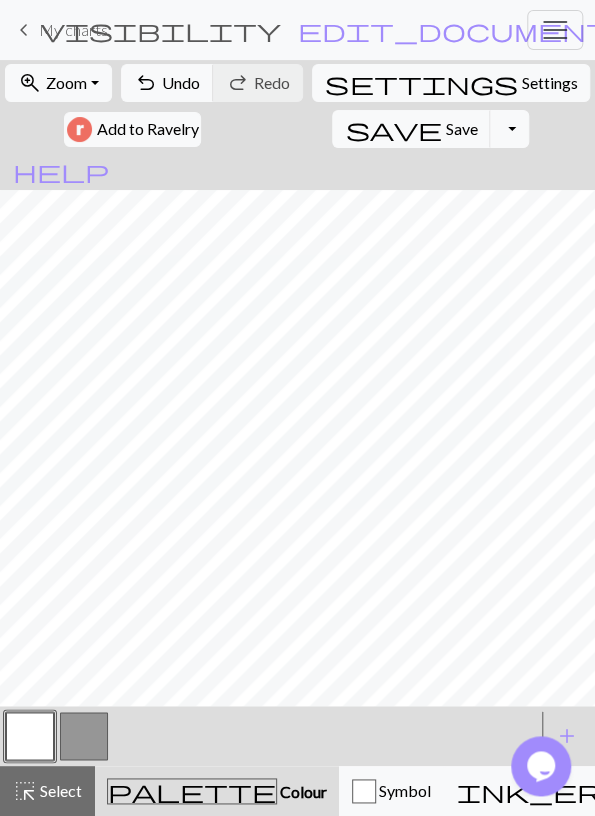 drag, startPoint x: 79, startPoint y: 786, endPoint x: 99, endPoint y: 711, distance: 77.62087 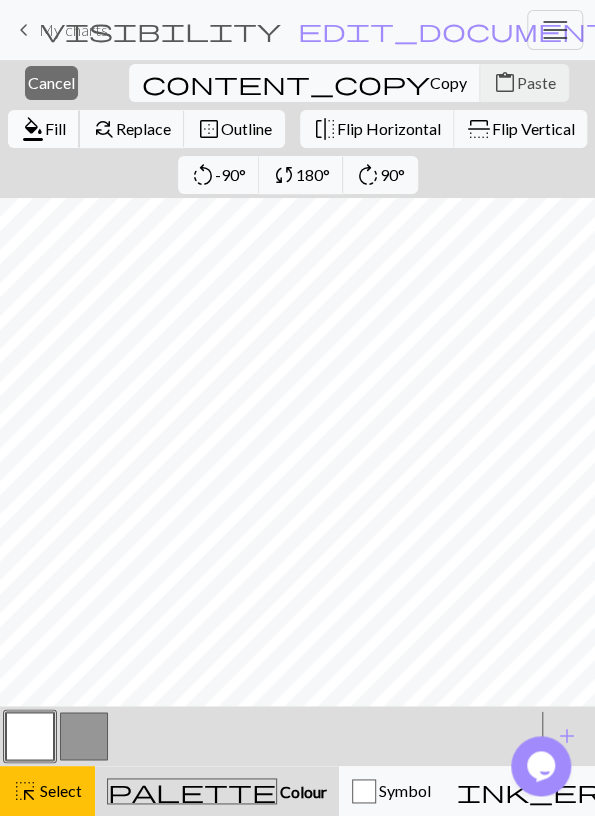 click on "Fill" at bounding box center [55, 128] 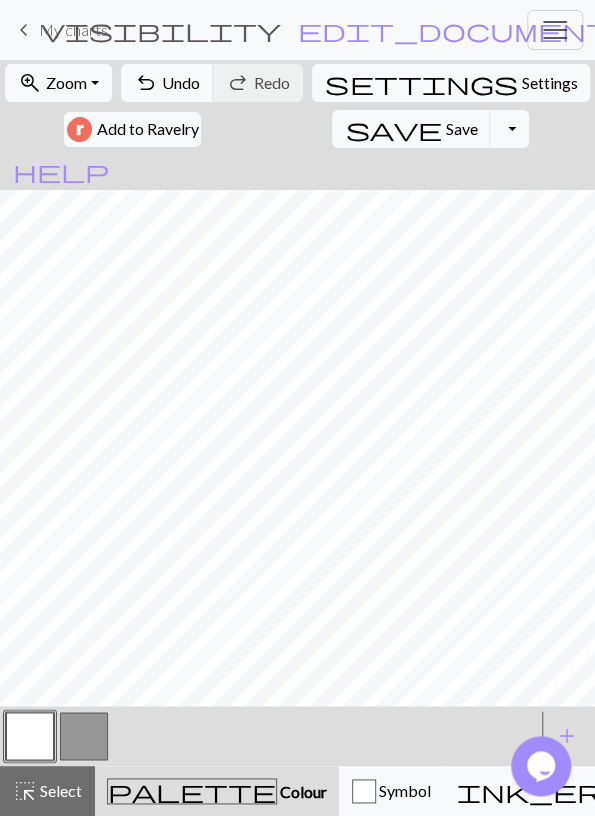 click at bounding box center [84, 736] 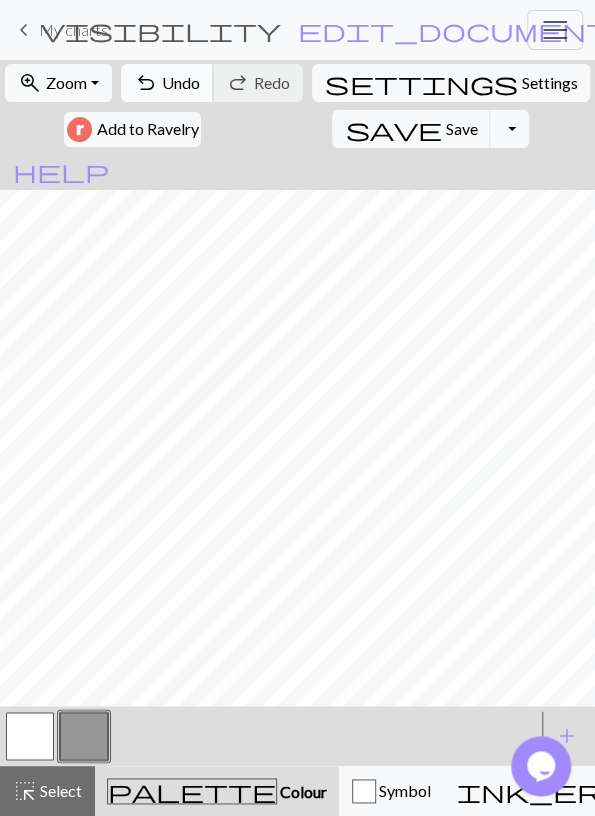 click on "Undo" at bounding box center [181, 82] 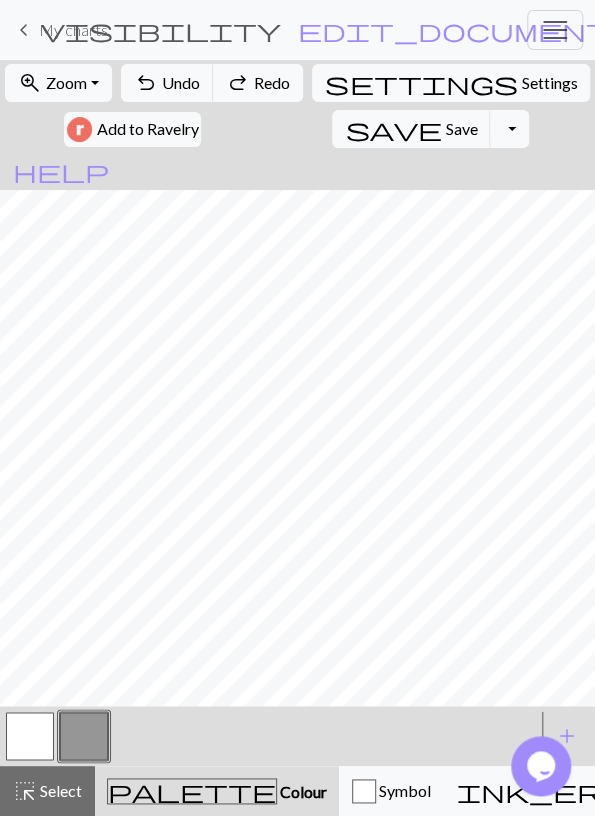 click at bounding box center [30, 736] 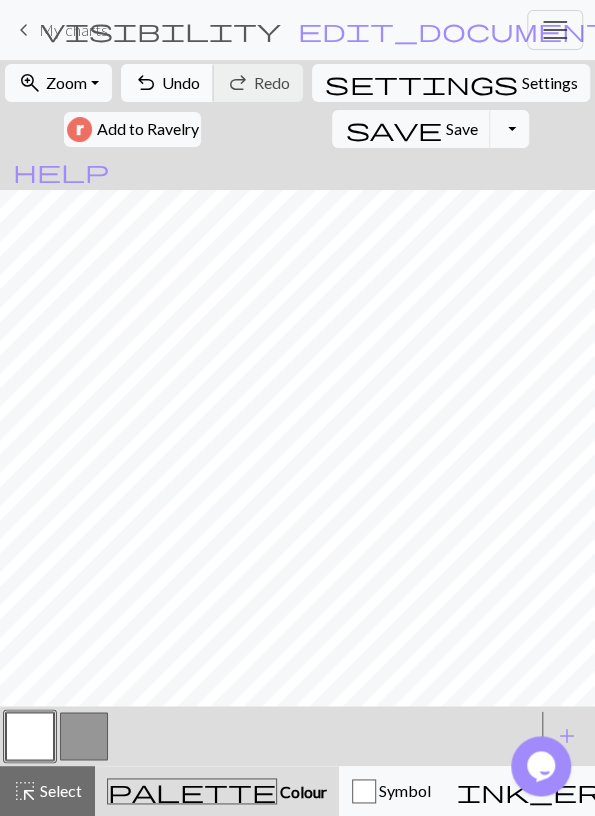 click on "Undo" at bounding box center [181, 82] 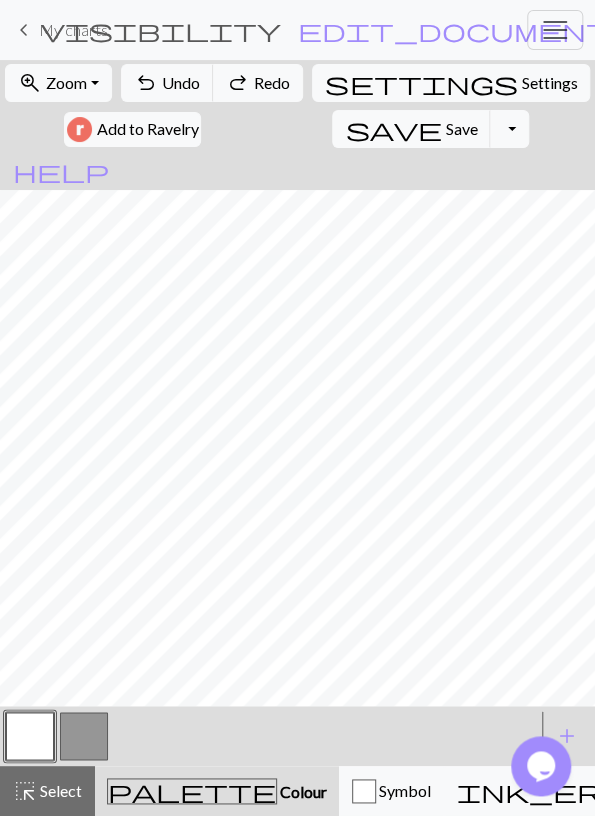 click at bounding box center [84, 736] 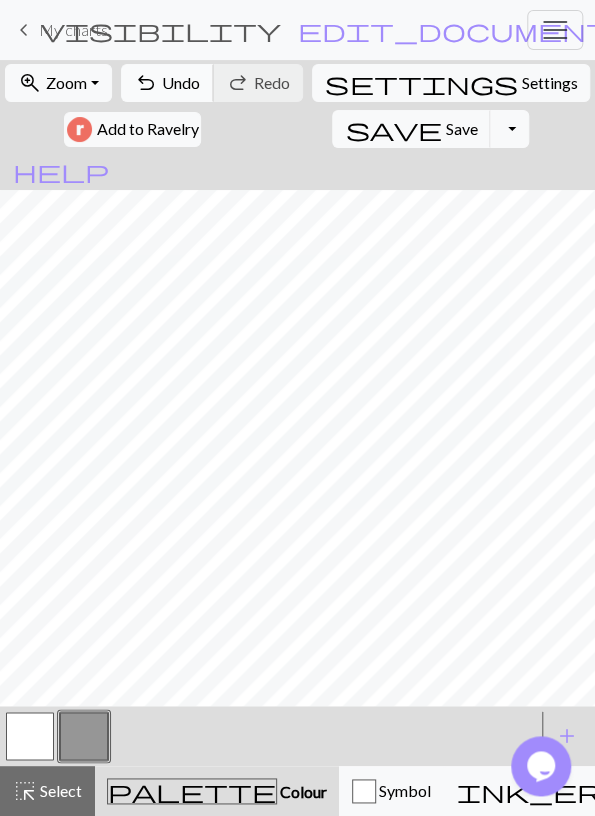 click on "Undo" at bounding box center [181, 82] 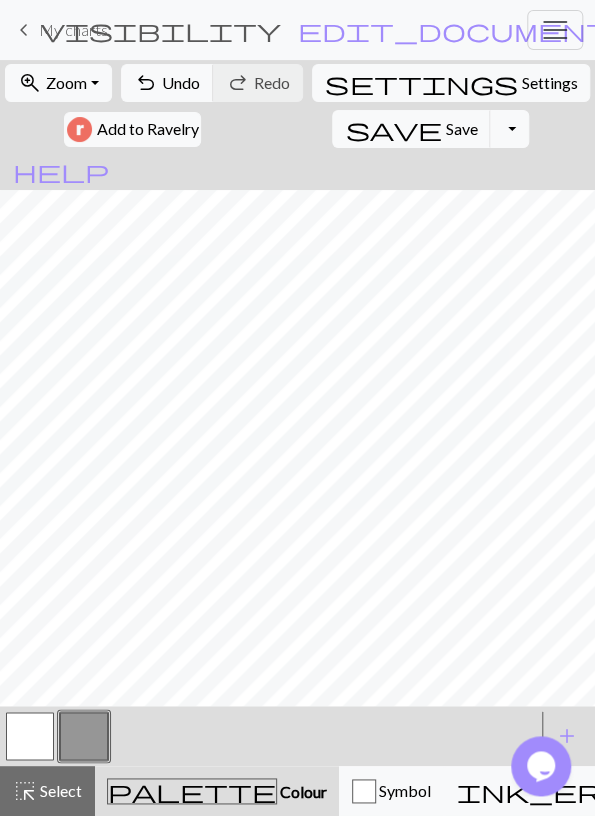 click at bounding box center (30, 736) 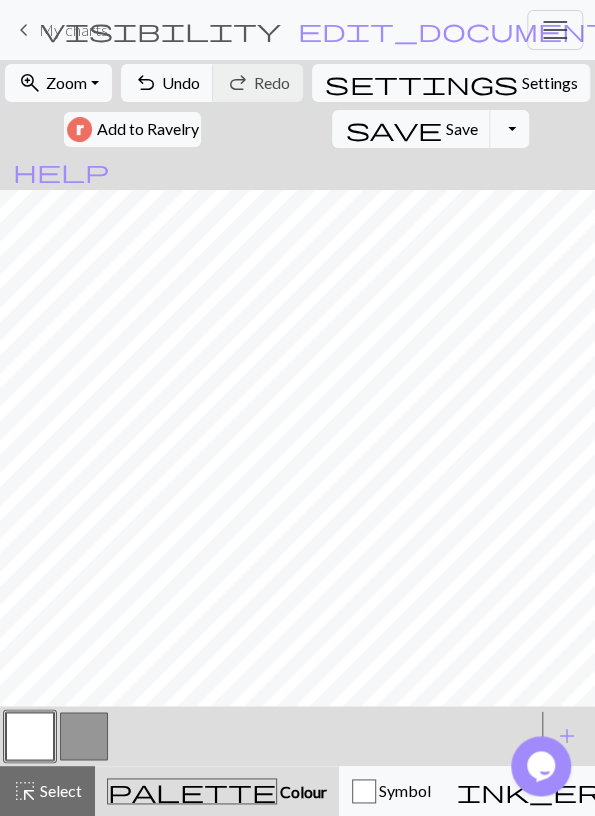 click on "Select" at bounding box center [59, 790] 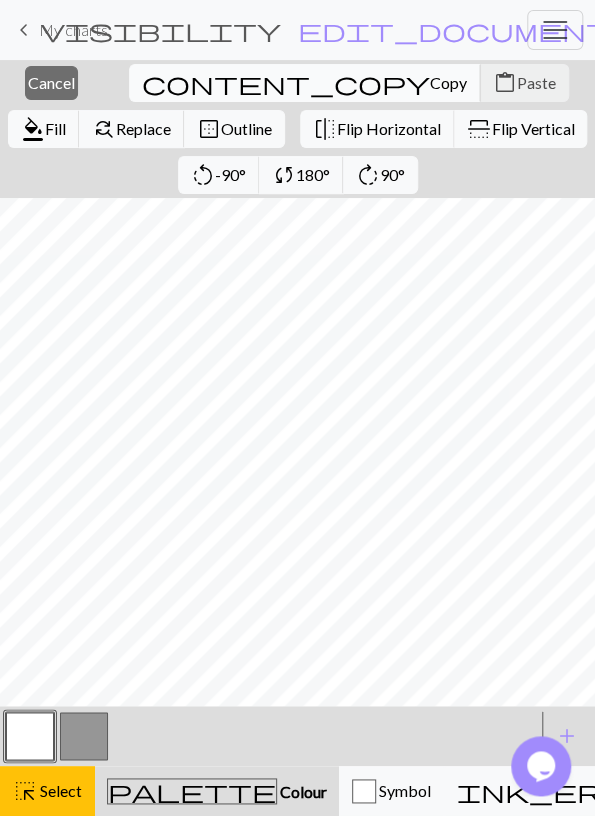 click on "Copy" at bounding box center (448, 82) 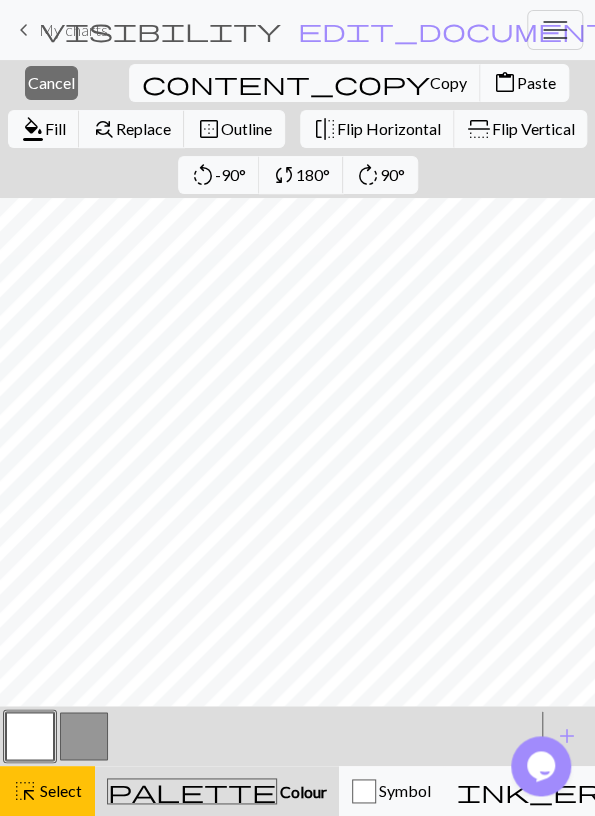 click on "Paste" at bounding box center (536, 82) 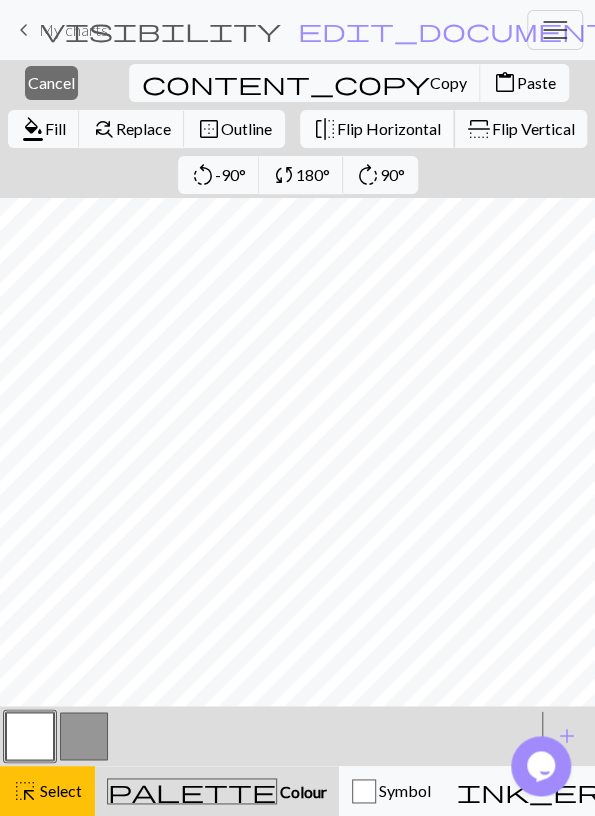 click on "Flip Horizontal" at bounding box center (389, 128) 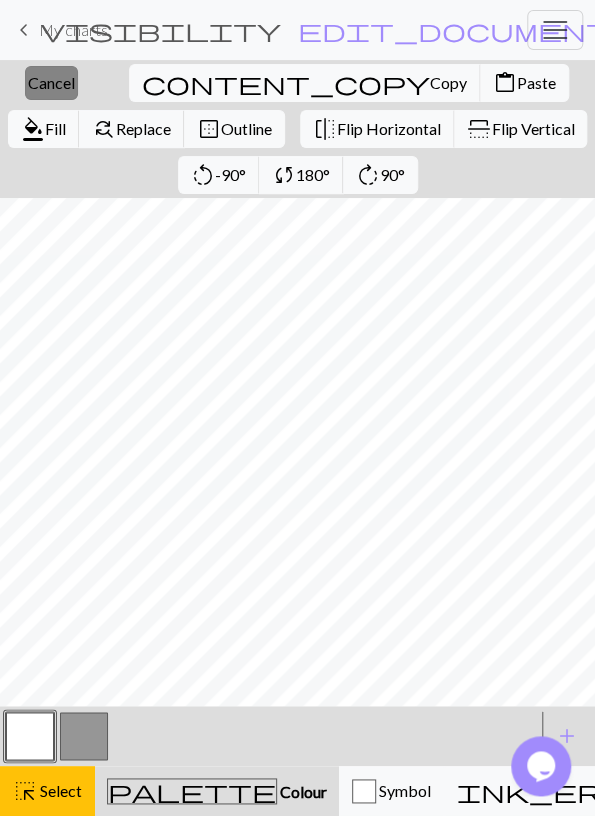 click on "close Cancel" at bounding box center [51, 83] 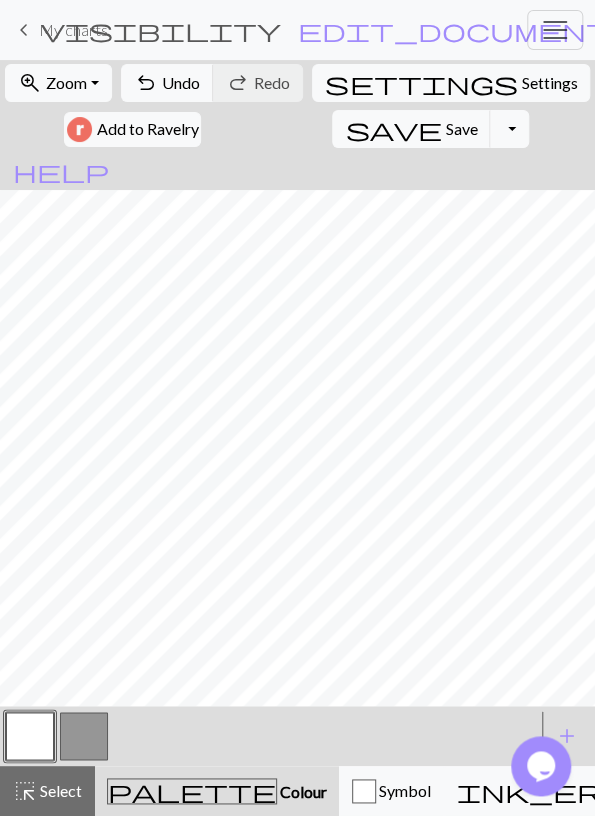 click at bounding box center [84, 736] 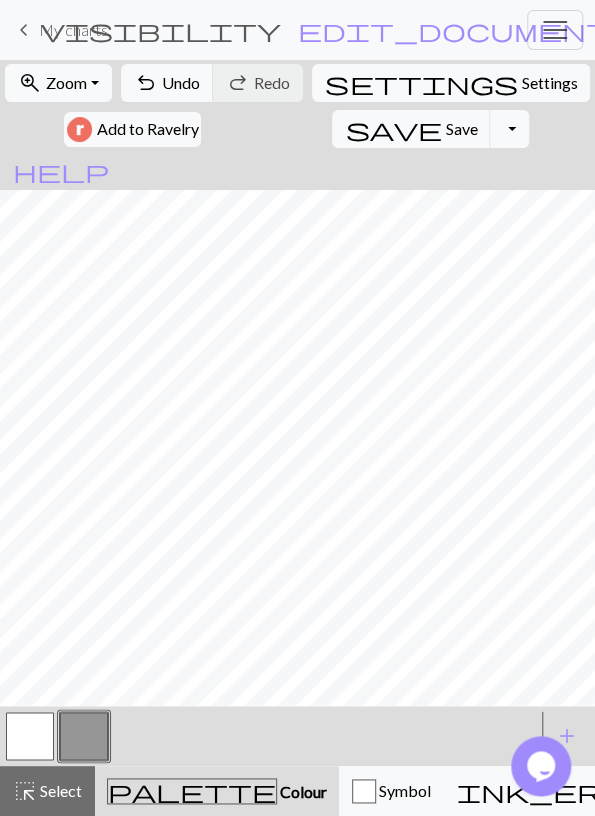 drag, startPoint x: 37, startPoint y: 727, endPoint x: 64, endPoint y: 697, distance: 40.36087 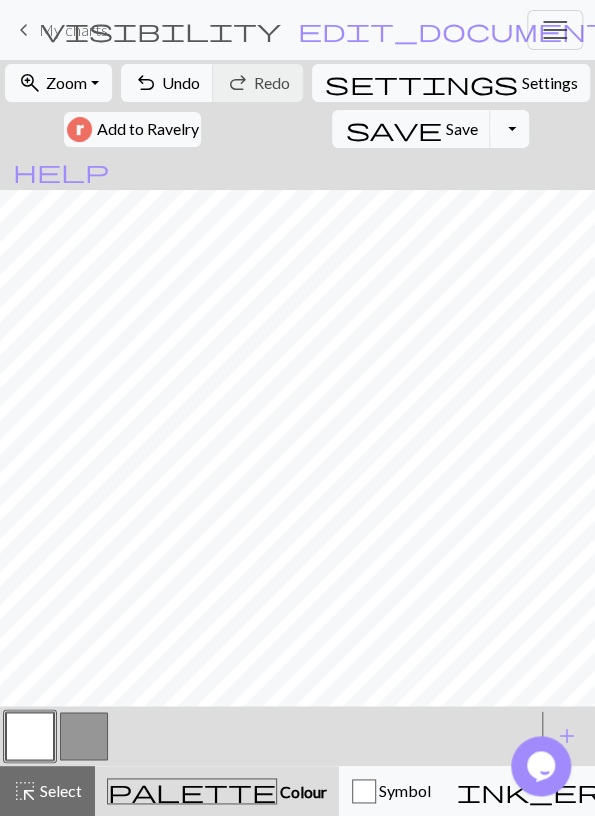 click at bounding box center [84, 736] 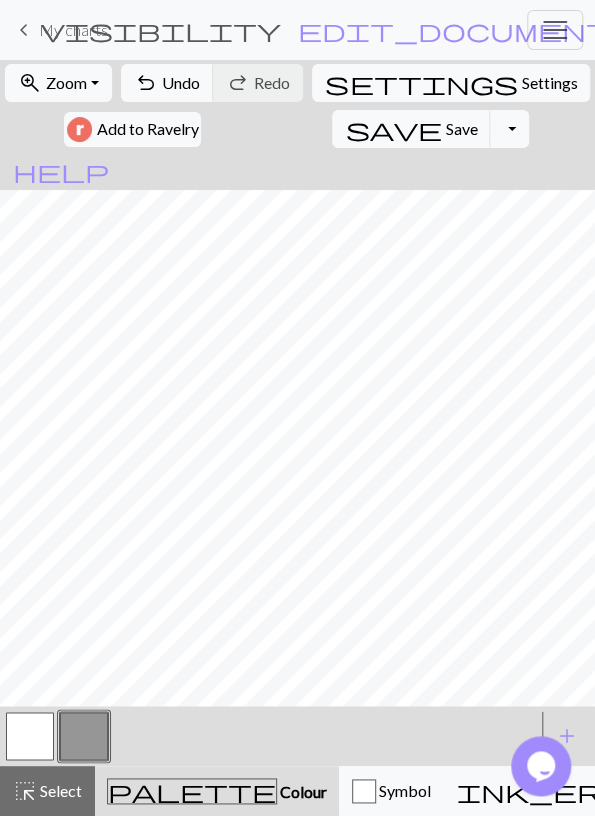 click at bounding box center [30, 736] 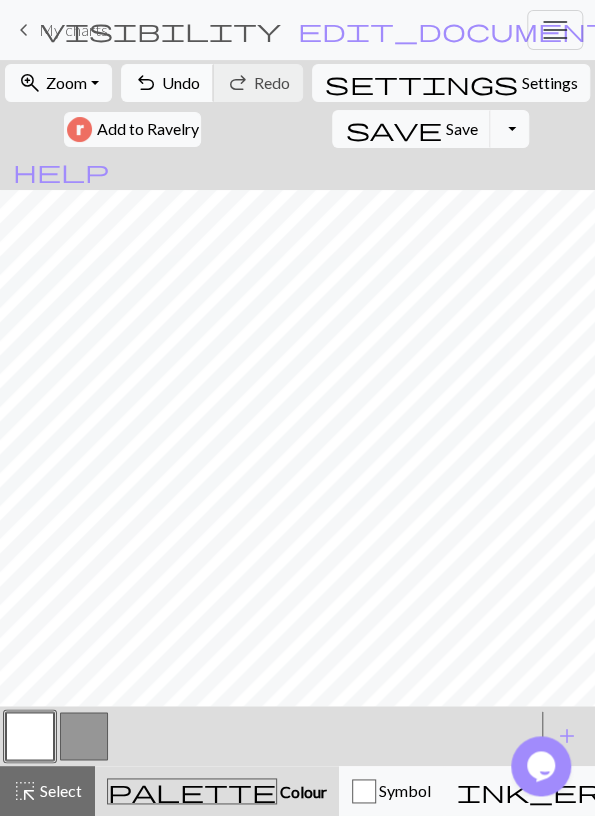 click on "Undo" at bounding box center (181, 82) 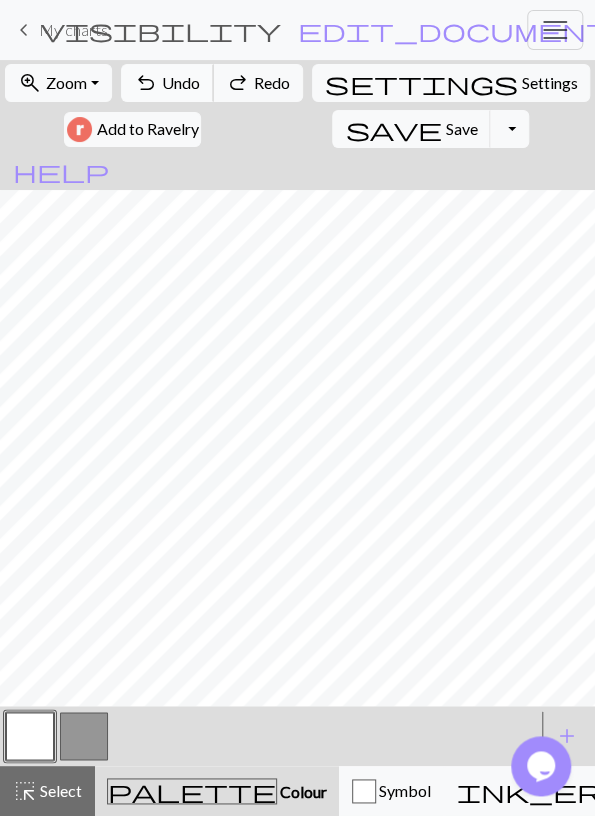 click on "Undo" at bounding box center (181, 82) 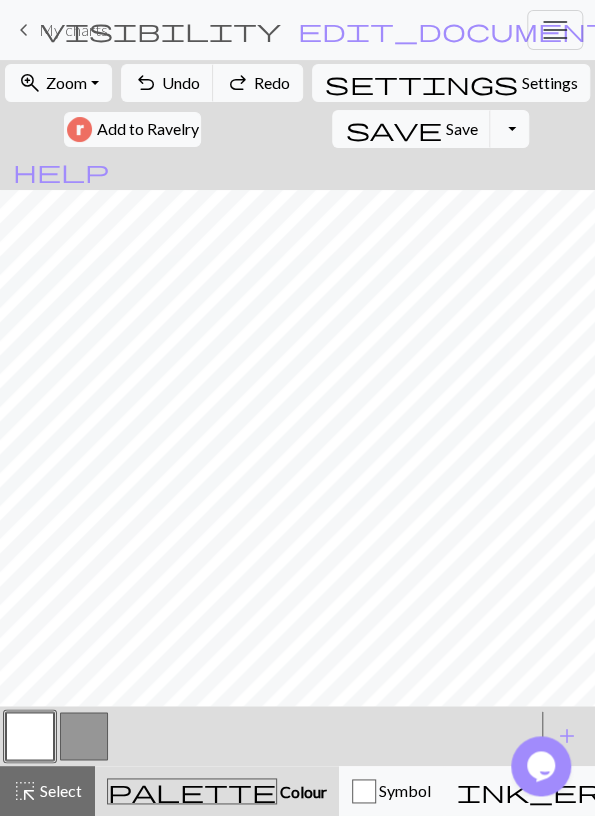 click at bounding box center [84, 736] 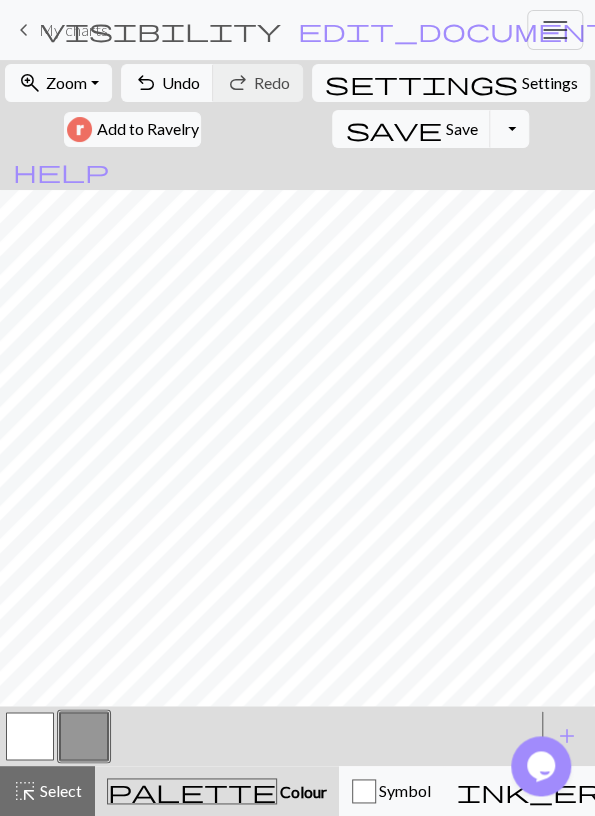 click at bounding box center [30, 736] 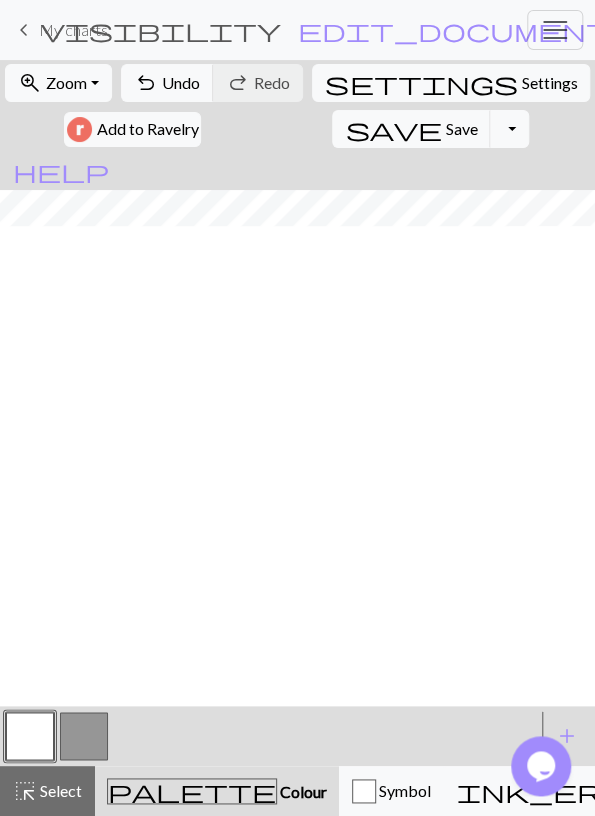 scroll, scrollTop: 0, scrollLeft: 0, axis: both 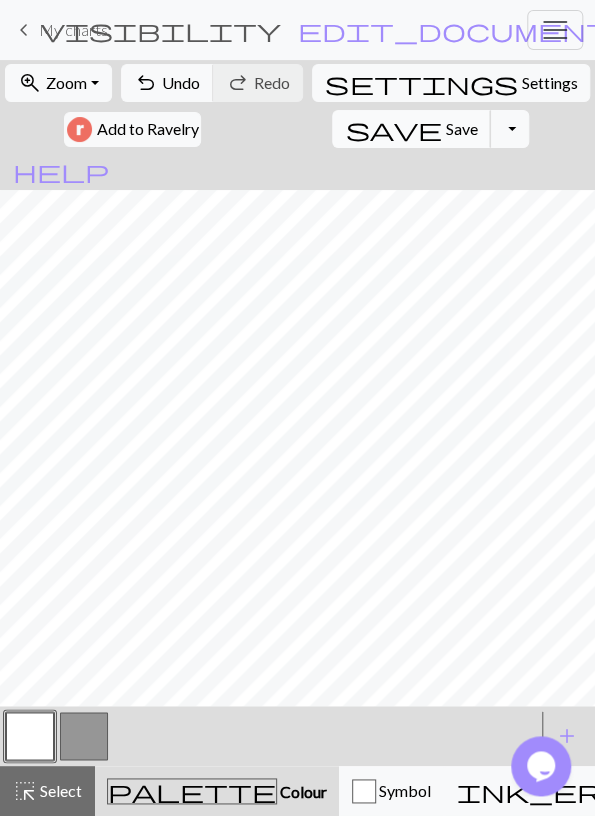click on "save" at bounding box center (393, 129) 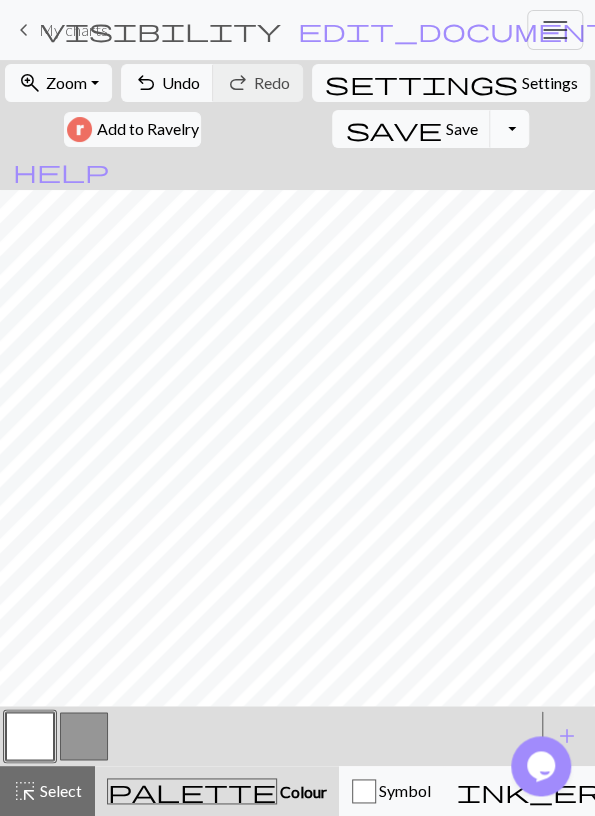 click on "Toggle Dropdown" at bounding box center (509, 129) 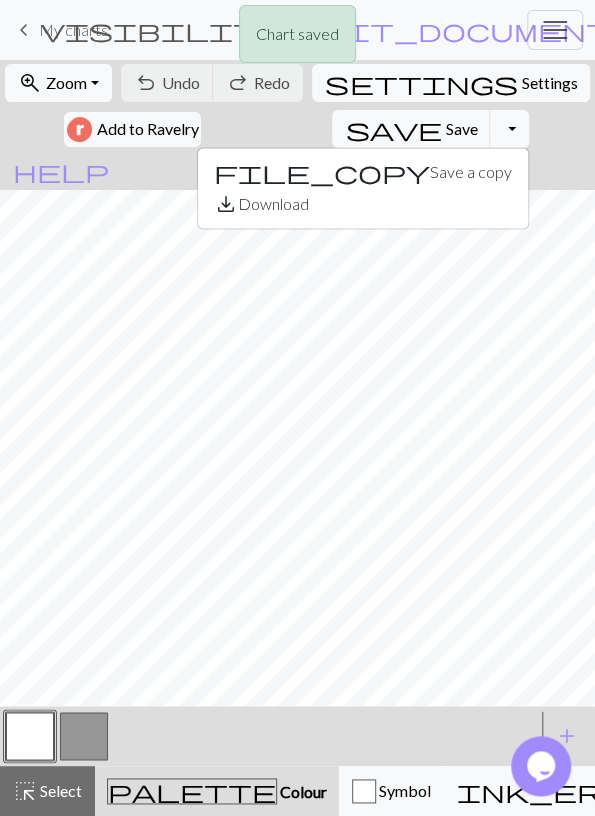 click on "Chart saved" at bounding box center (297, 39) 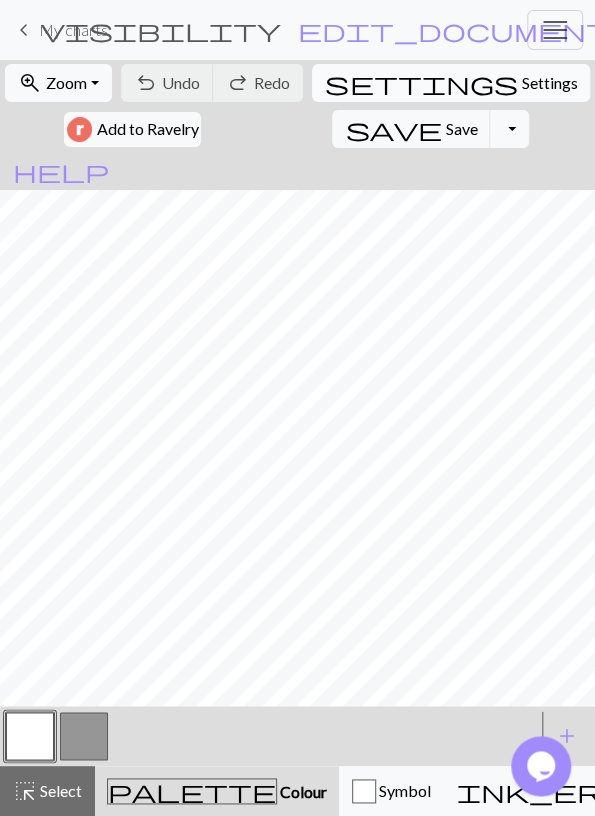 click on "Settings" at bounding box center (549, 83) 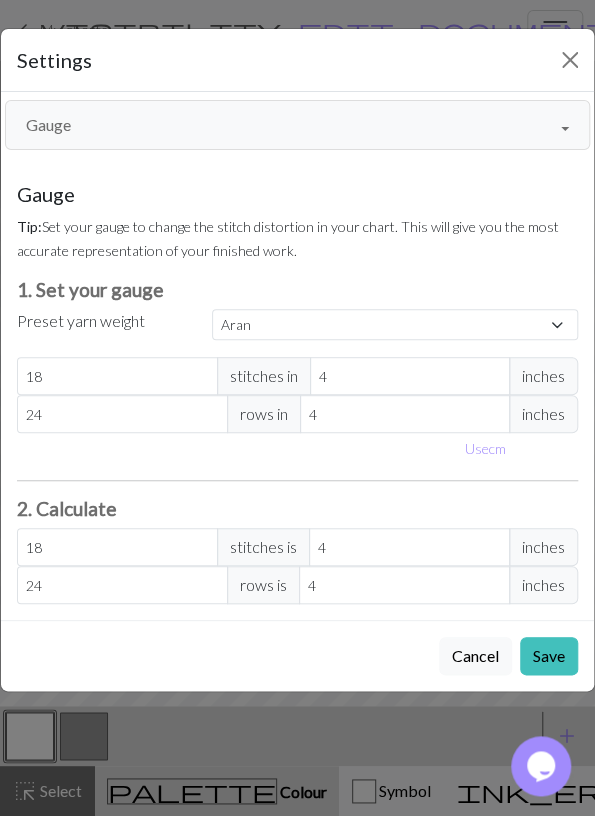 click on "Gauge" at bounding box center [297, 125] 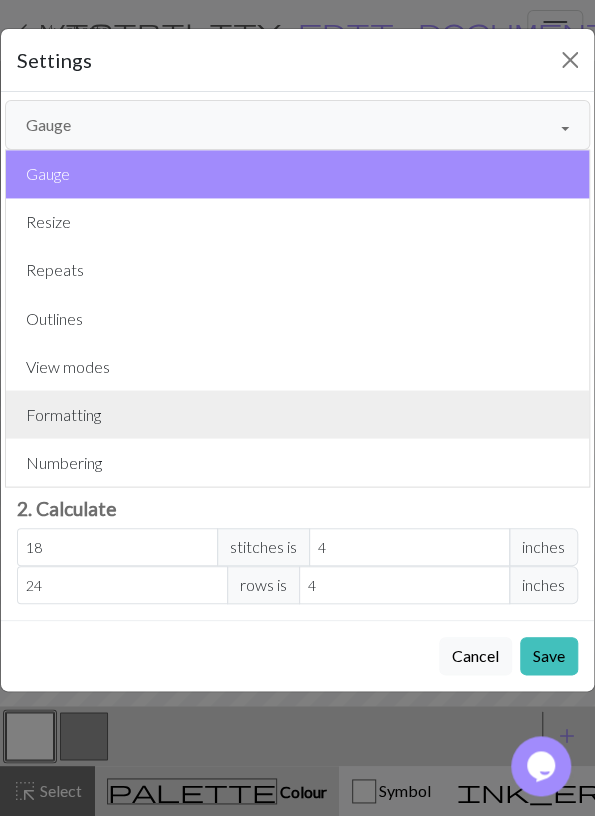 click on "Formatting" at bounding box center (297, 414) 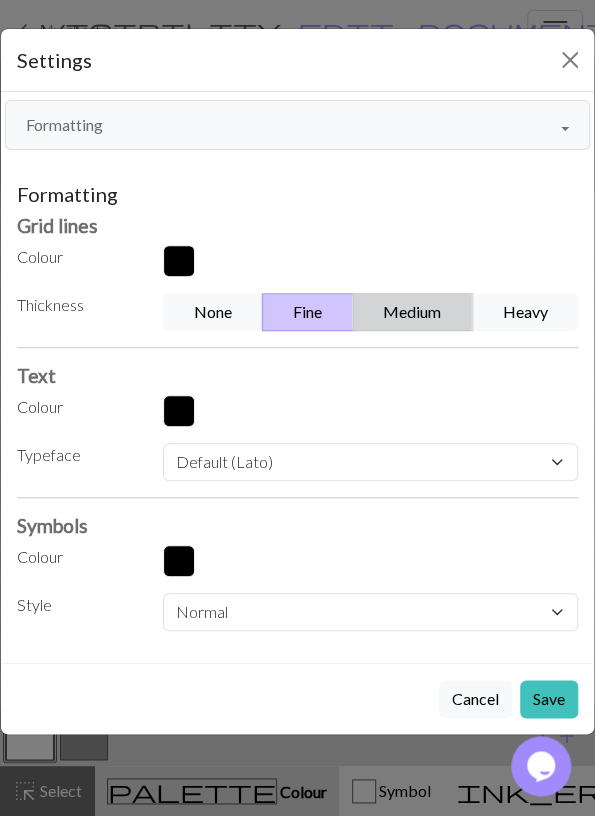 click on "Medium" at bounding box center (413, 312) 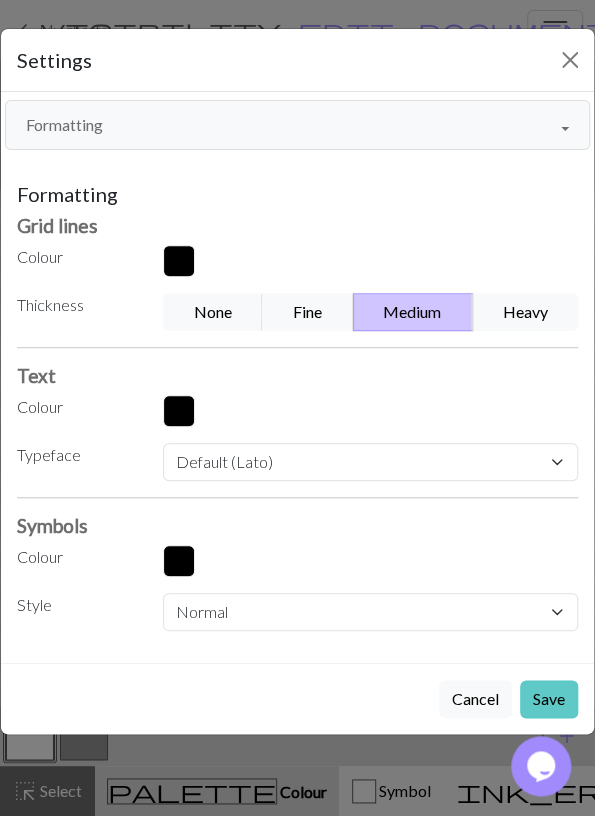click on "Save" at bounding box center (549, 699) 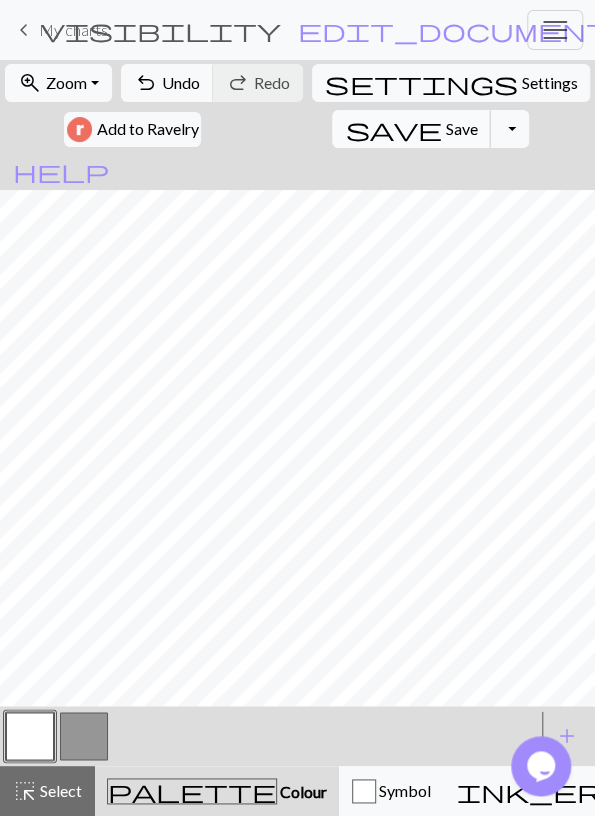 click on "Save" at bounding box center [461, 128] 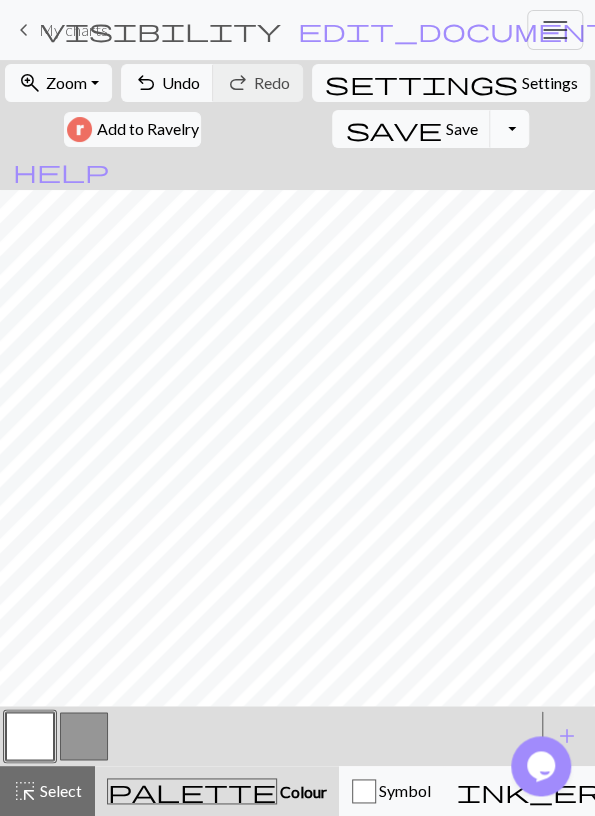 click on "Toggle Dropdown" at bounding box center (509, 129) 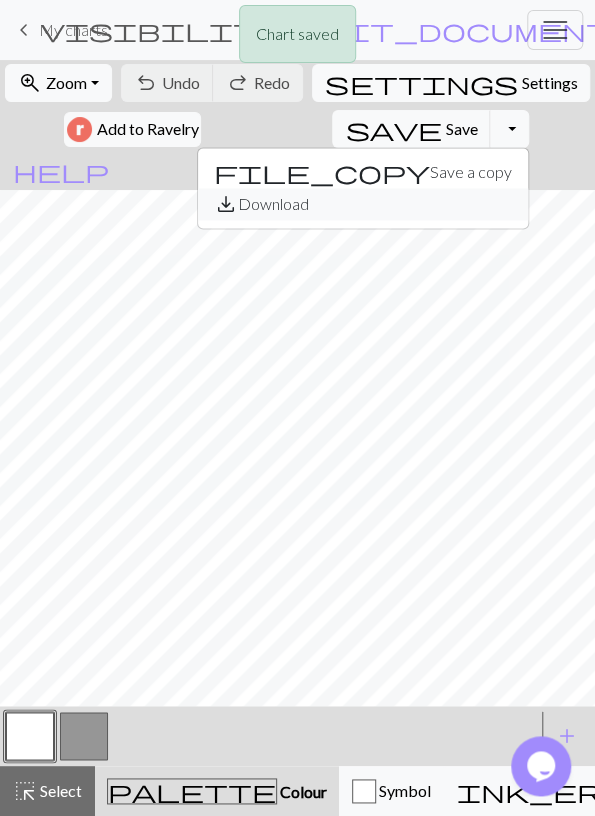 click on "save_alt  Download" at bounding box center [363, 204] 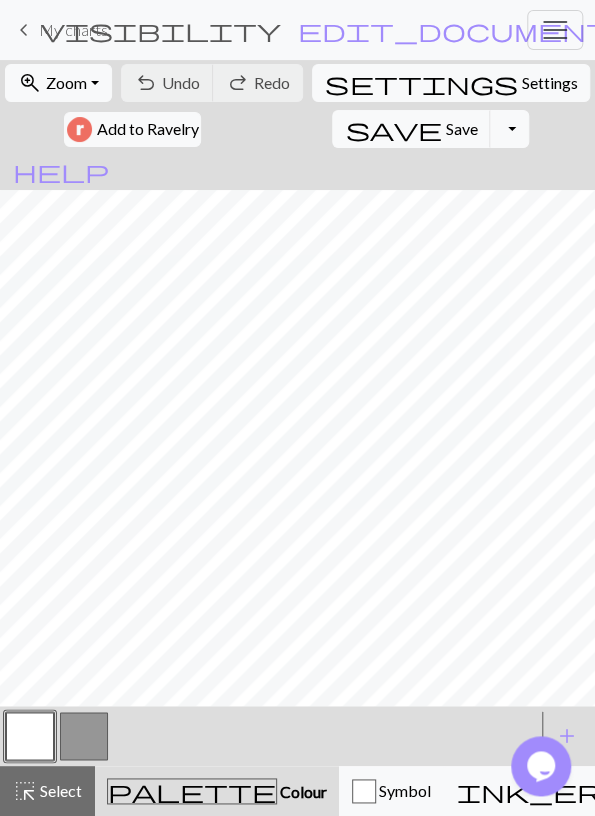 click on "zoom_in Zoom Zoom Fit all Fit width Fit height 50% 100% 150% 200% undo Undo Undo redo Redo Redo settings  Settings    Add to Ravelry save Save Save Toggle Dropdown file_copy  Save a copy save_alt  Download" at bounding box center (297, 106) 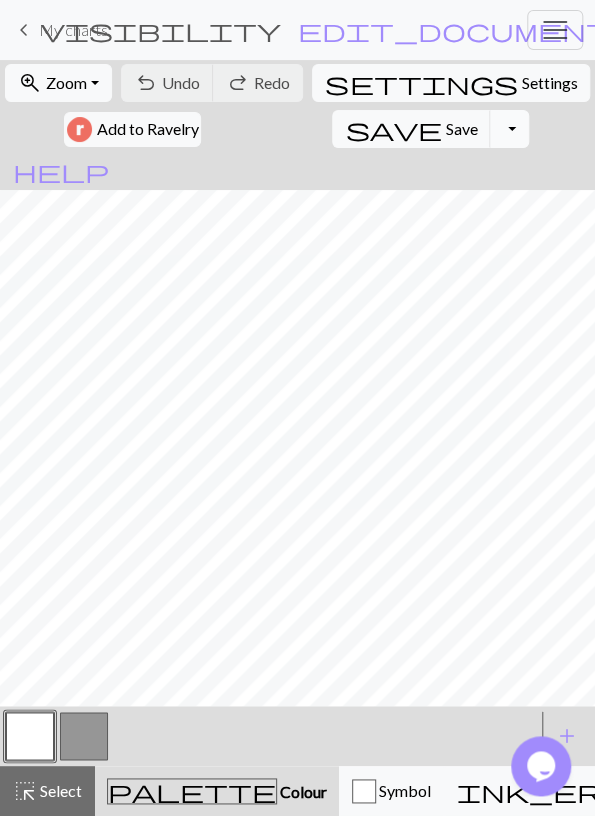 click on "Toggle Dropdown" at bounding box center [509, 129] 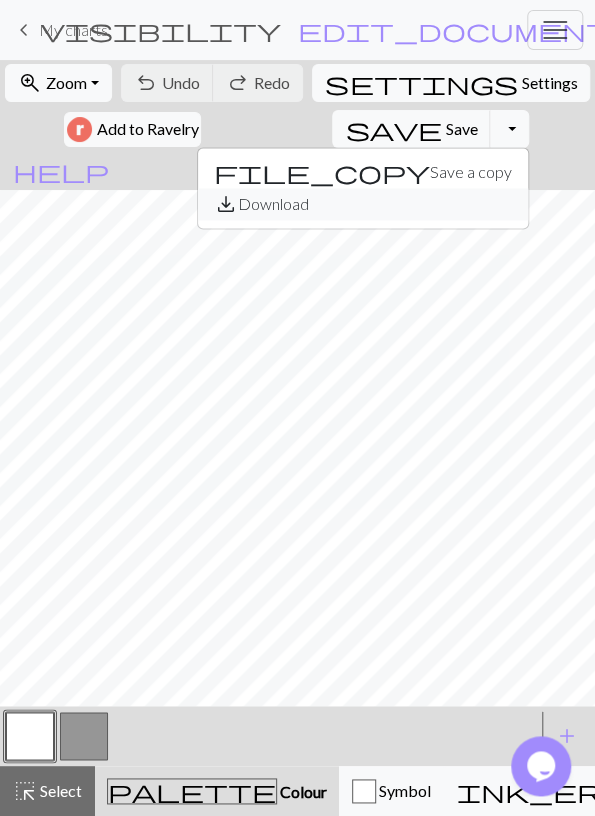 click on "save_alt  Download" at bounding box center (363, 204) 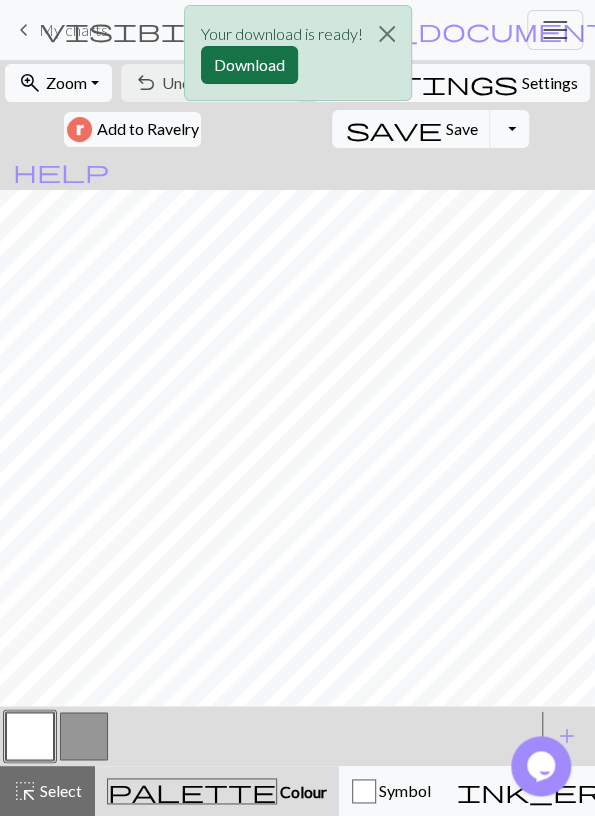 click on "Download" at bounding box center [249, 65] 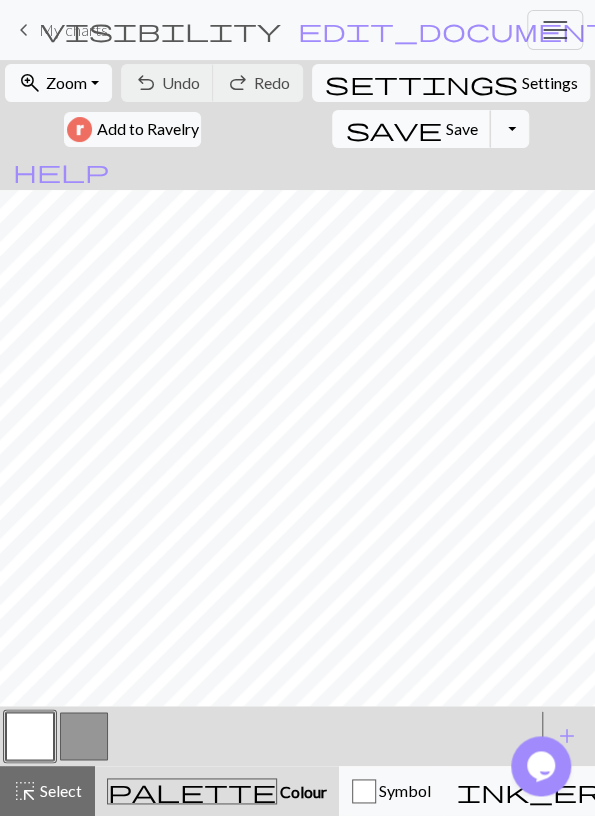 click on "Save" at bounding box center (461, 128) 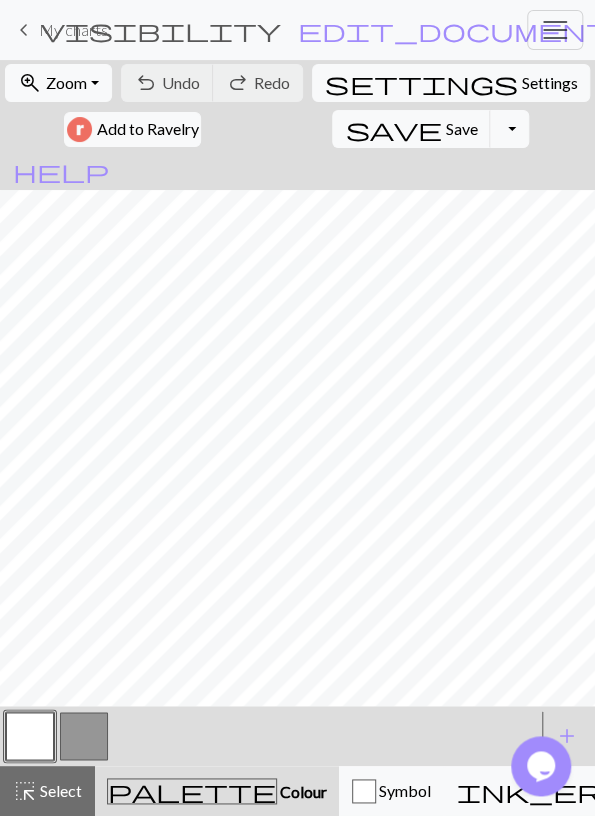 click on "My charts" at bounding box center (73, 29) 